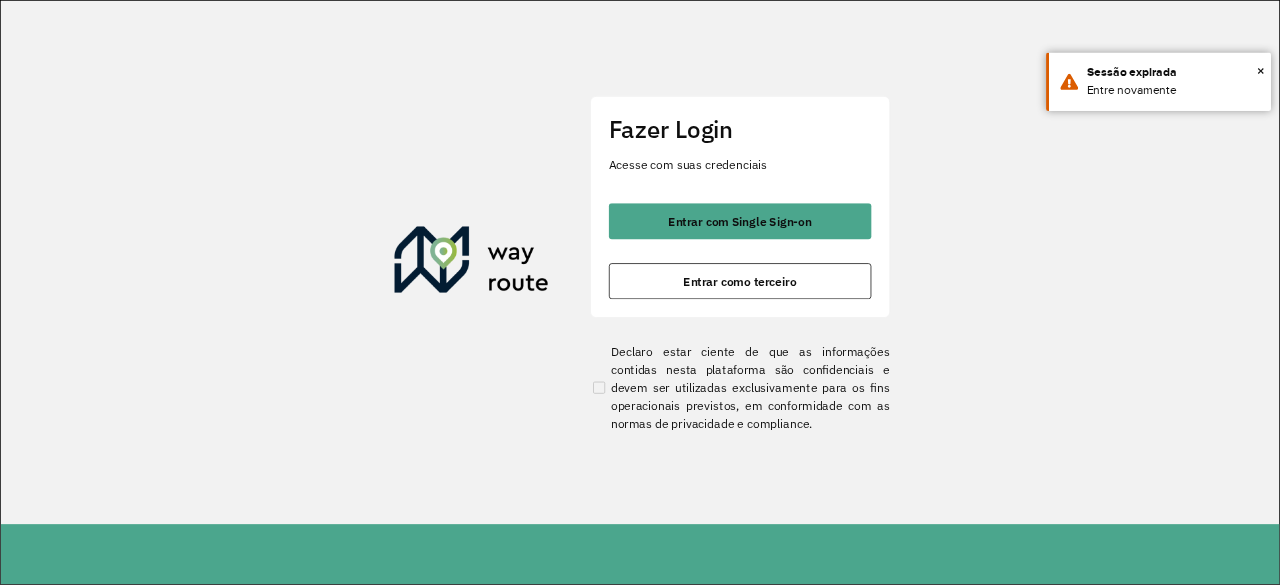 scroll, scrollTop: 0, scrollLeft: 0, axis: both 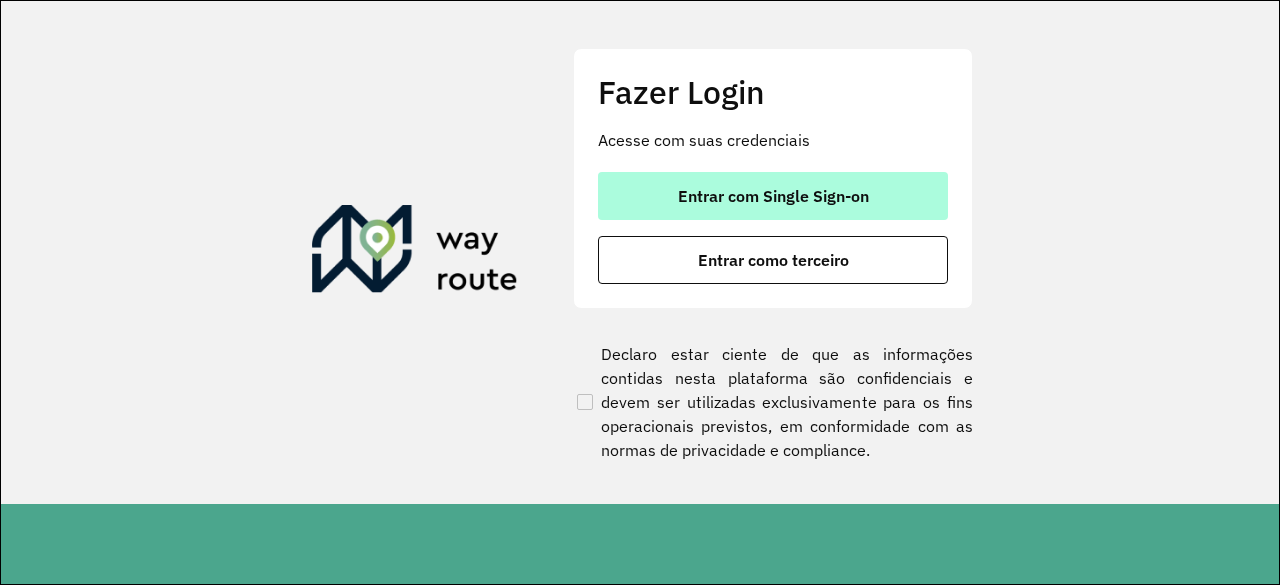 click on "Entrar com Single Sign-on" at bounding box center [773, 196] 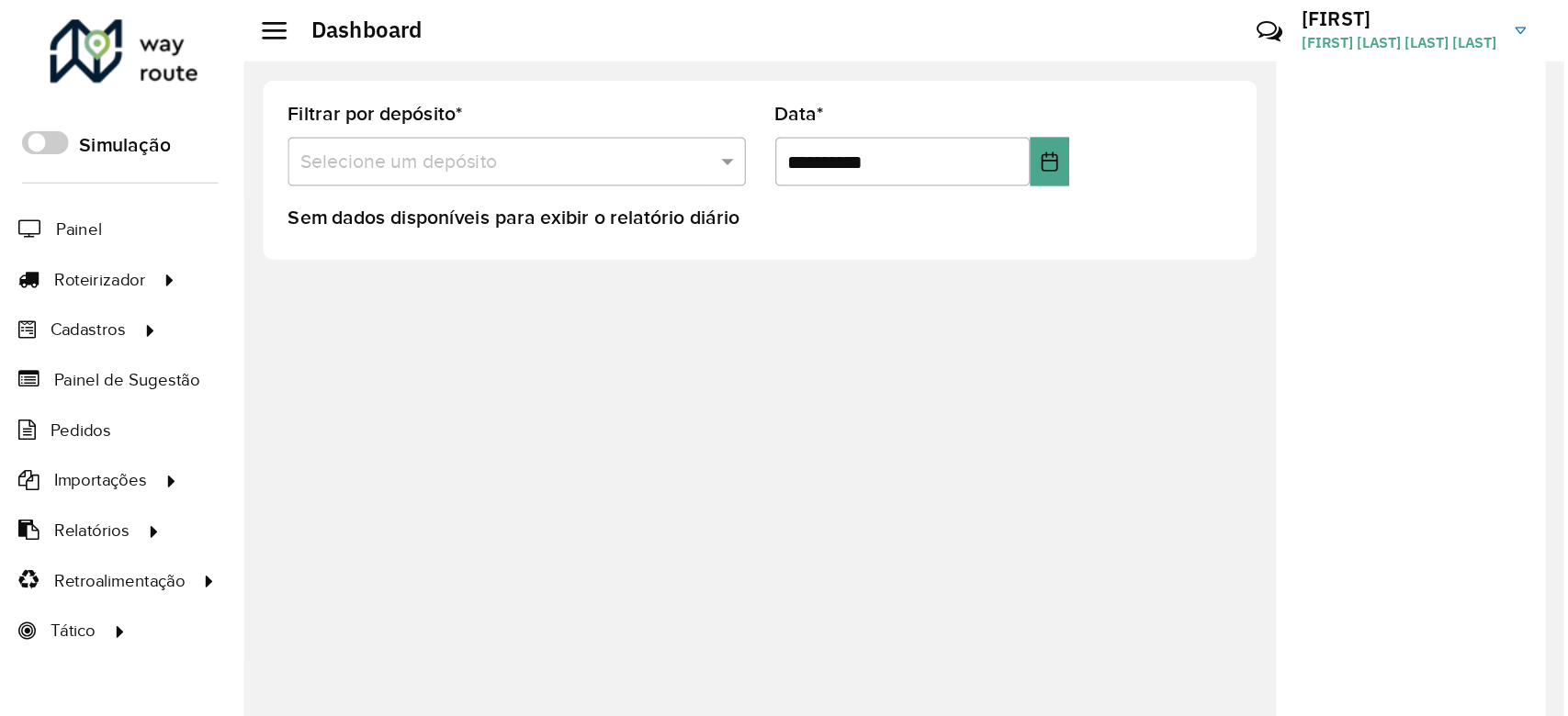 scroll, scrollTop: 0, scrollLeft: 0, axis: both 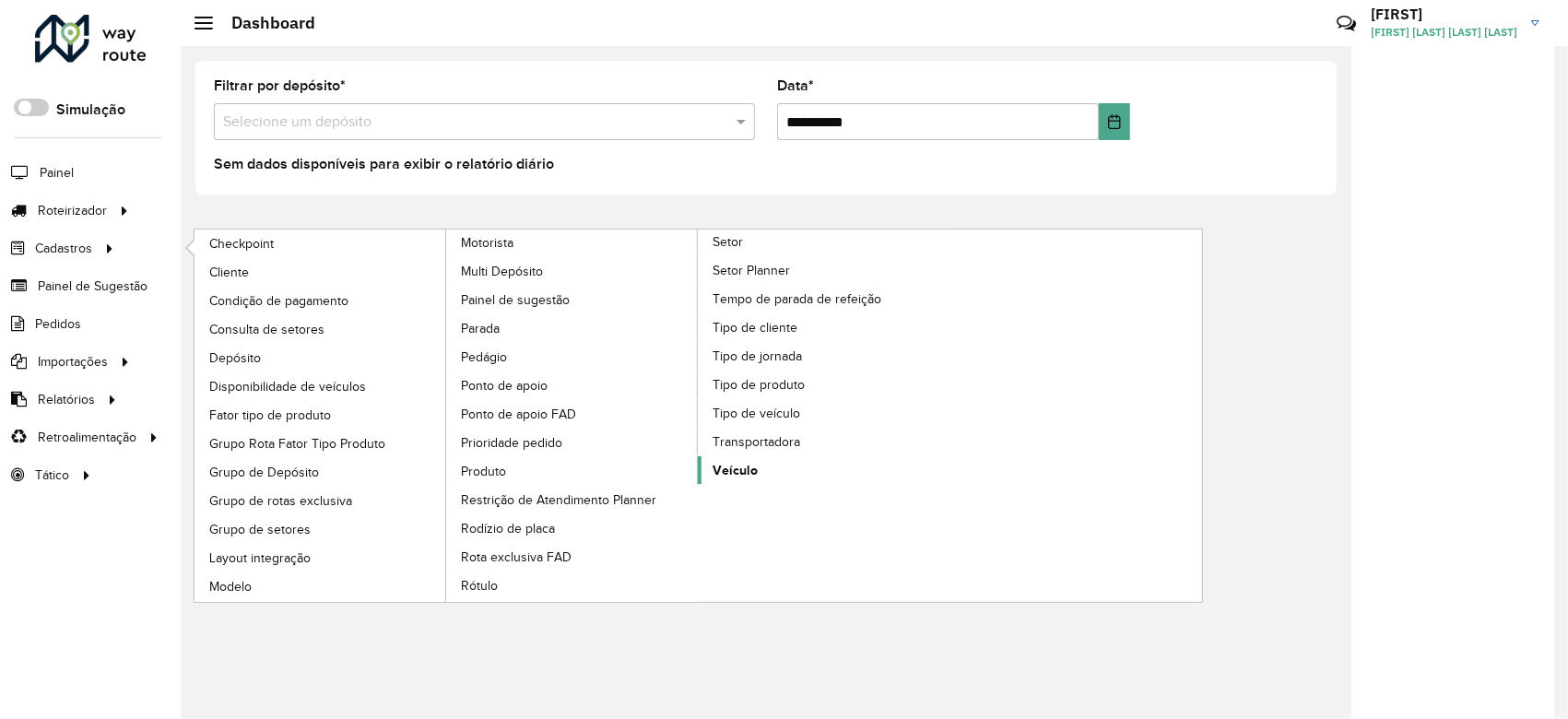 click on "Veículo" 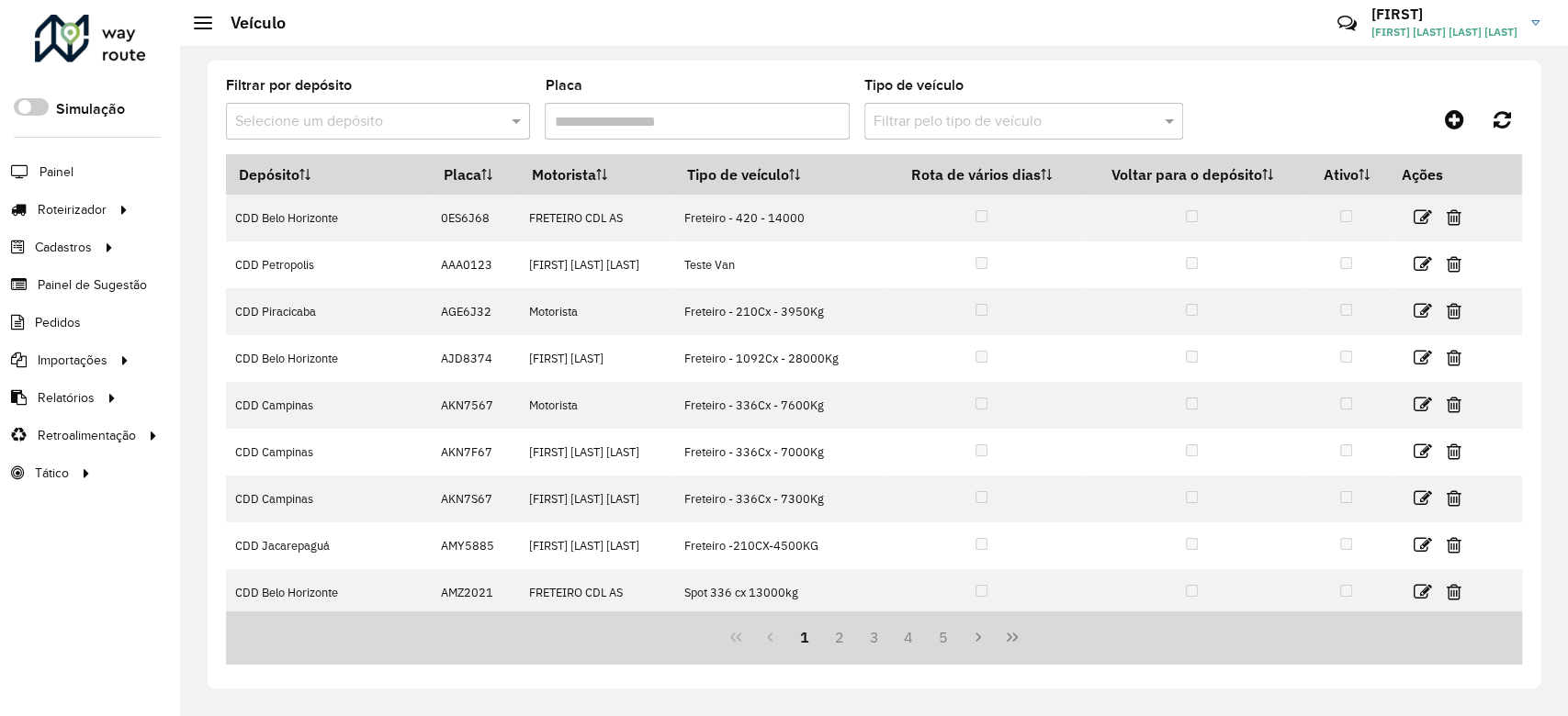 click at bounding box center [359, 122] 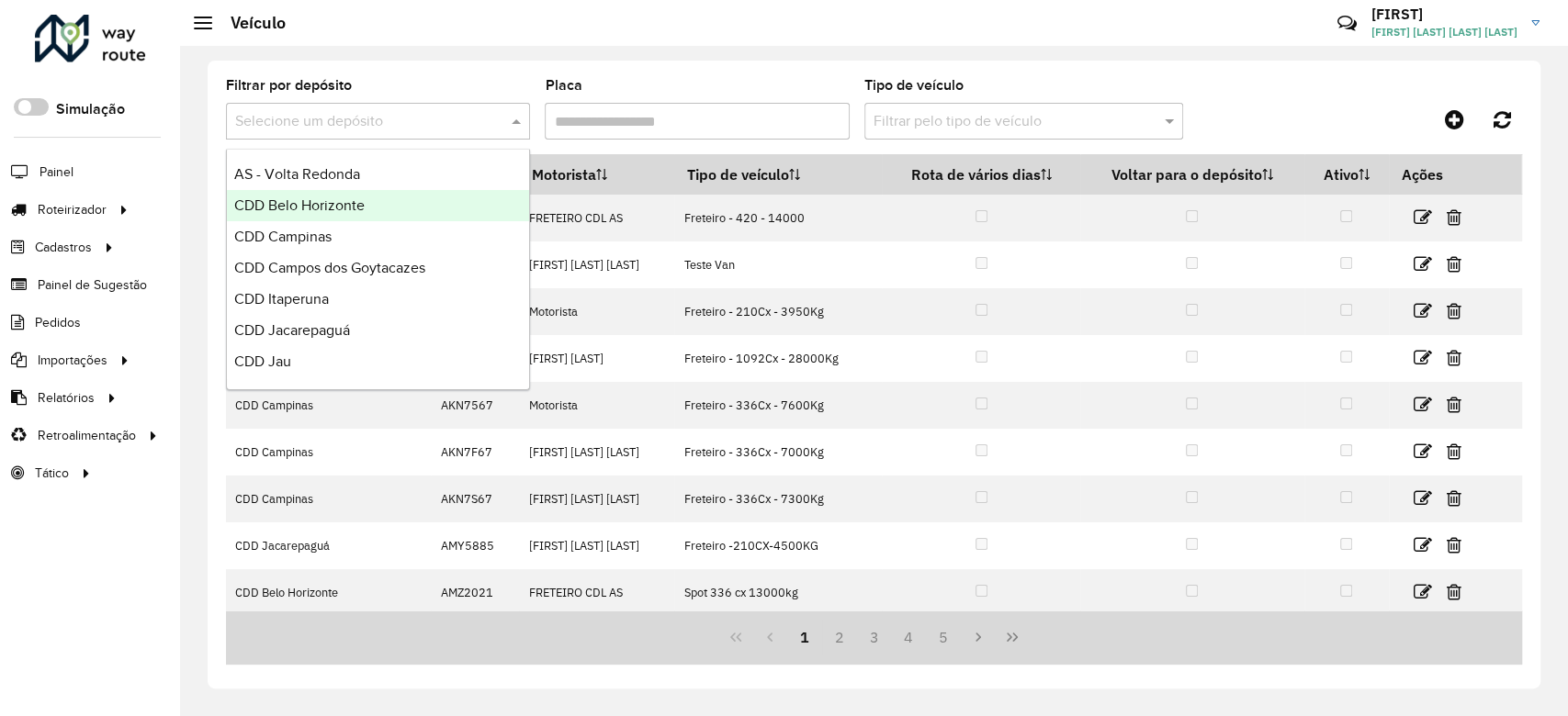 click on "CDD Belo Horizonte" at bounding box center [378, 206] 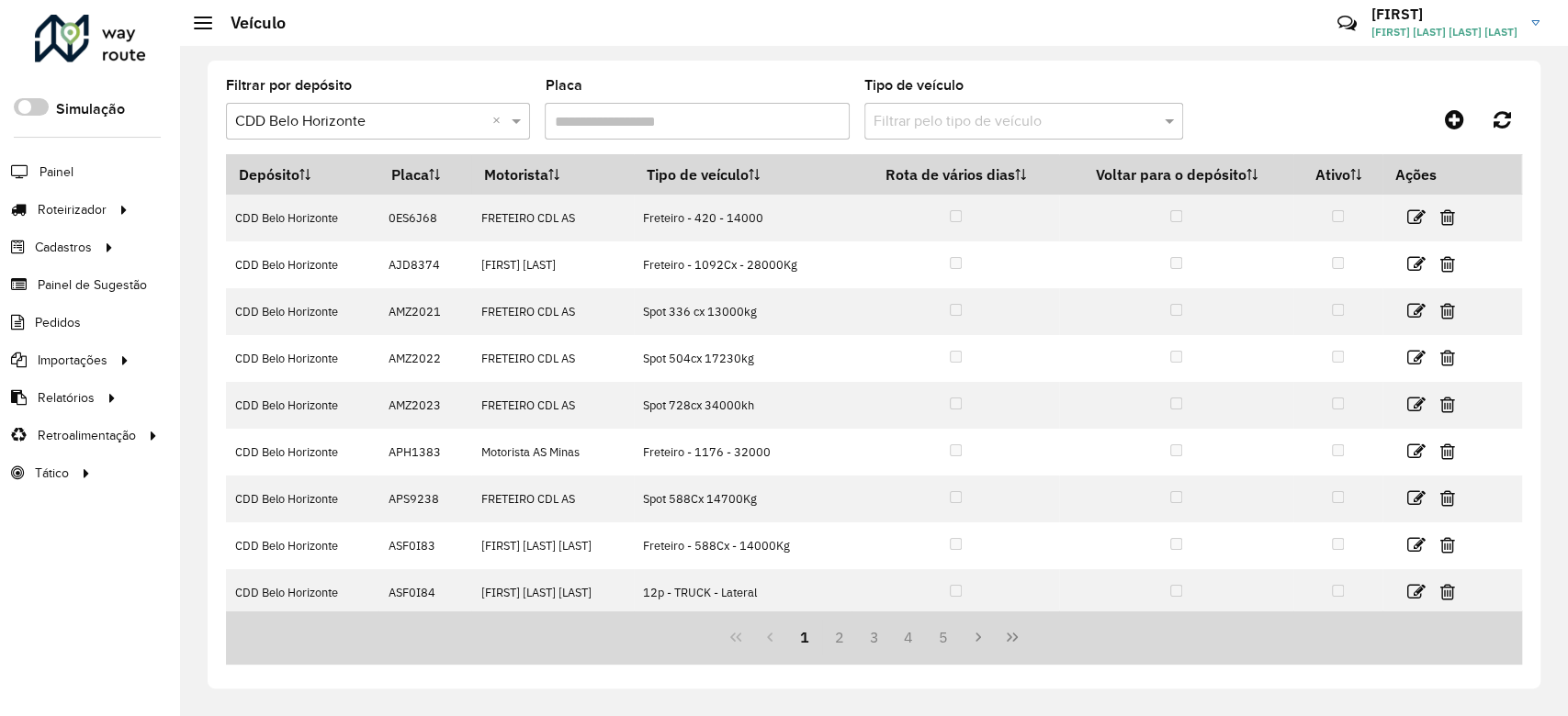click on "Placa" at bounding box center (696, 121) 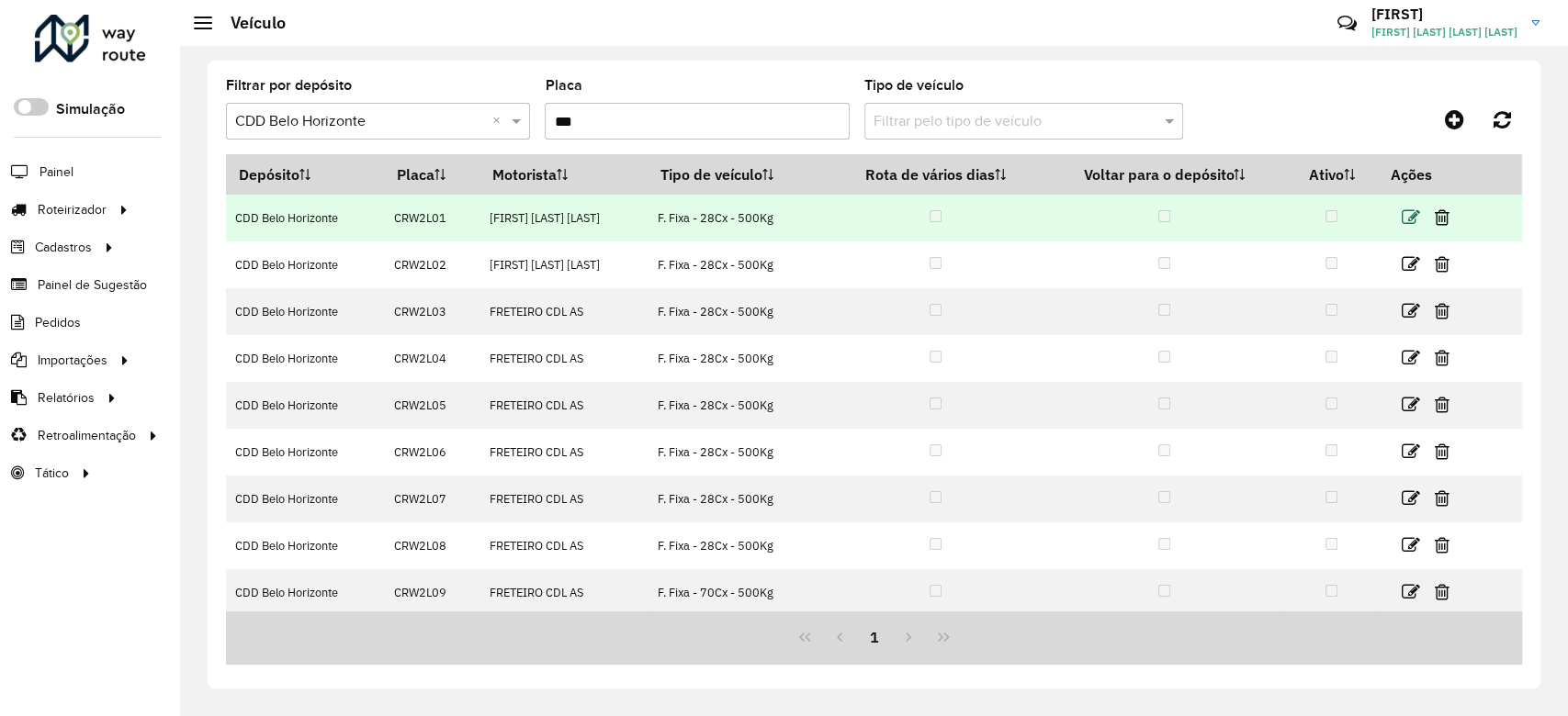 type on "***" 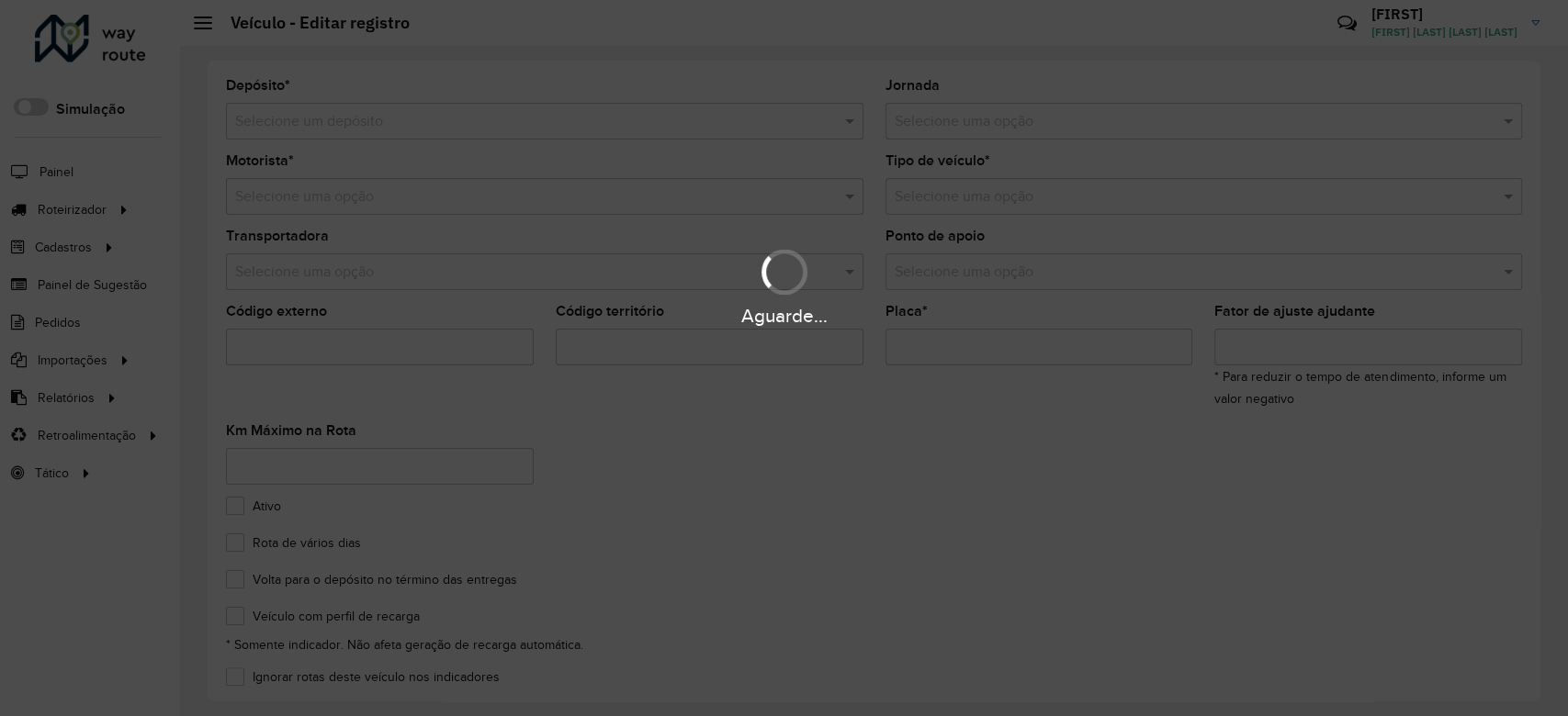 type on "***" 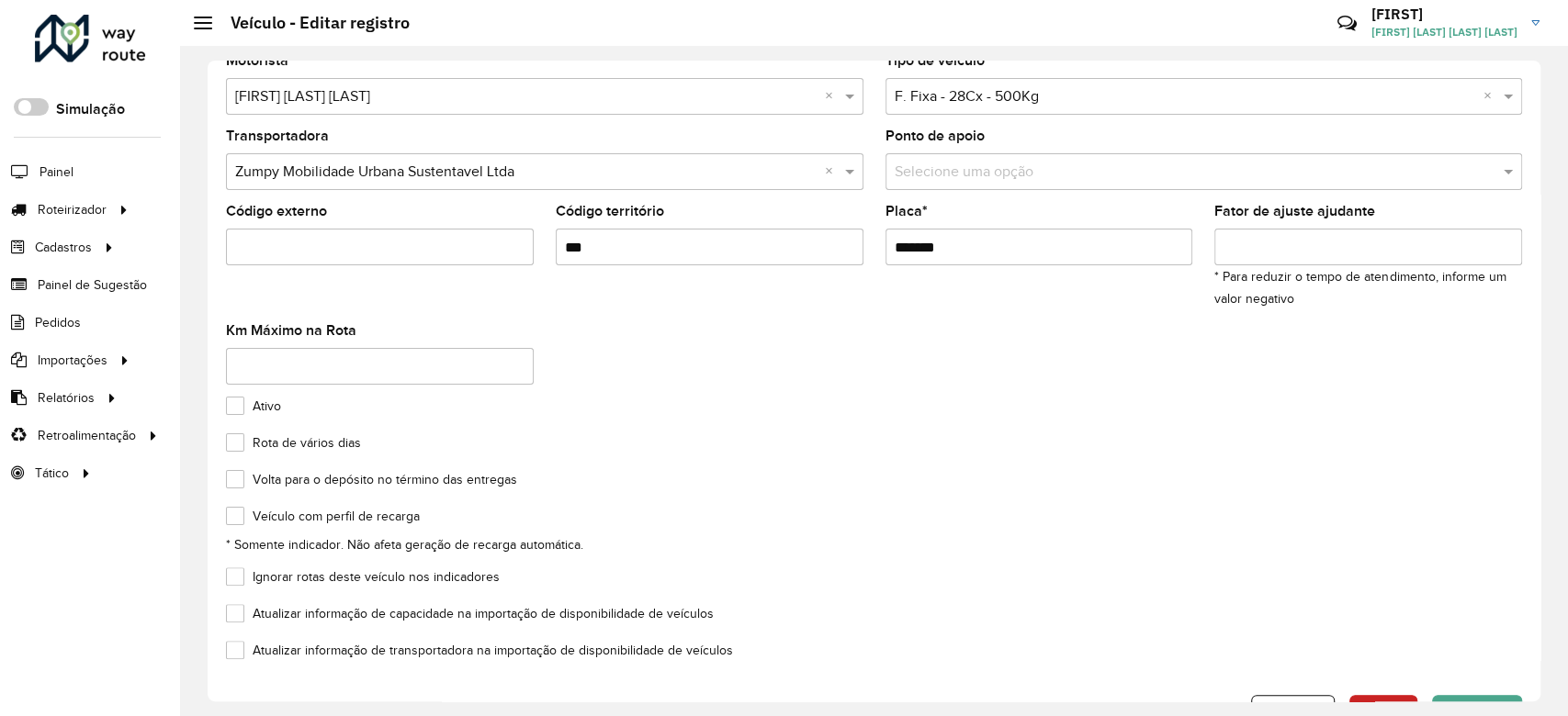 scroll, scrollTop: 162, scrollLeft: 0, axis: vertical 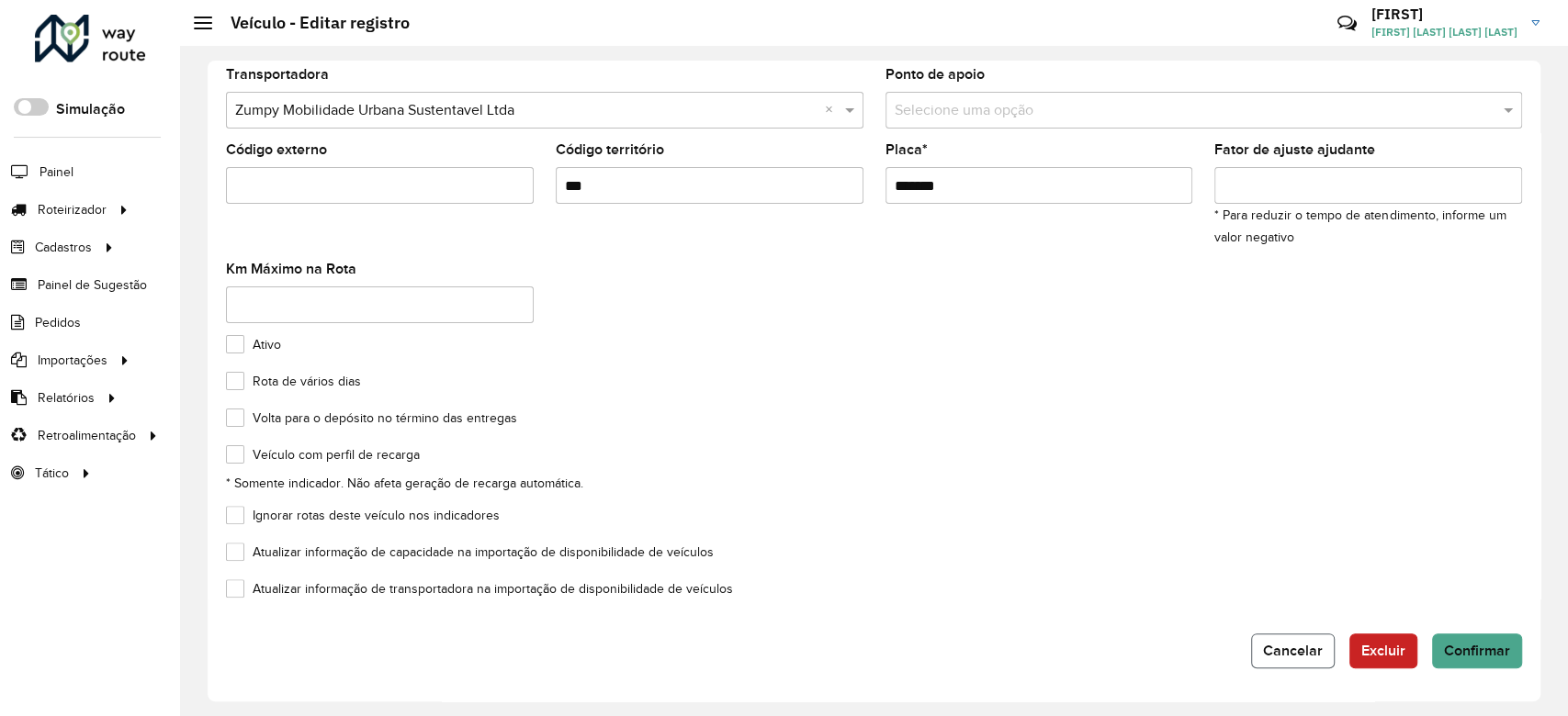 click on "Cancelar" 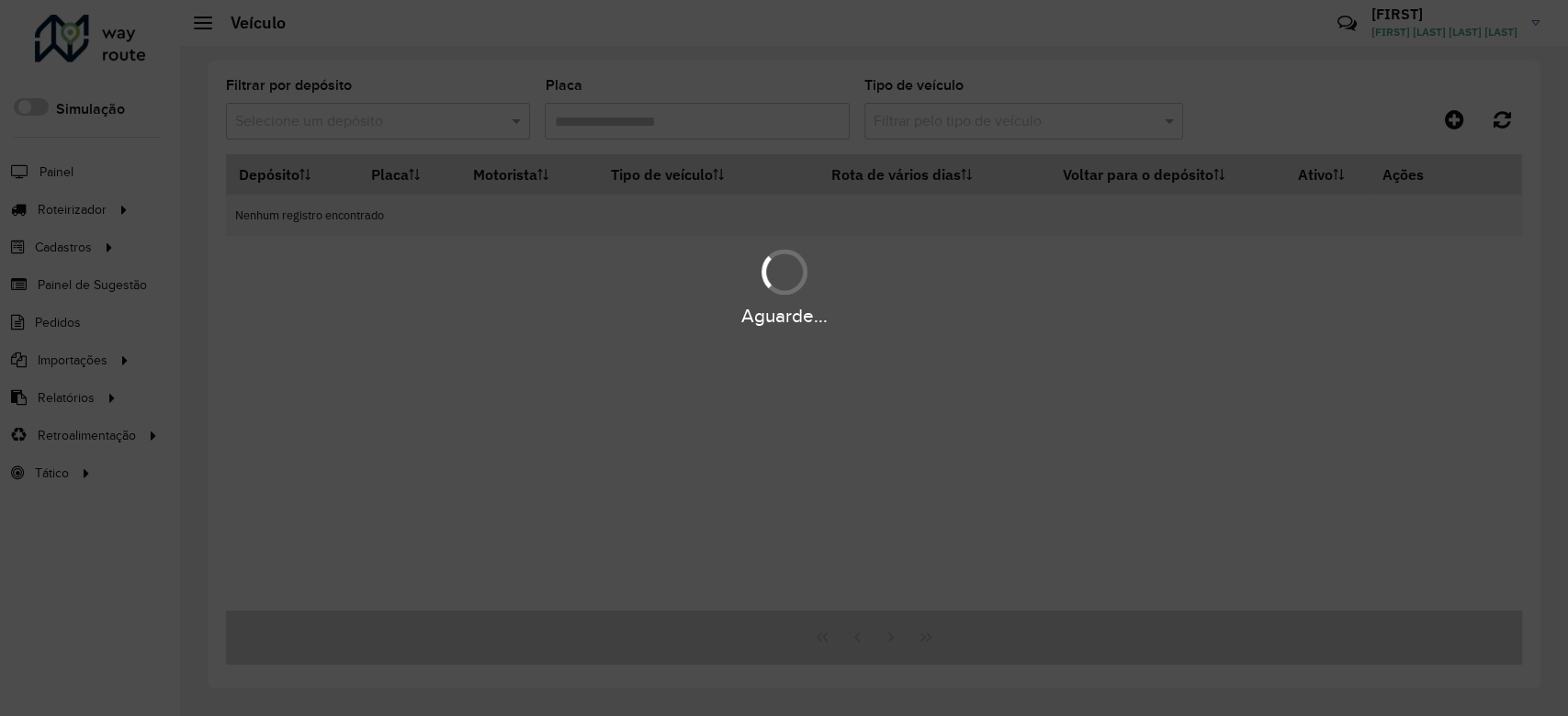 type on "***" 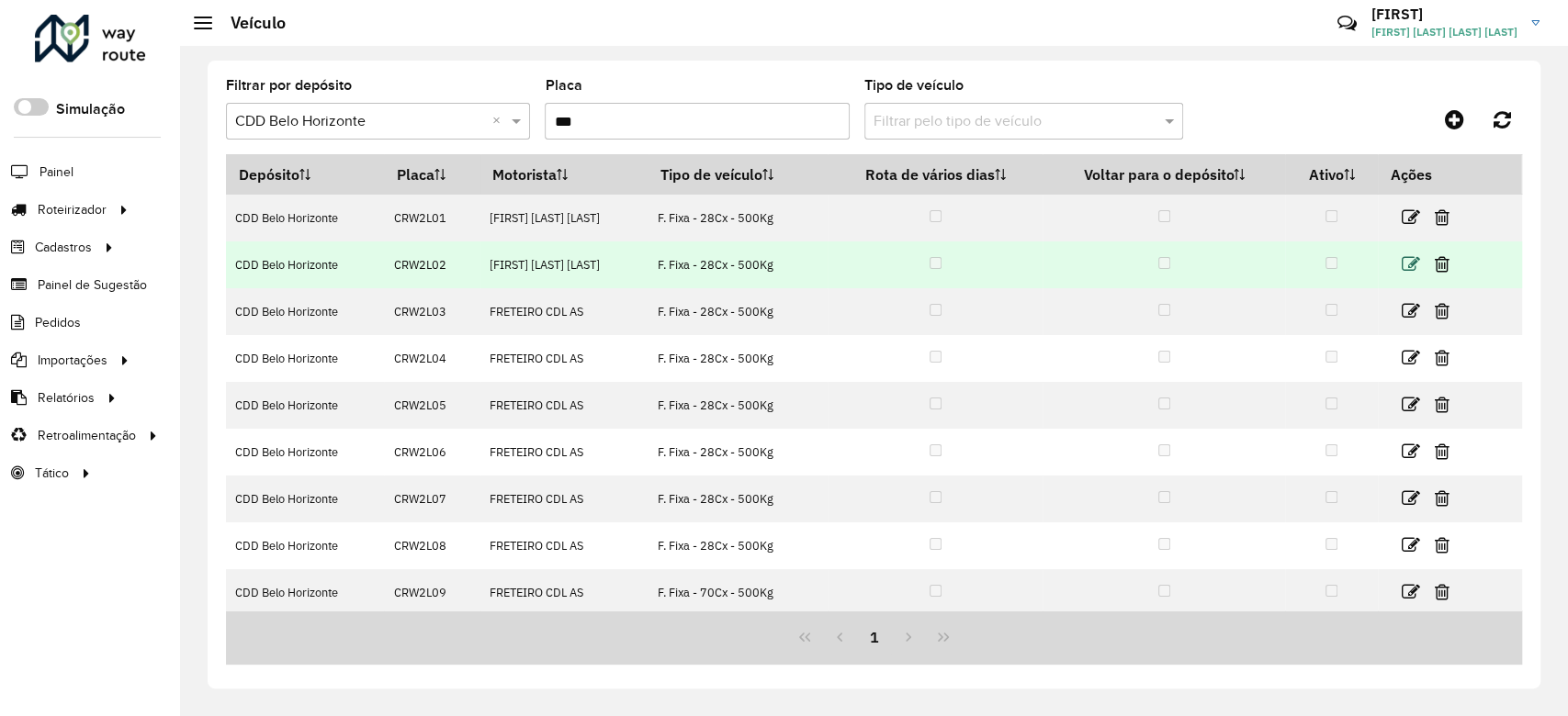 click at bounding box center (1411, 264) 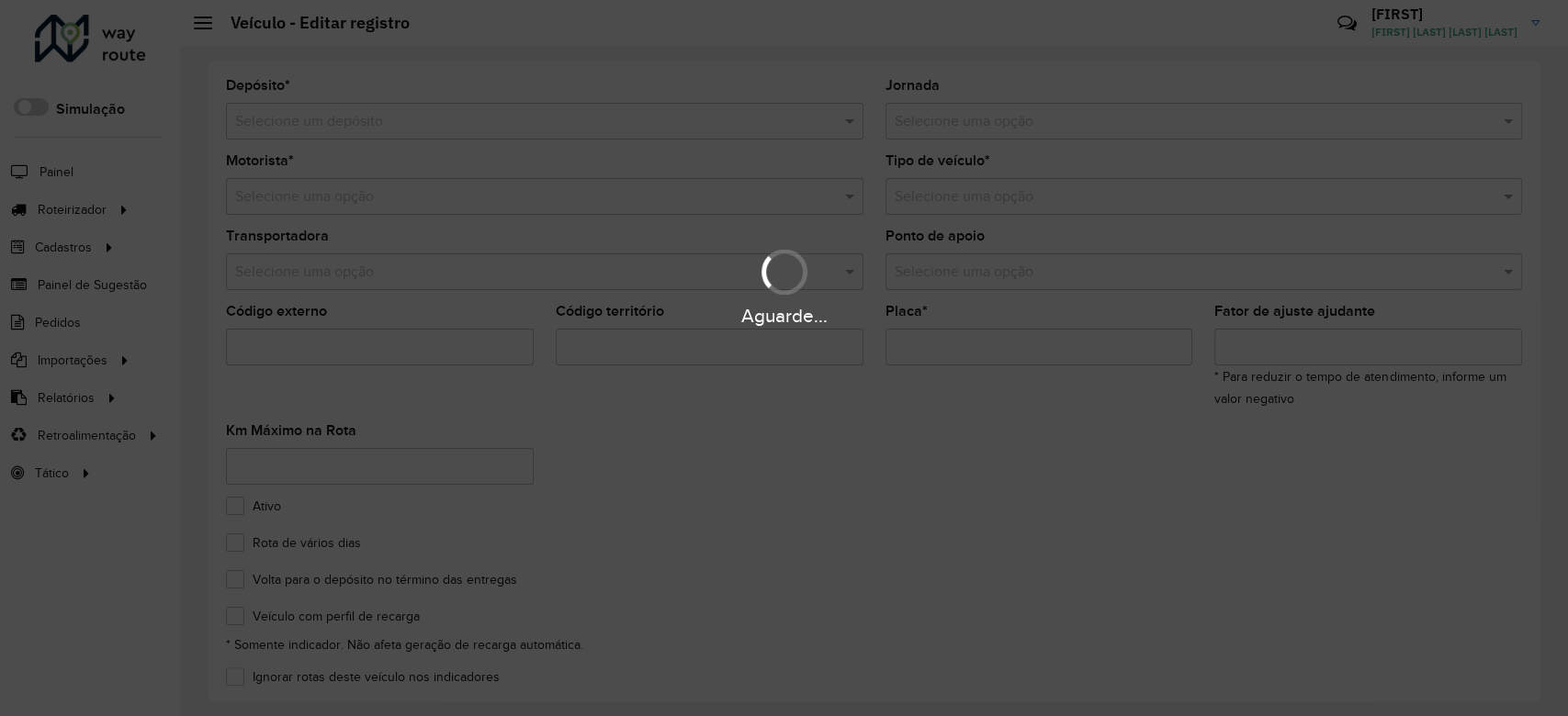 type on "***" 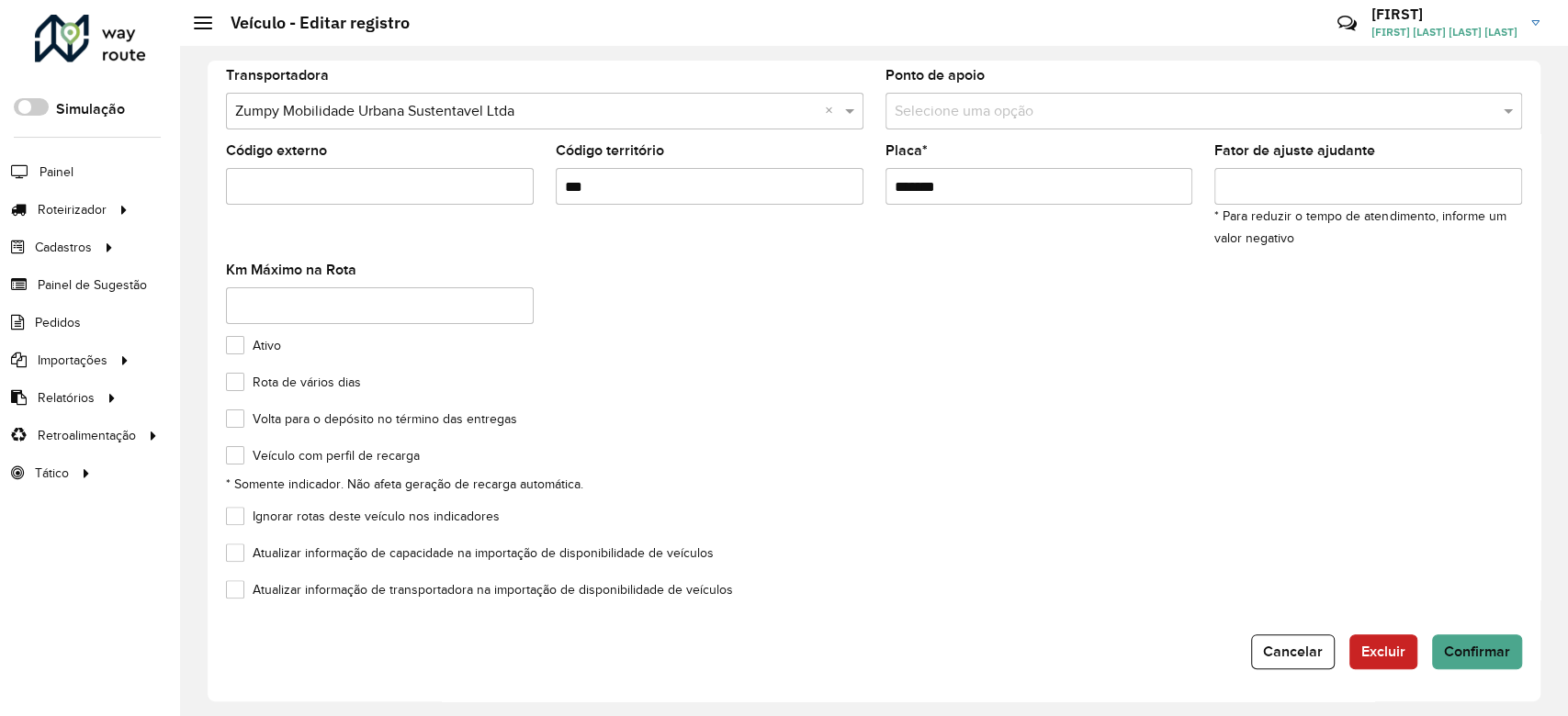 scroll, scrollTop: 162, scrollLeft: 0, axis: vertical 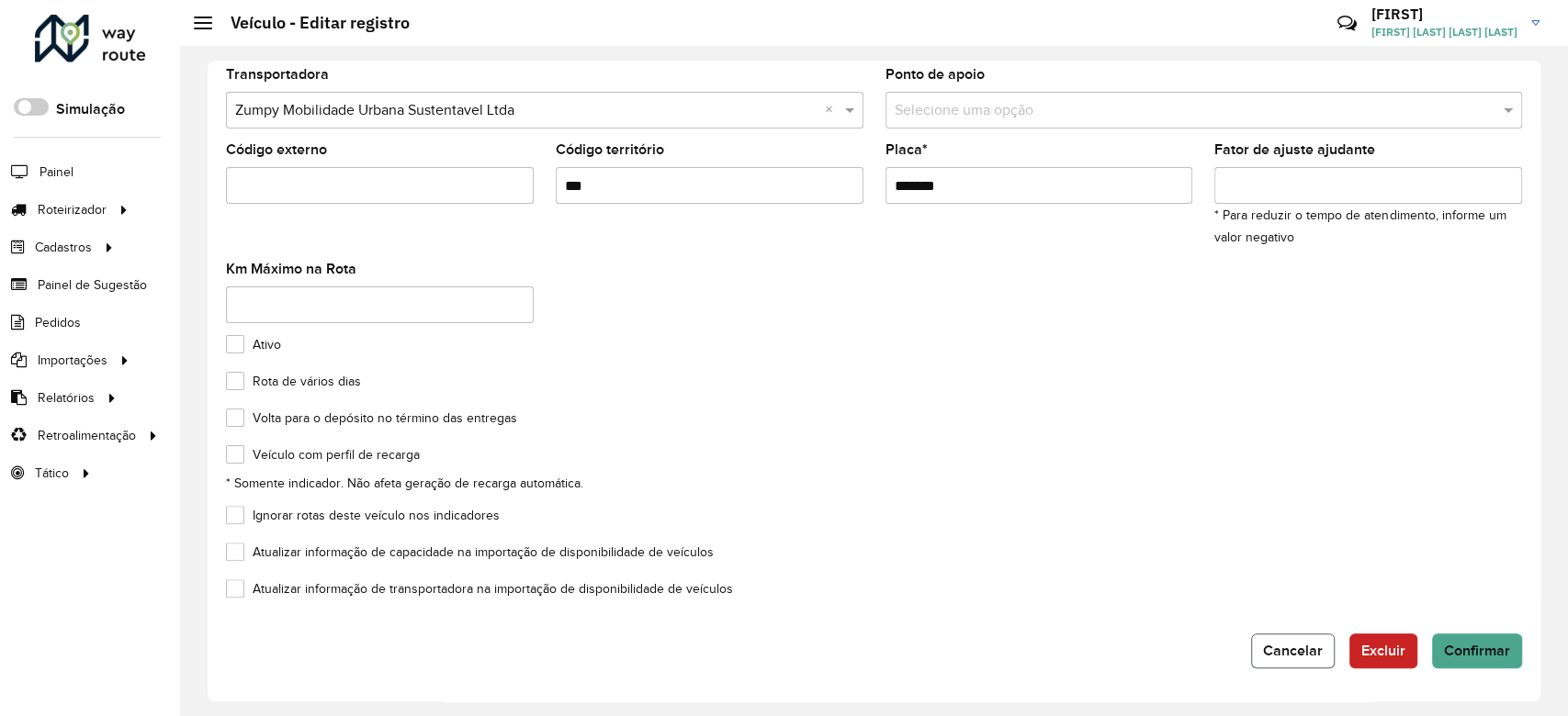 click on "Cancelar" 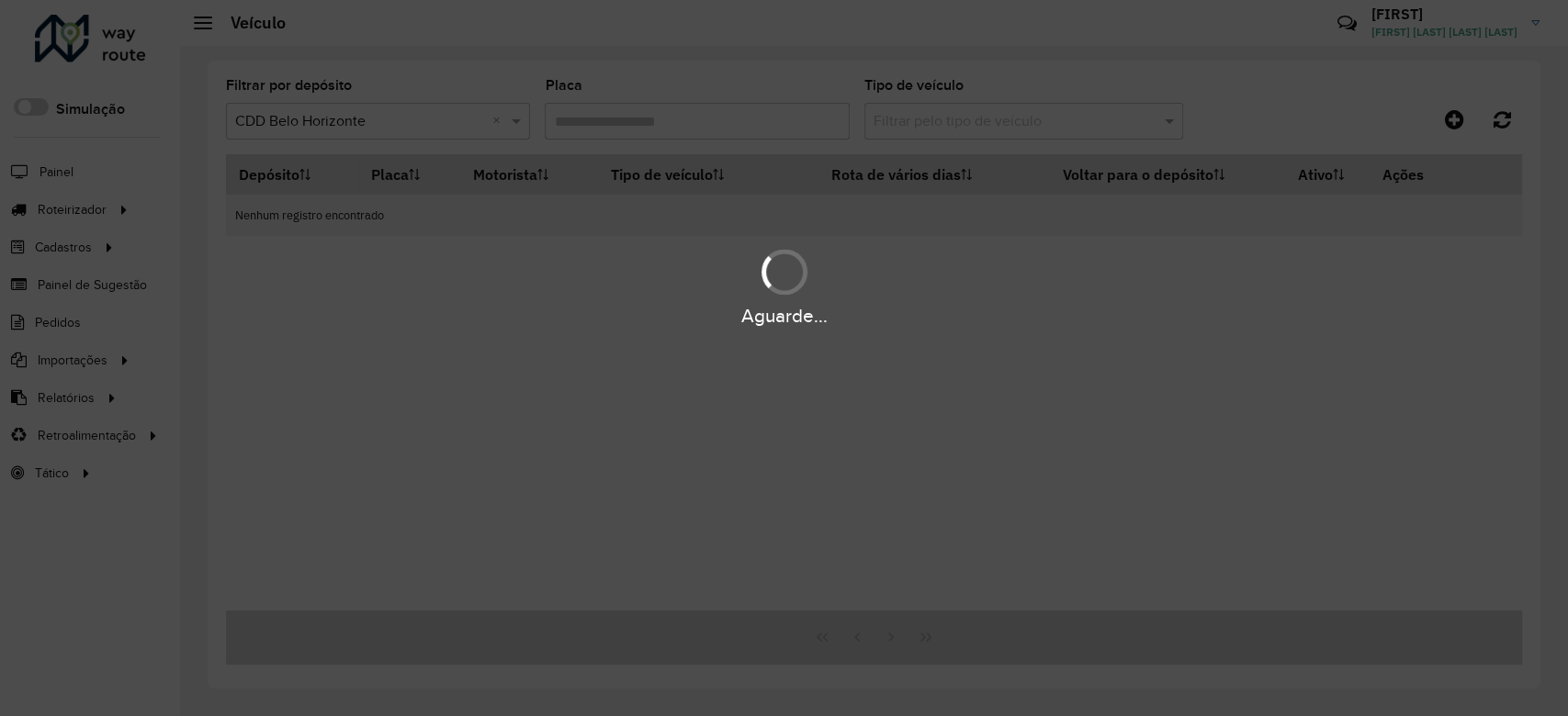 type on "***" 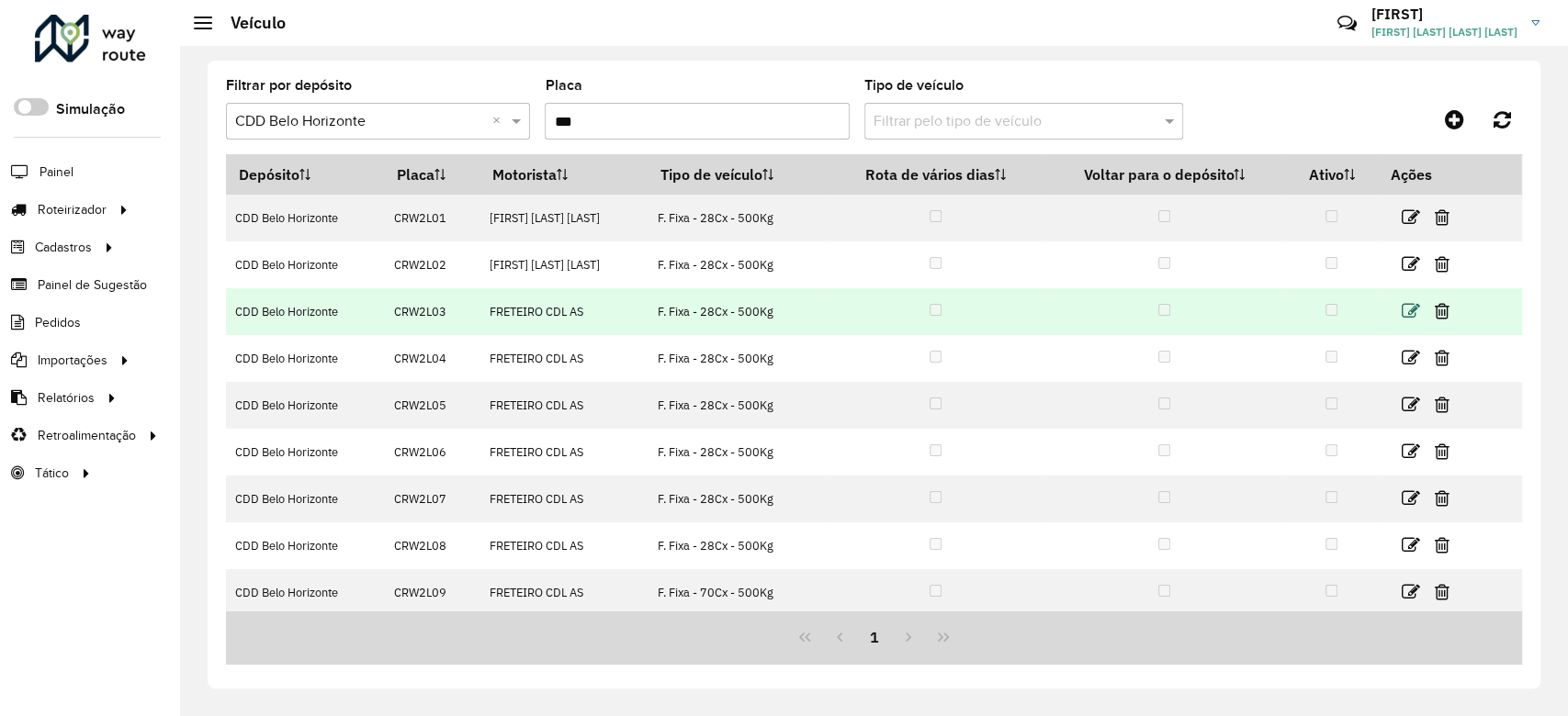 click at bounding box center (1411, 311) 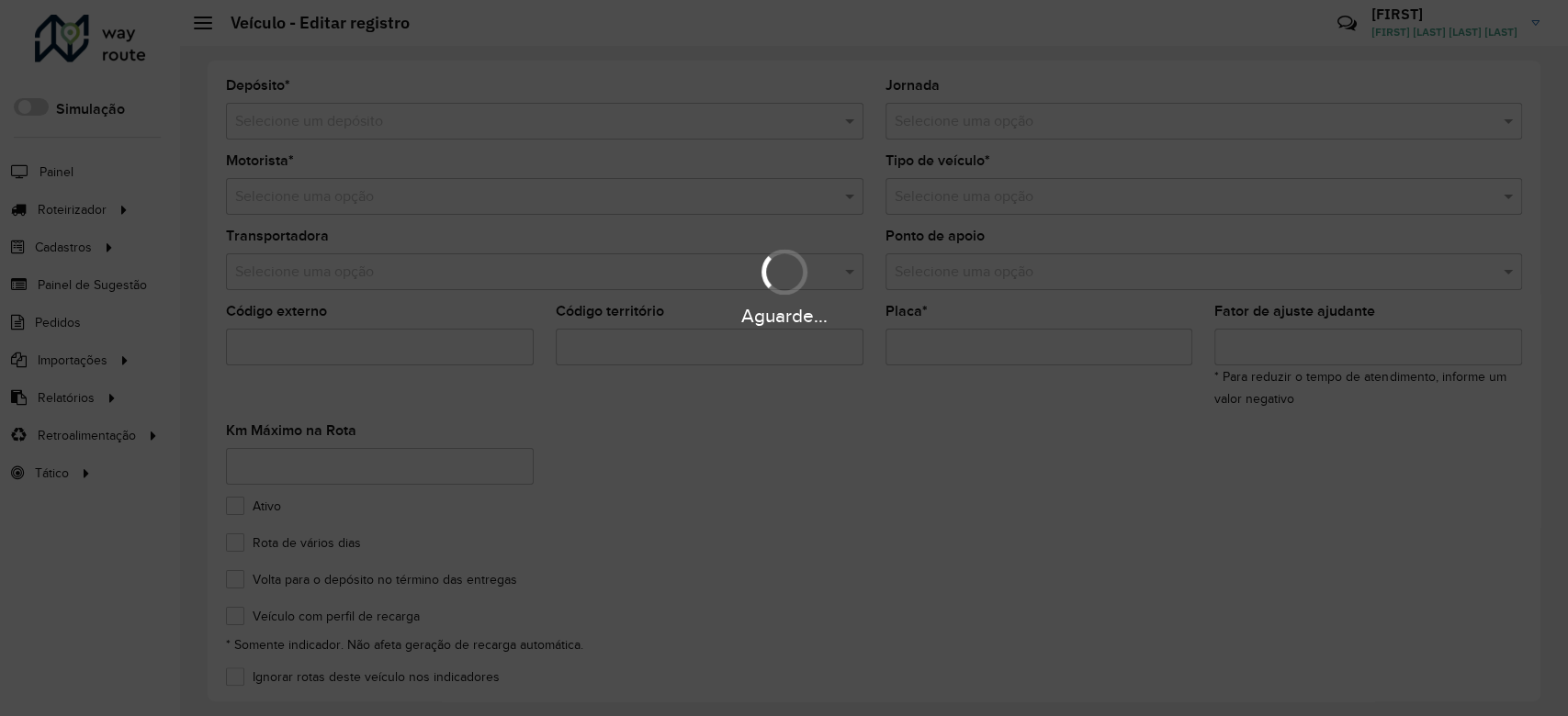 type on "***" 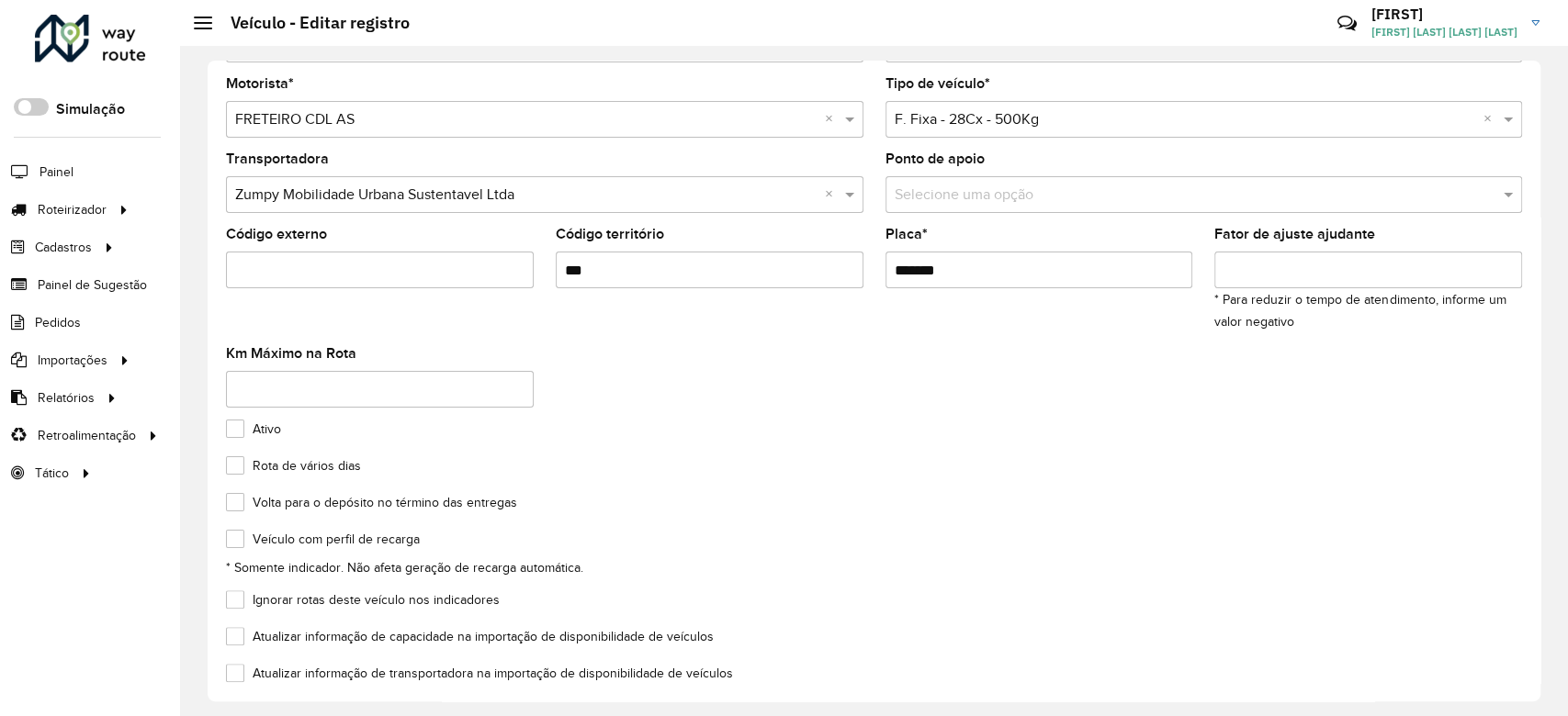 scroll, scrollTop: 122, scrollLeft: 0, axis: vertical 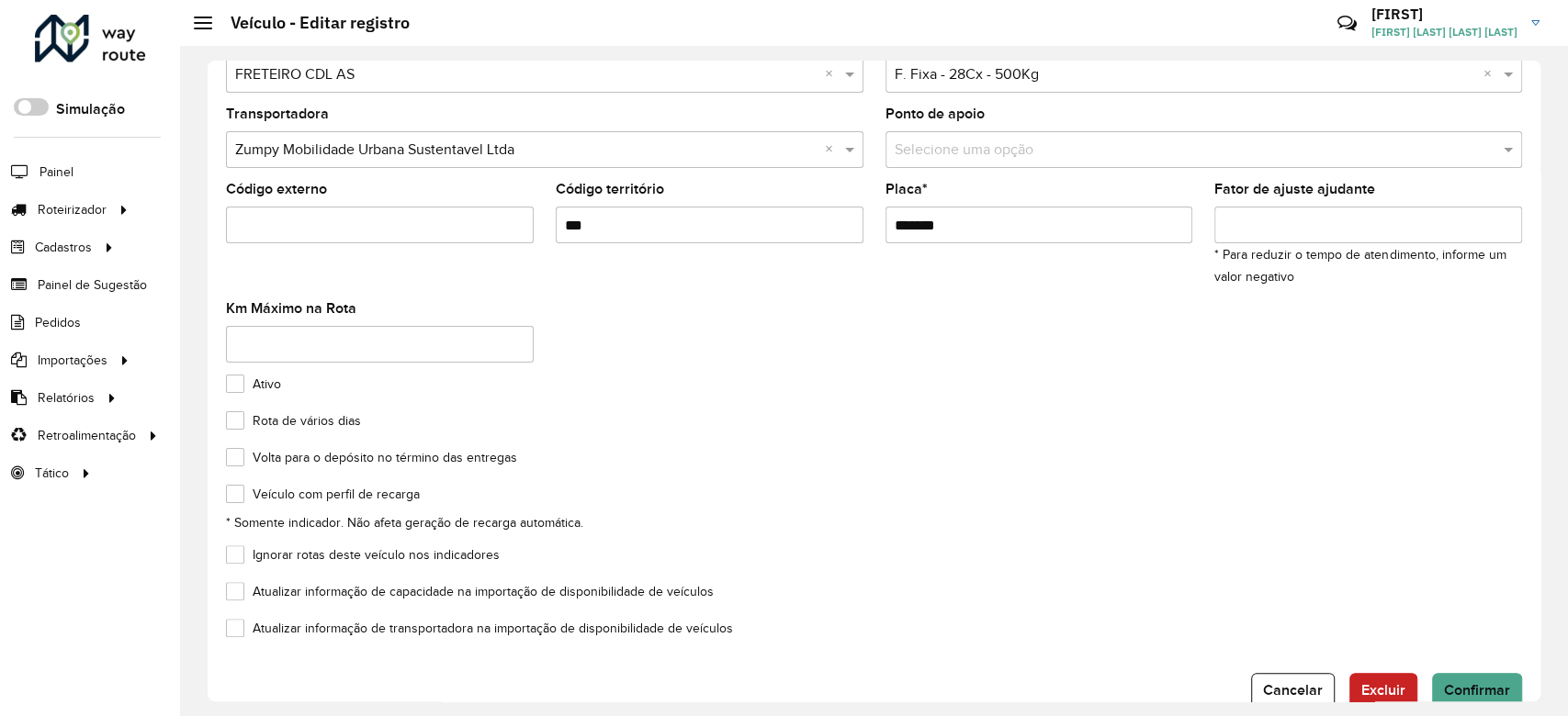 click on "Ignorar rotas deste veículo nos indicadores" 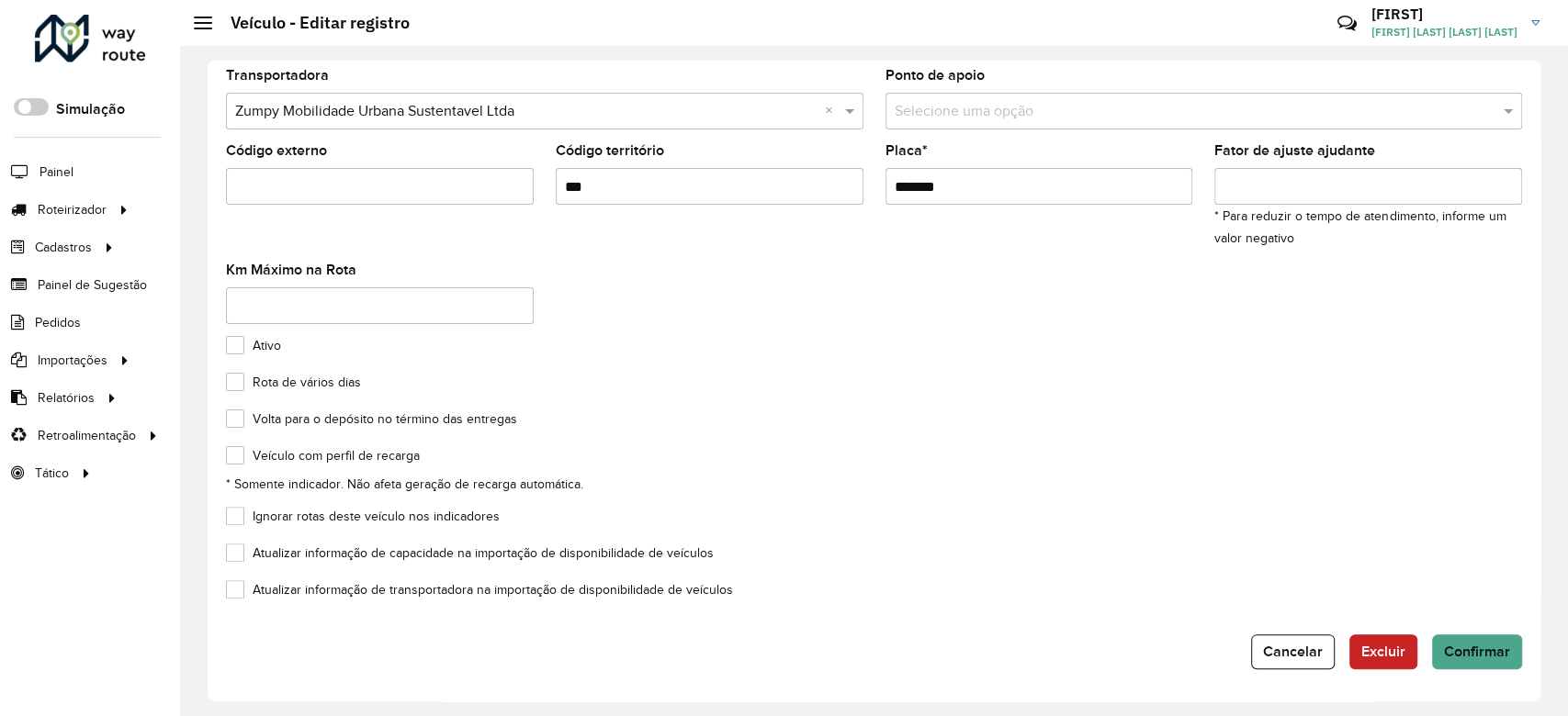 scroll, scrollTop: 162, scrollLeft: 0, axis: vertical 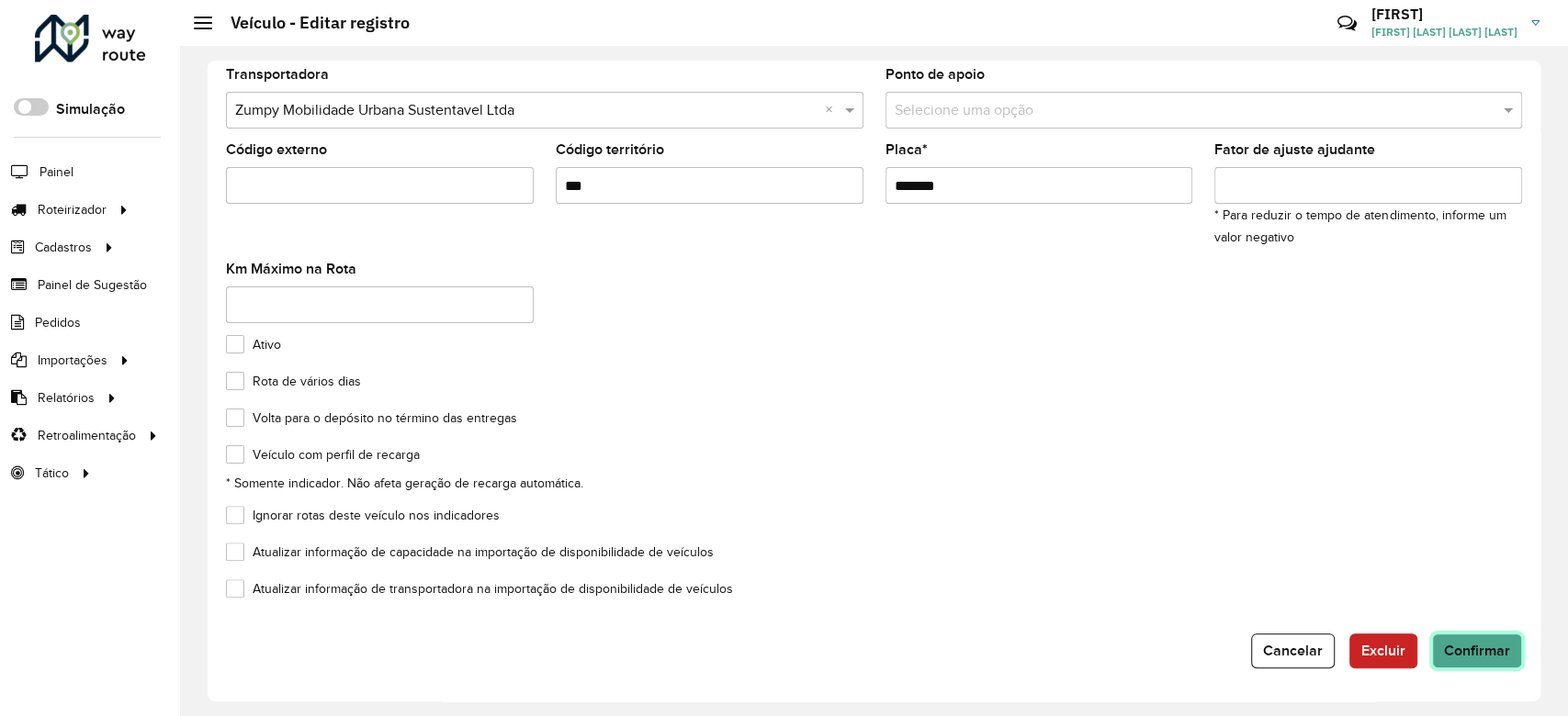 click on "Confirmar" 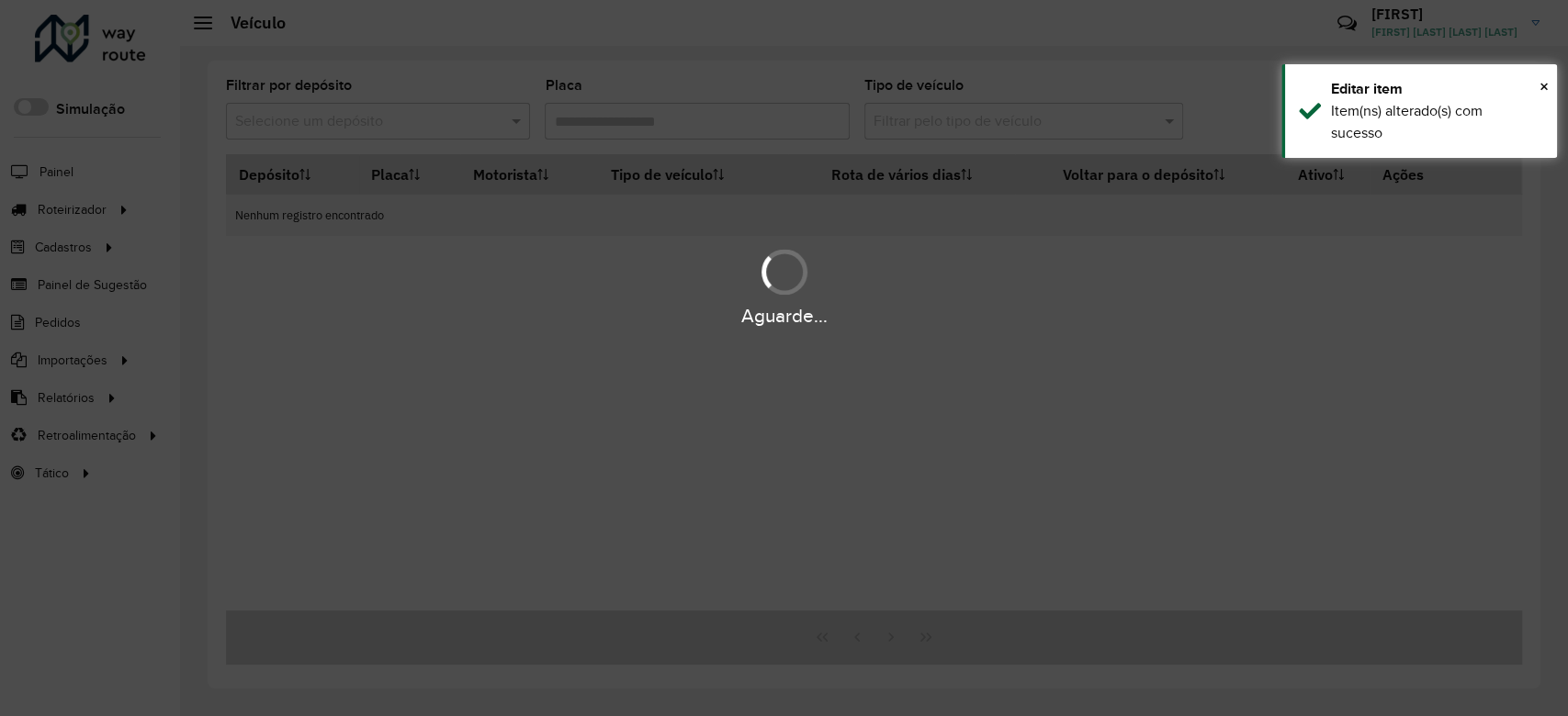 type on "***" 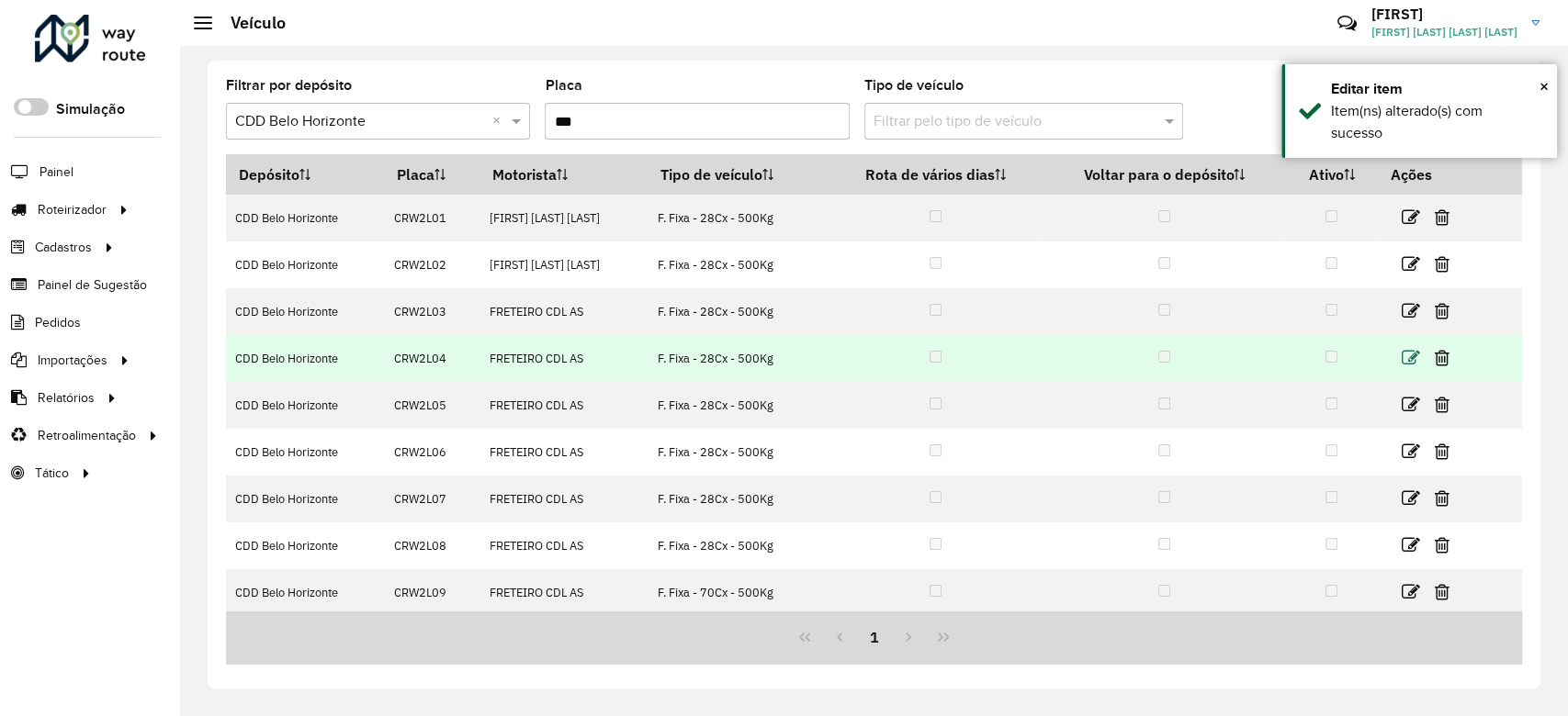 click at bounding box center [1411, 358] 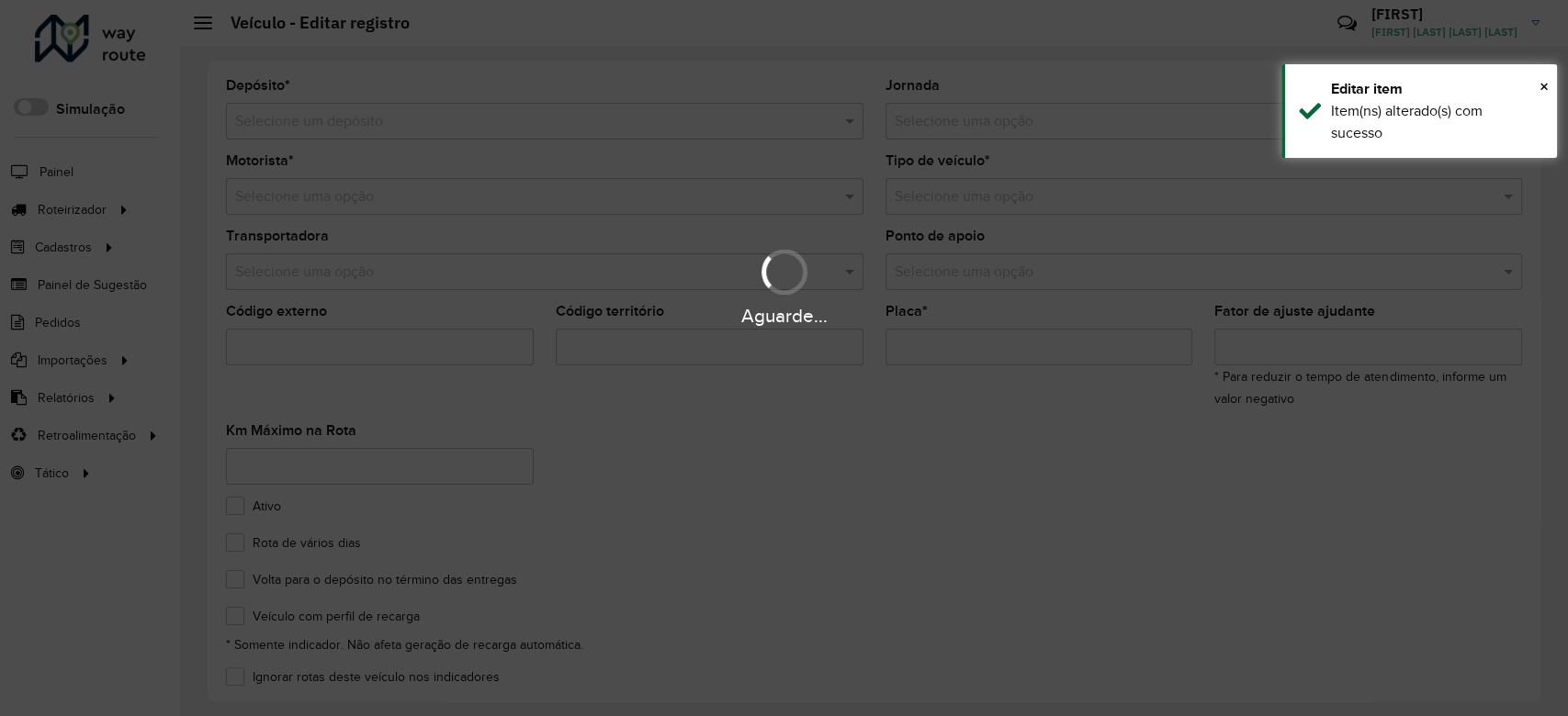 type on "***" 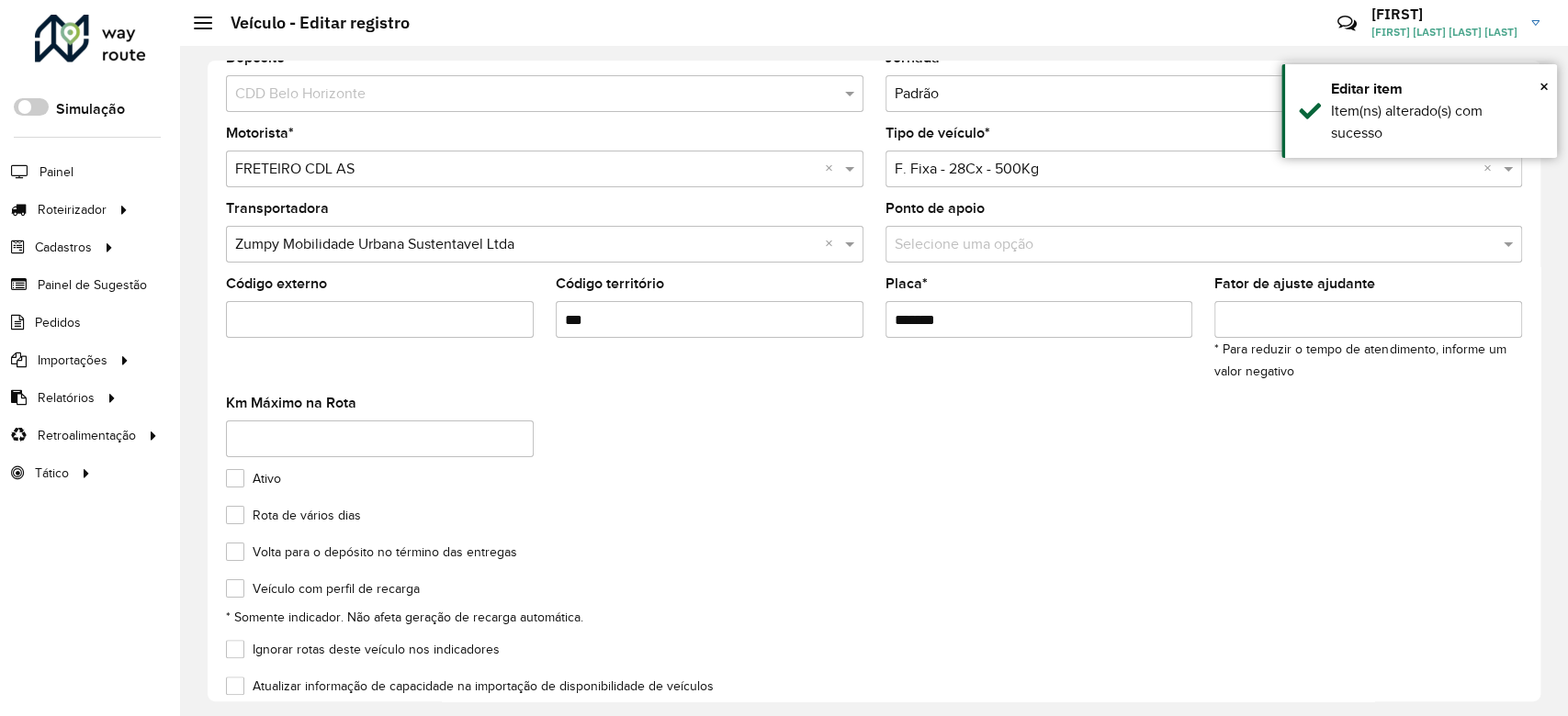 scroll, scrollTop: 162, scrollLeft: 0, axis: vertical 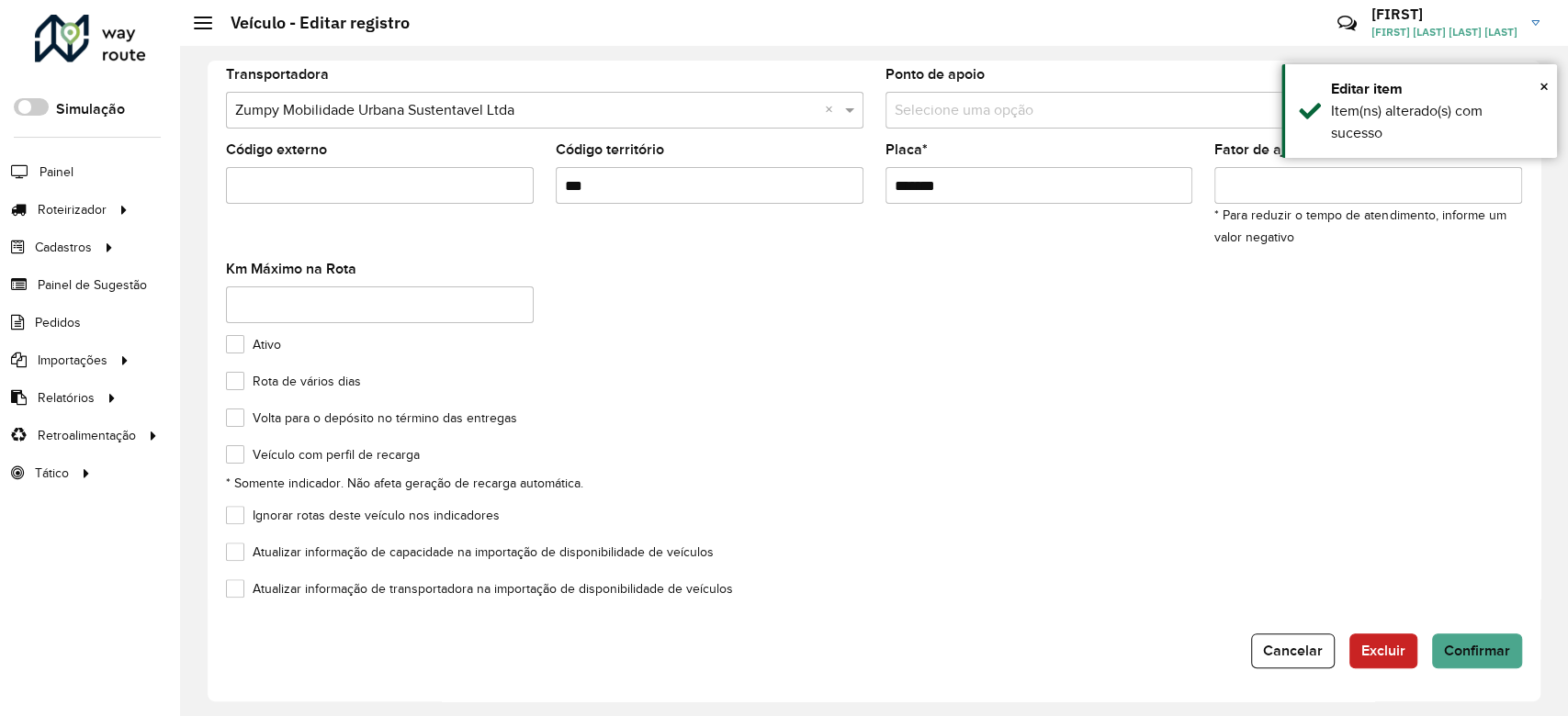 click on "Ignorar rotas deste veículo nos indicadores" 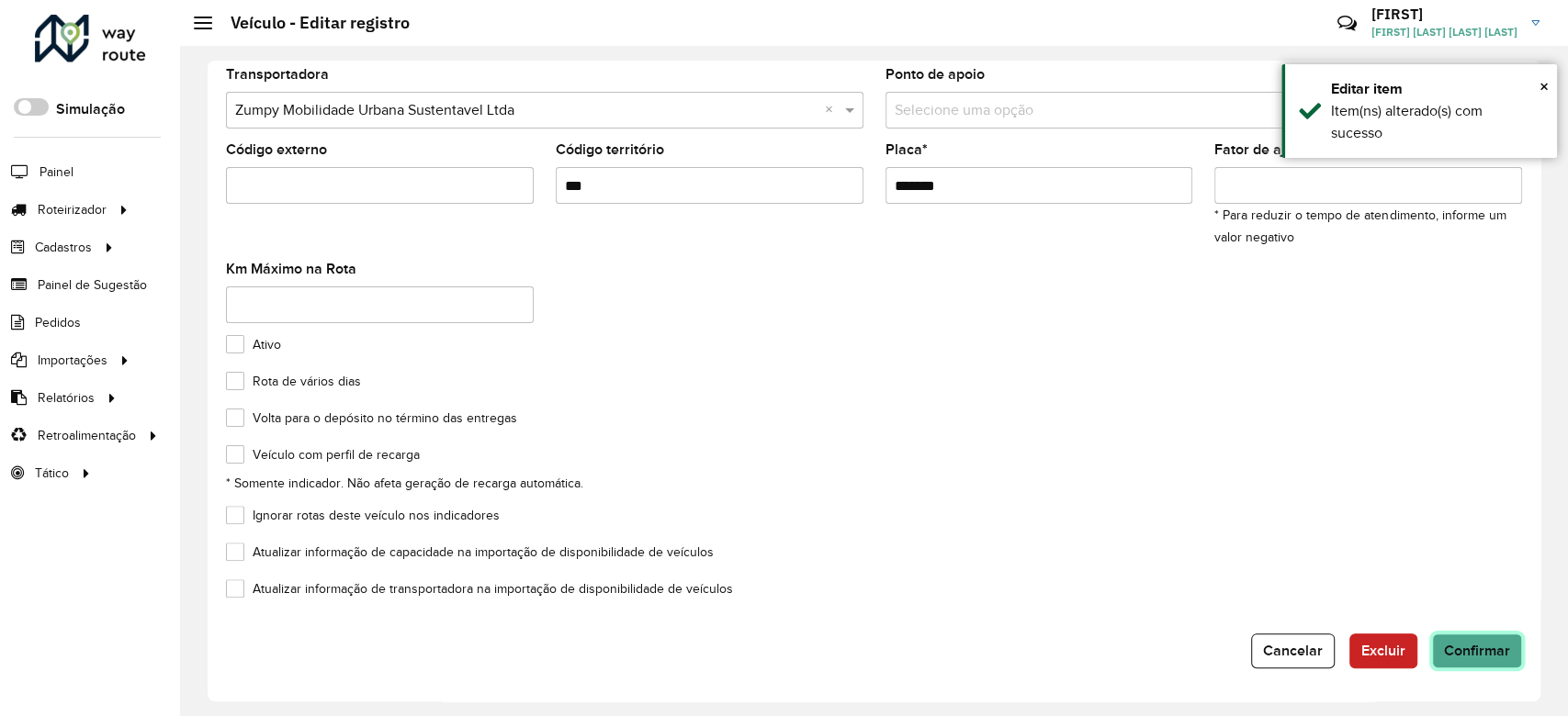 click on "Confirmar" 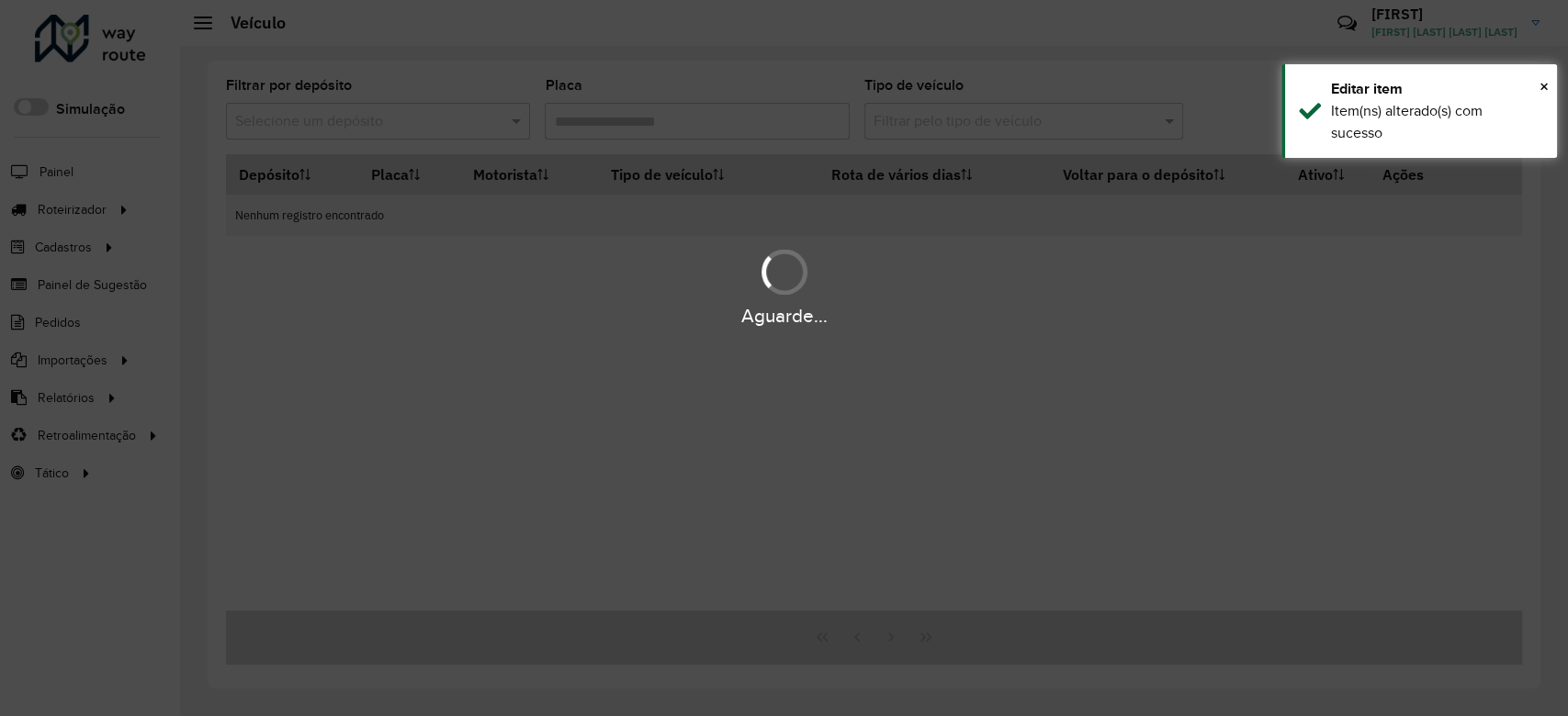 type on "***" 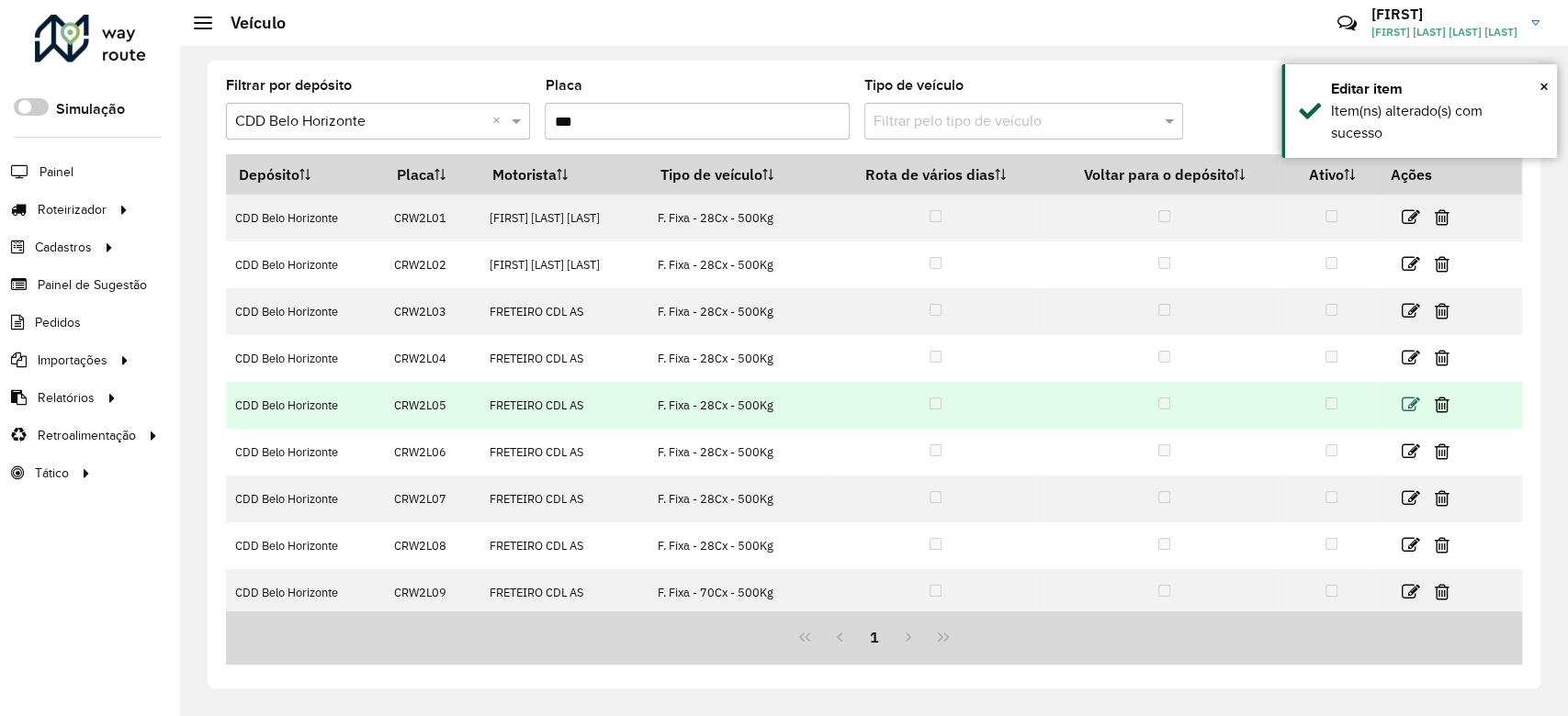 click at bounding box center [1411, 405] 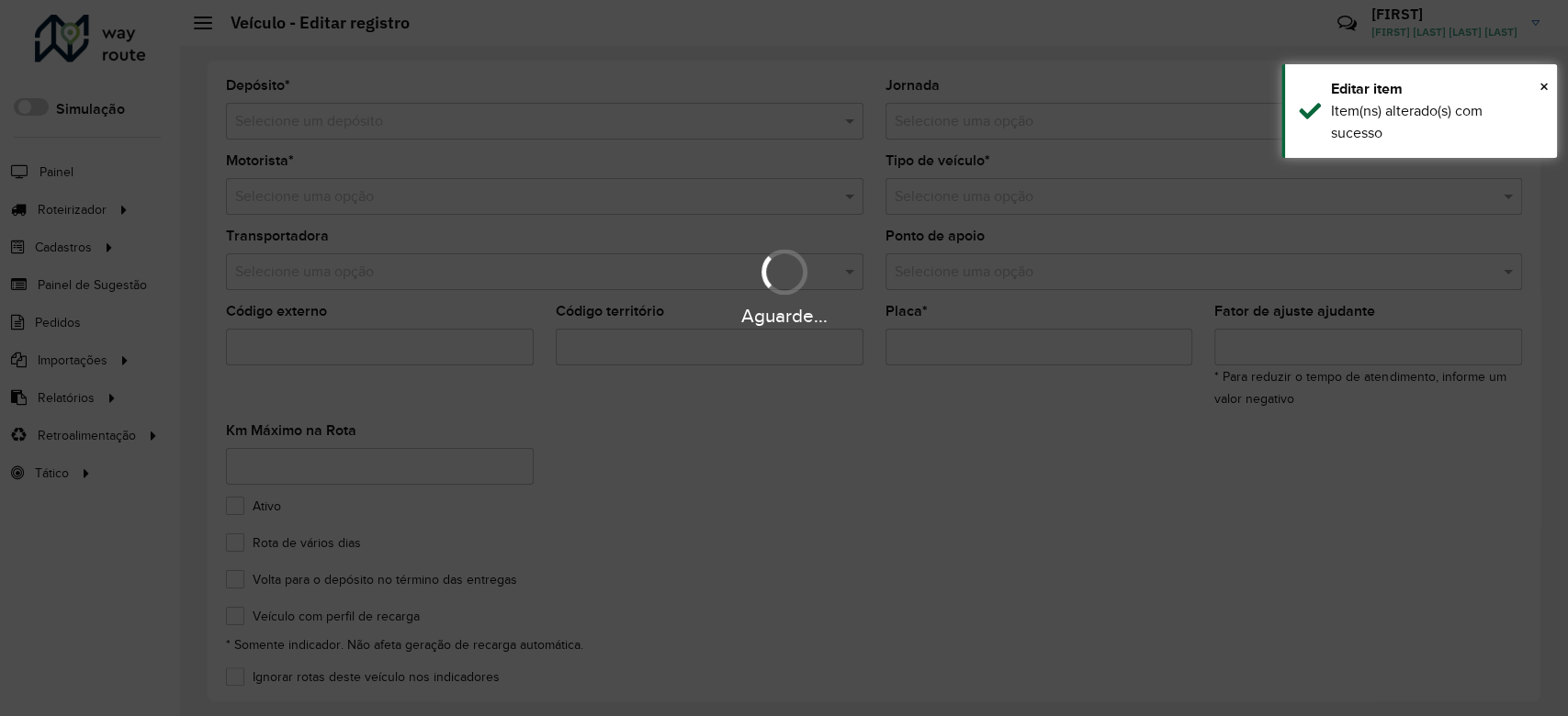 type on "***" 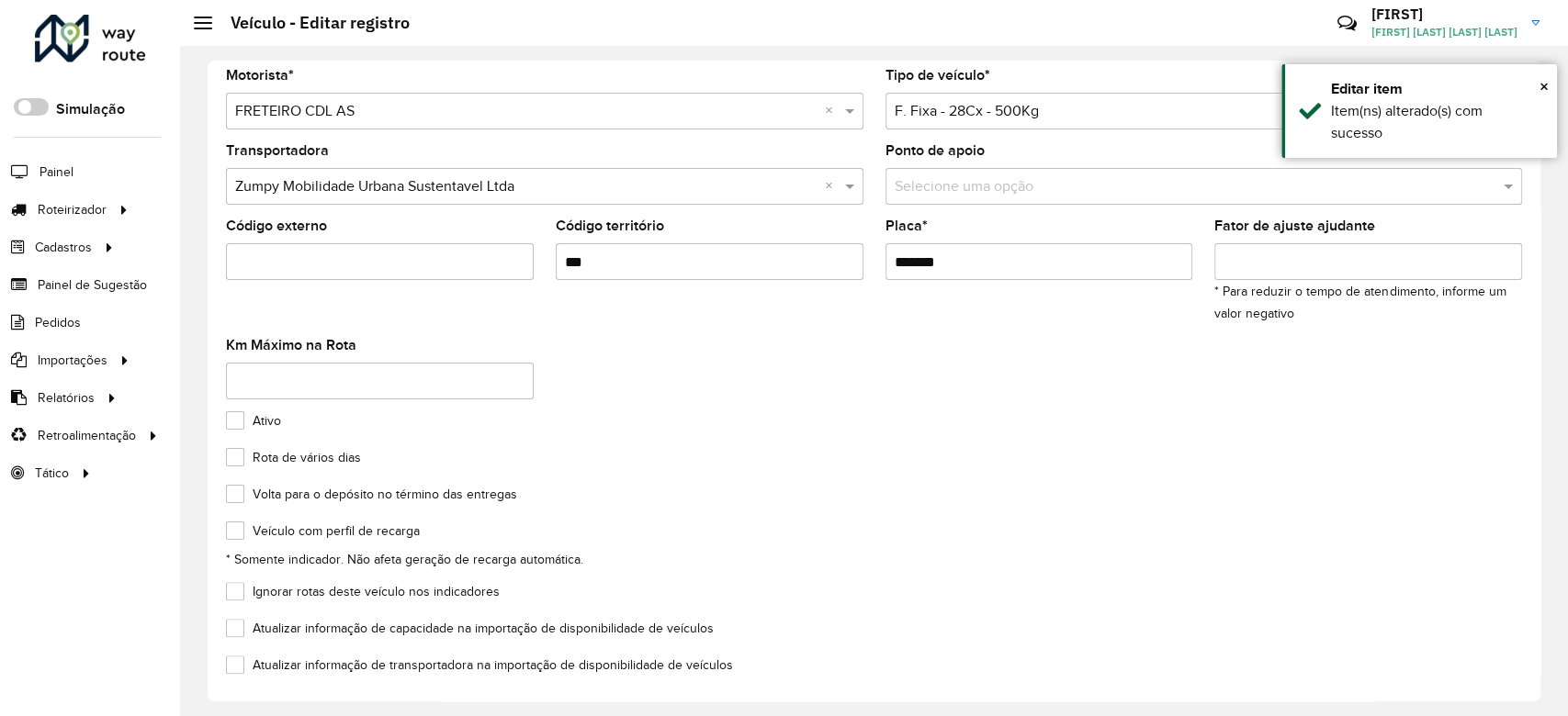 scroll, scrollTop: 162, scrollLeft: 0, axis: vertical 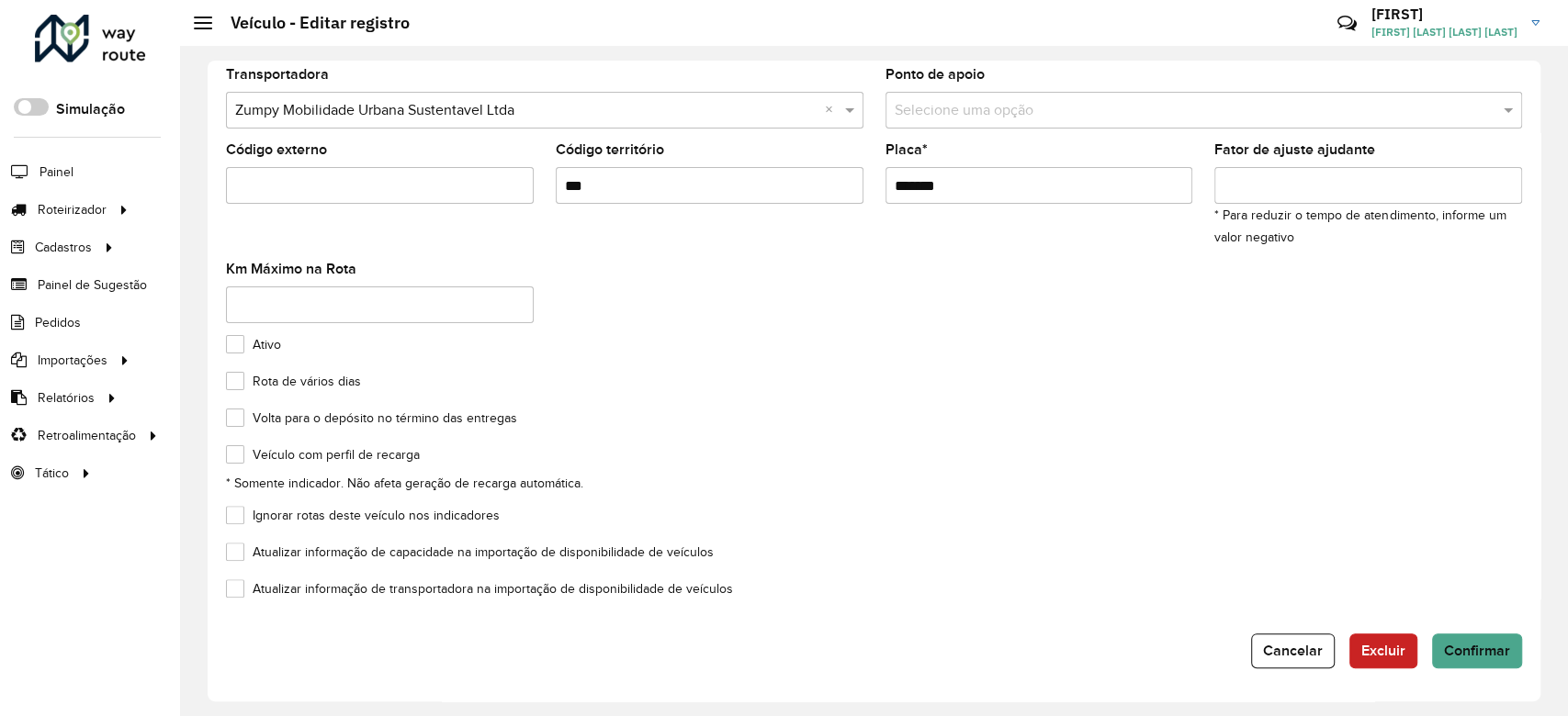 click on "Ignorar rotas deste veículo nos indicadores" 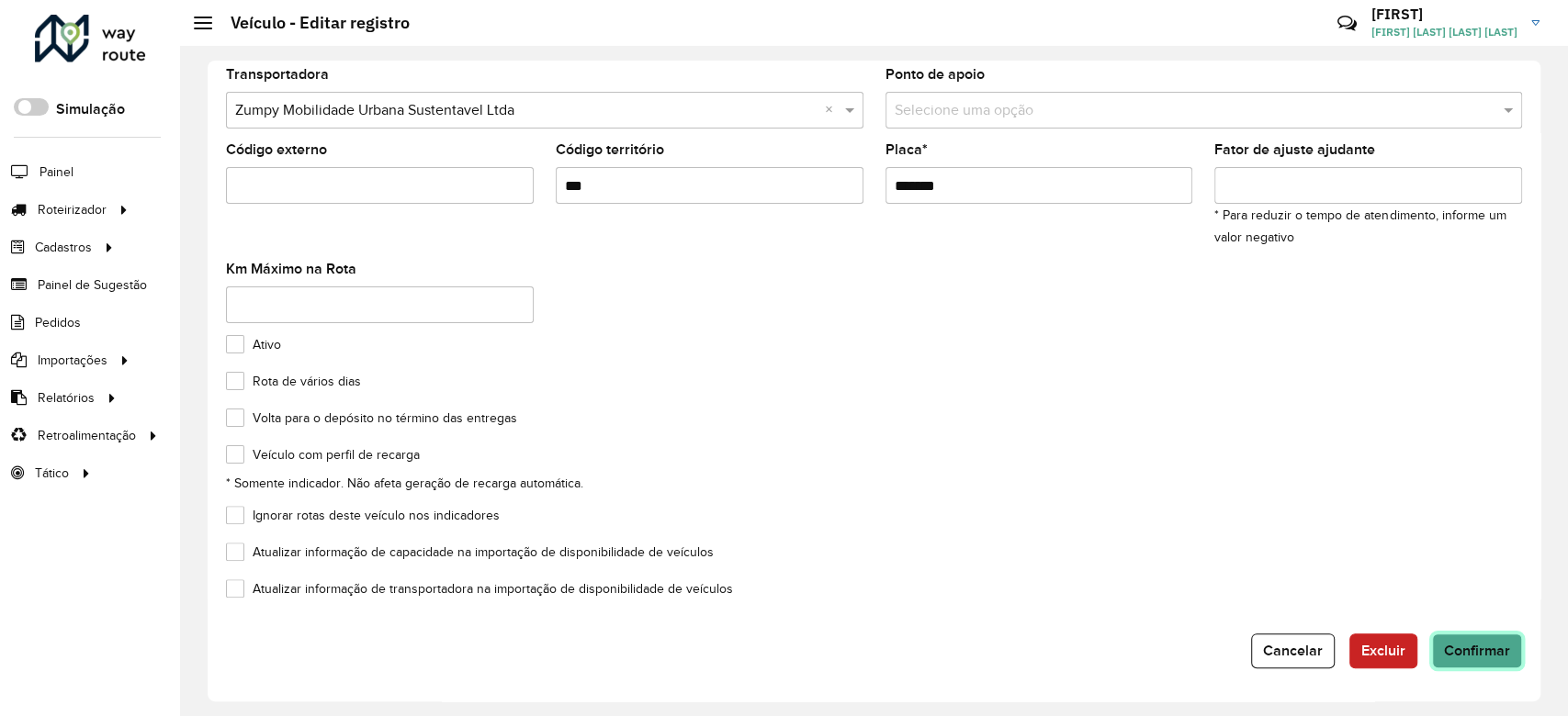 click on "Confirmar" 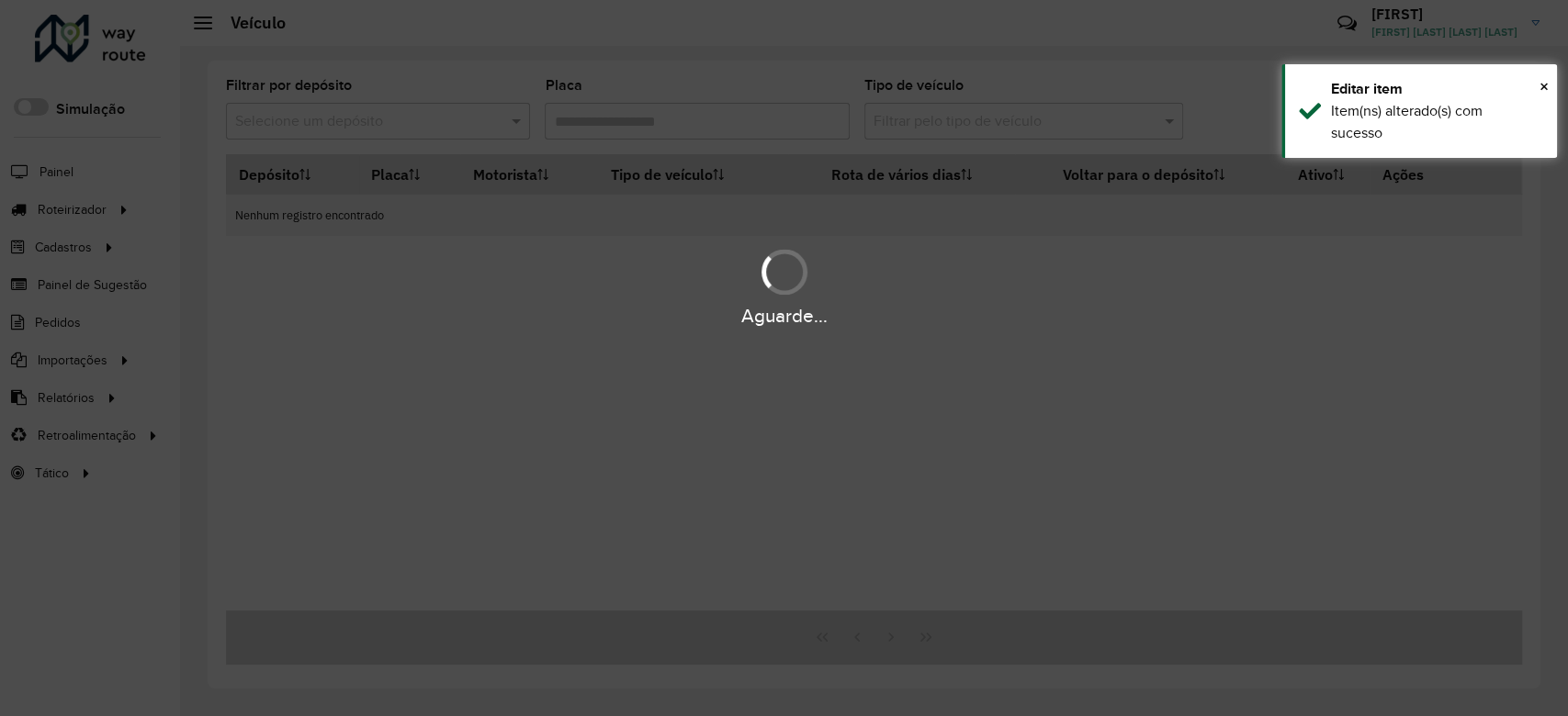 type on "***" 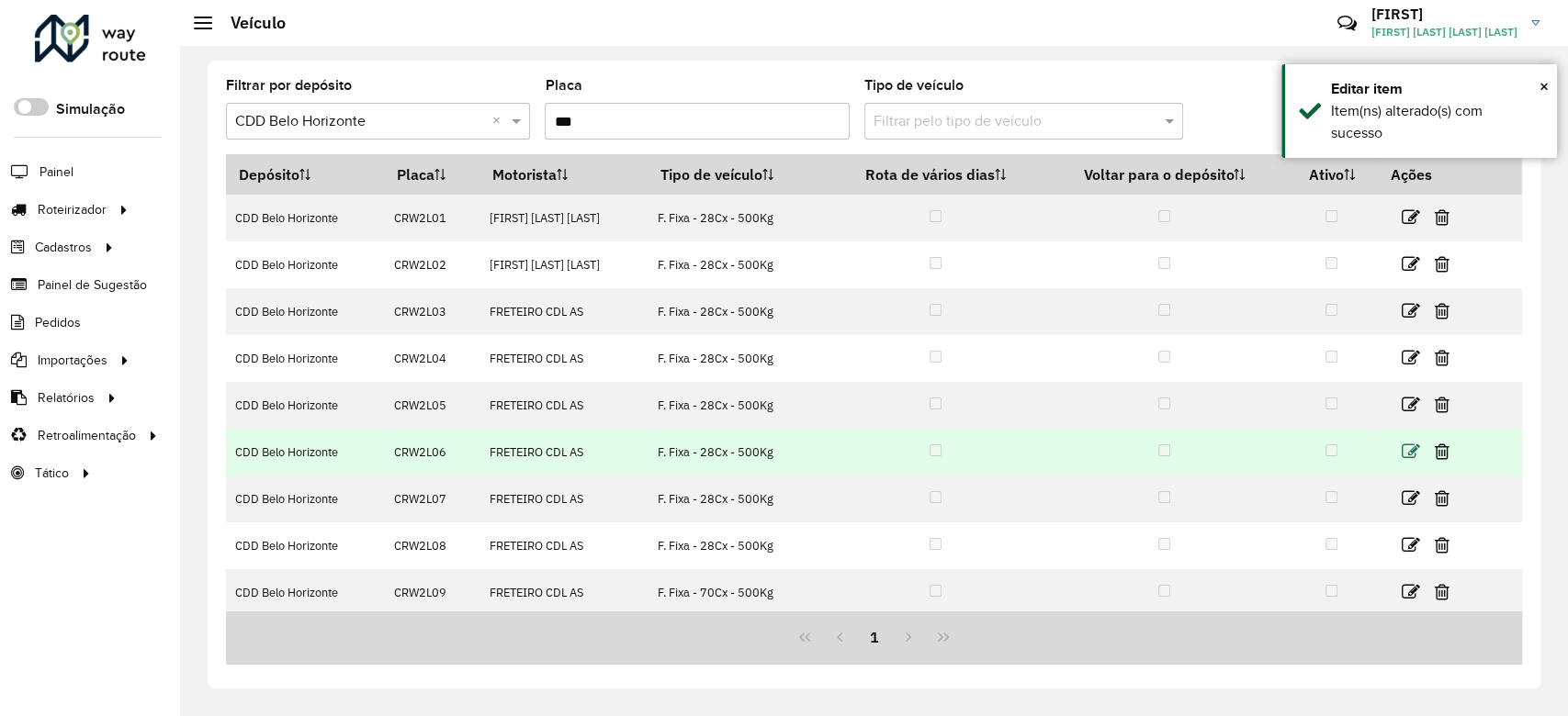 click at bounding box center [1411, 452] 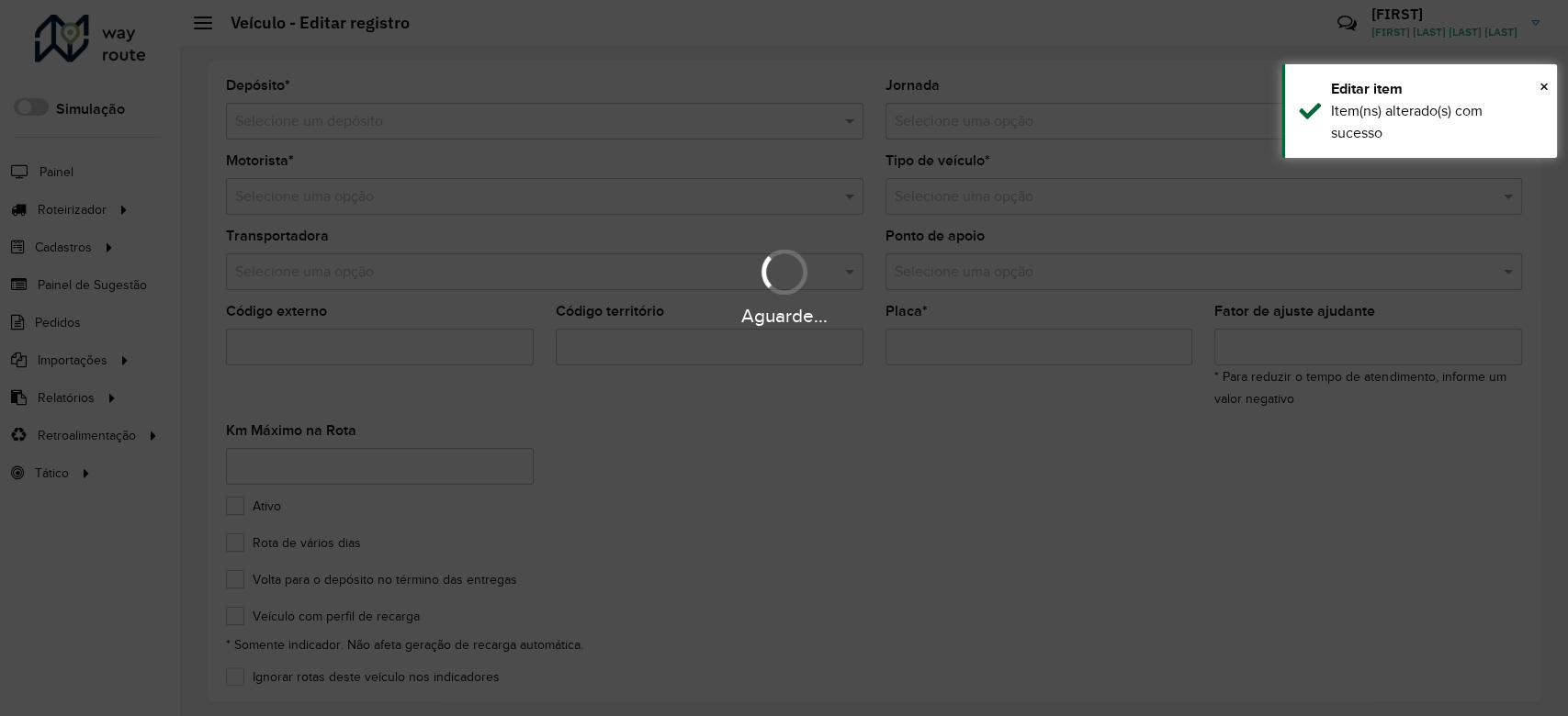 type on "***" 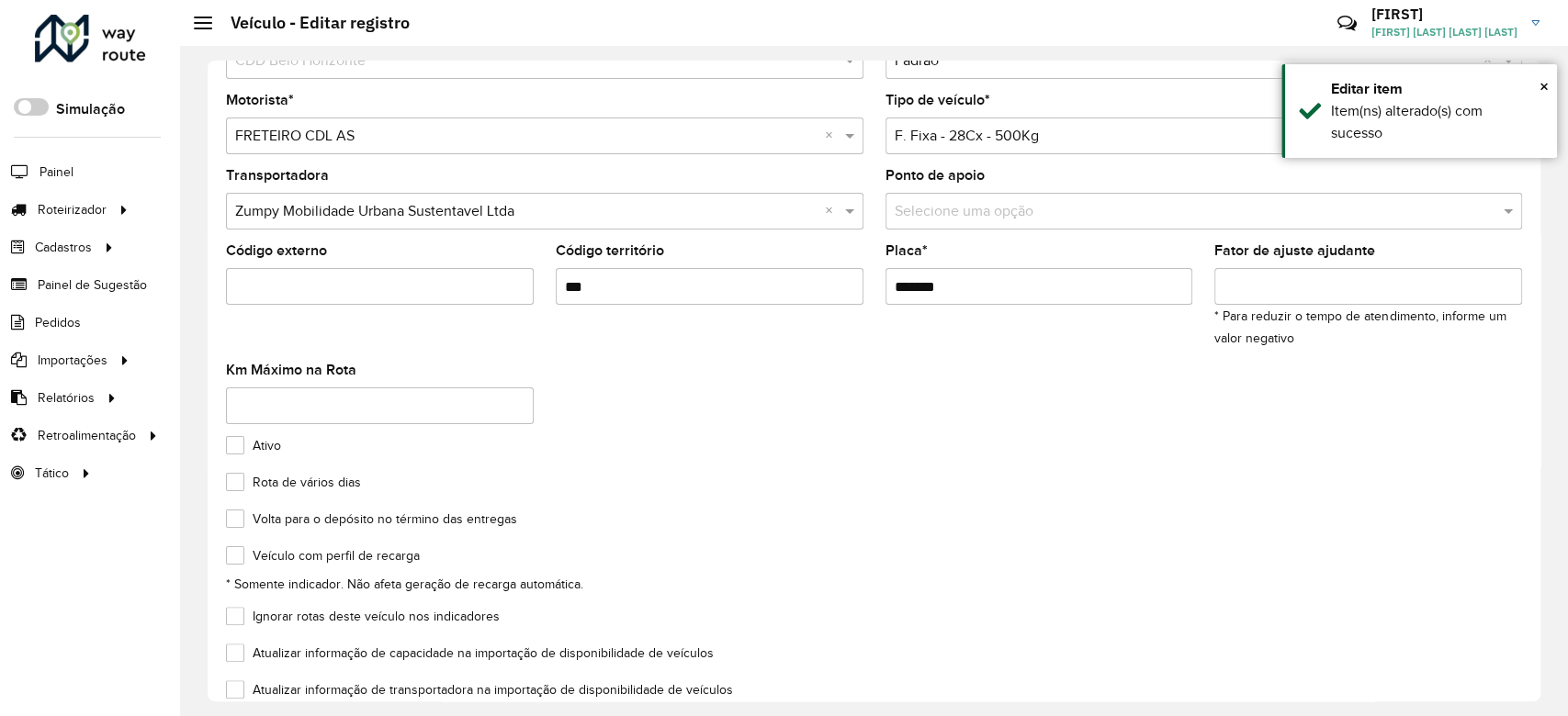 scroll, scrollTop: 162, scrollLeft: 0, axis: vertical 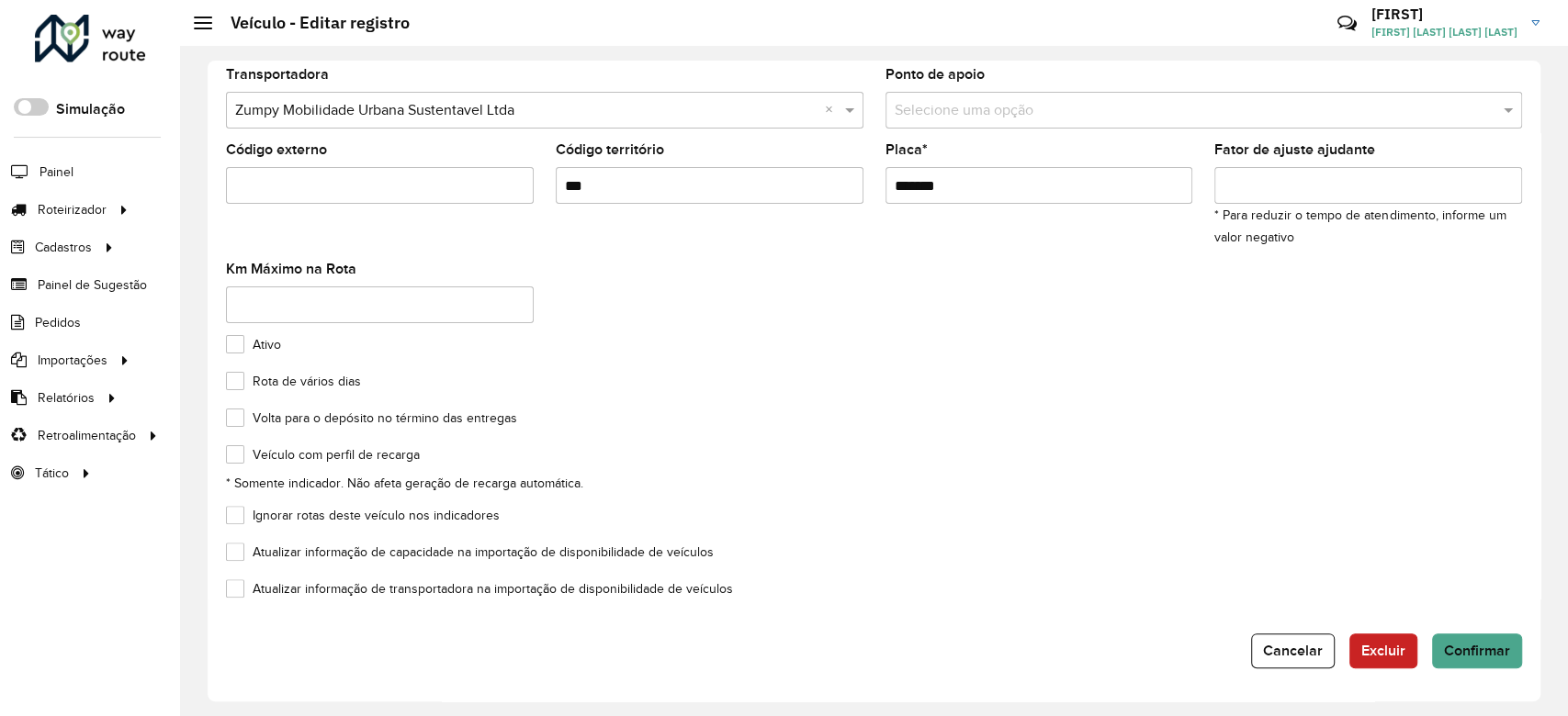 click on "Ignorar rotas deste veículo nos indicadores" 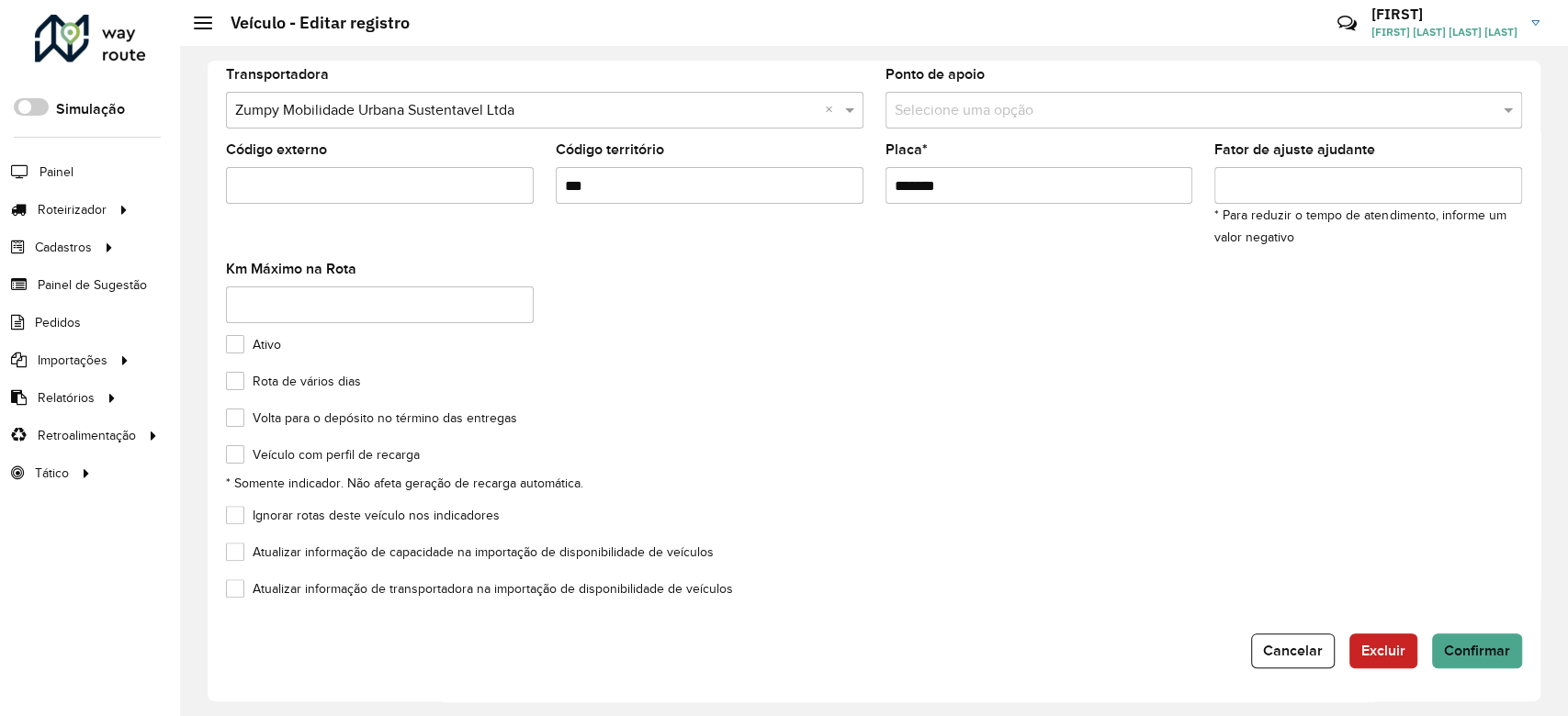 click on "Ignorar rotas deste veículo nos indicadores" 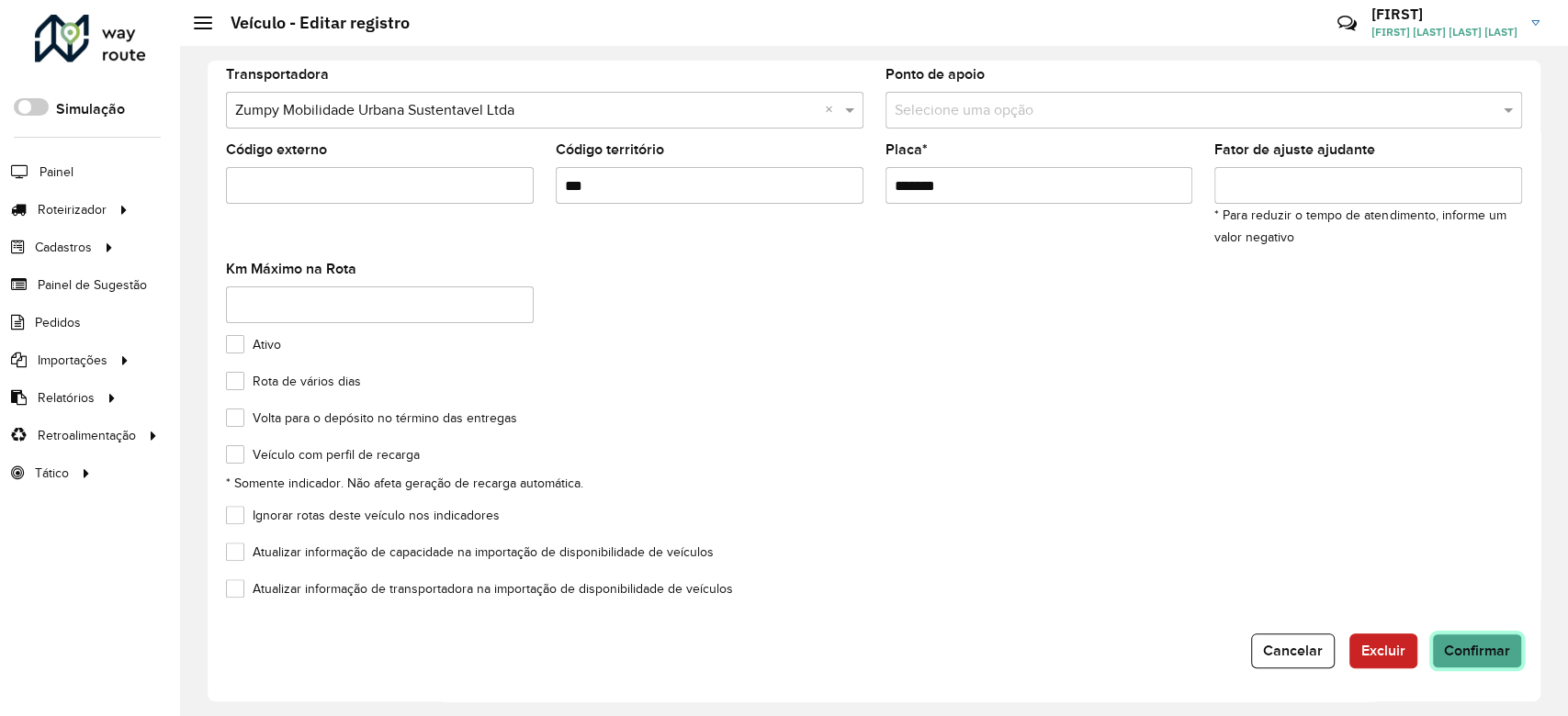 click on "Confirmar" 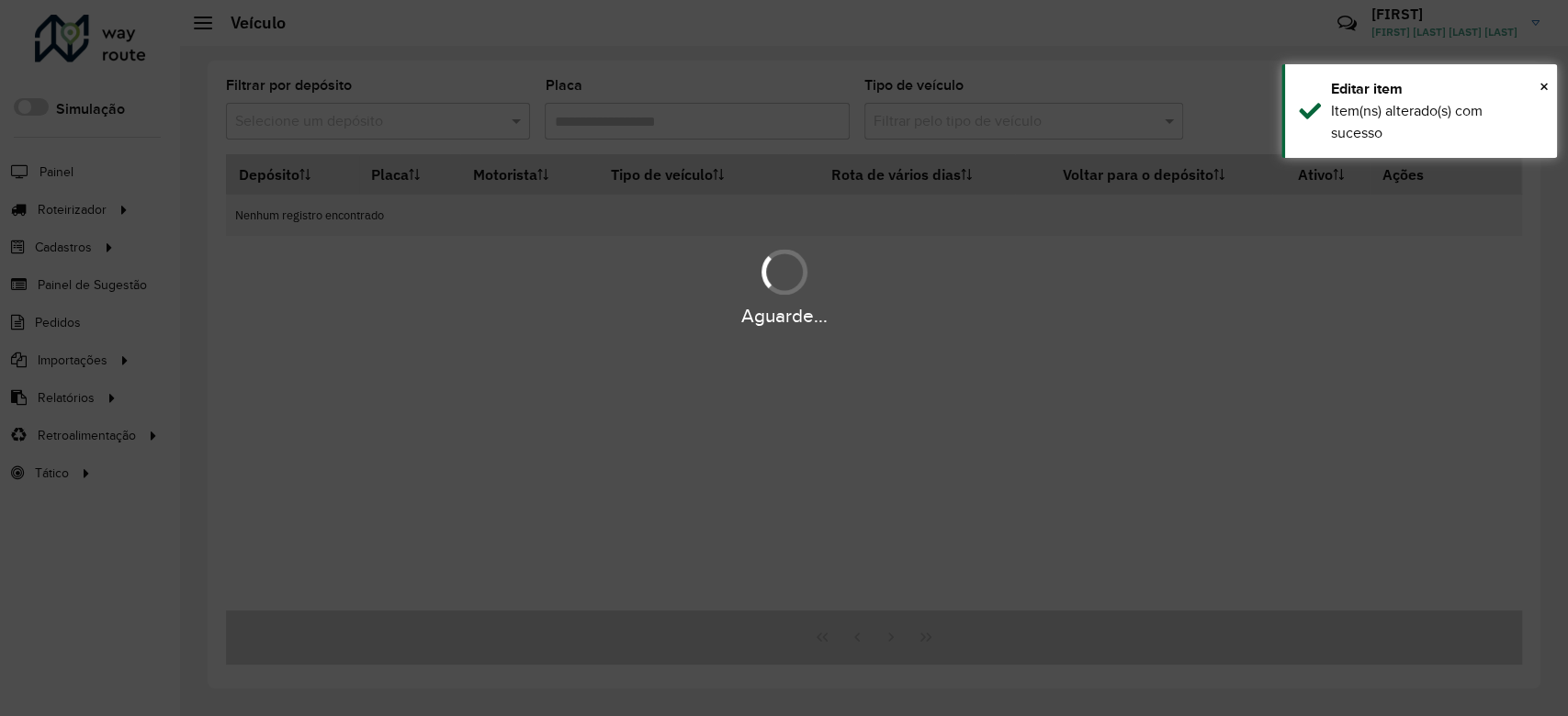 type on "***" 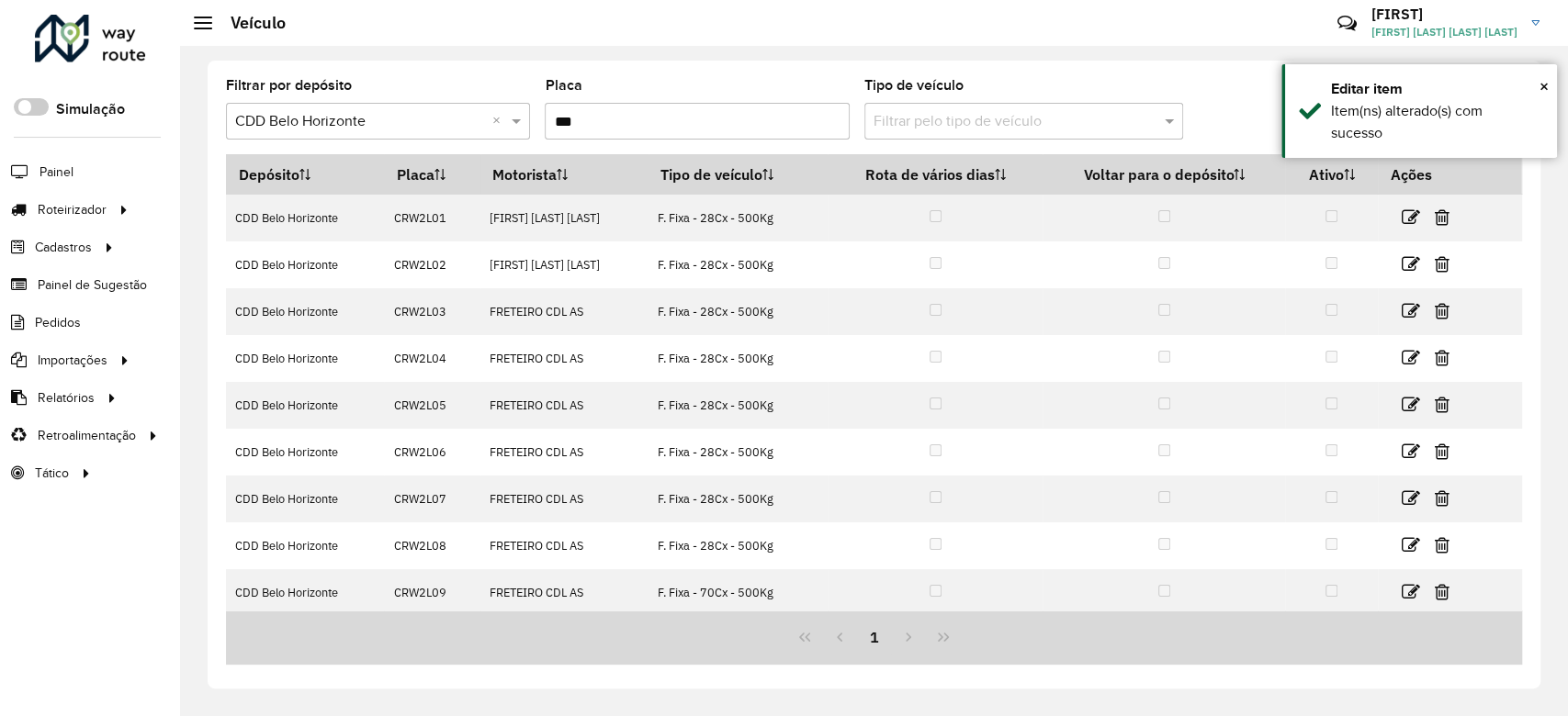 click 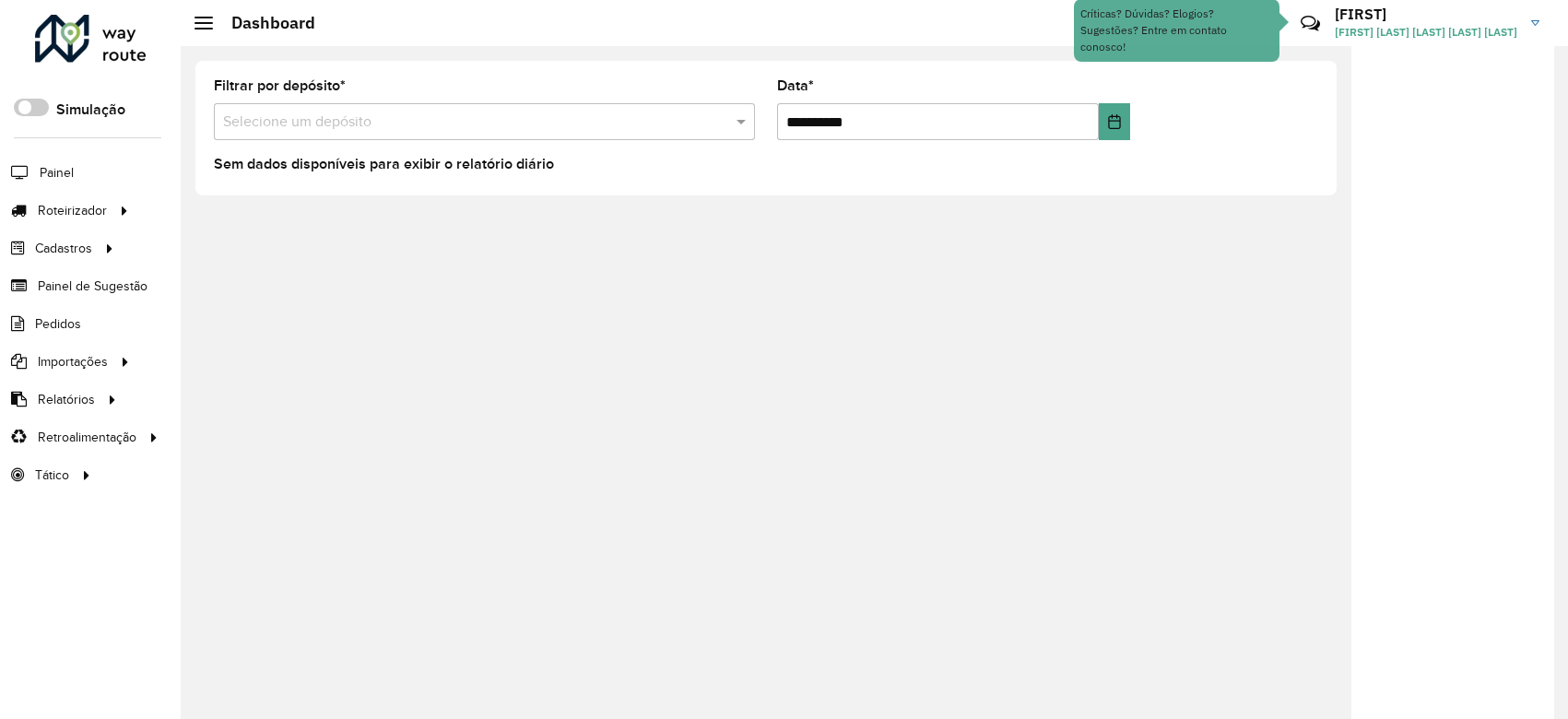 scroll, scrollTop: 0, scrollLeft: 0, axis: both 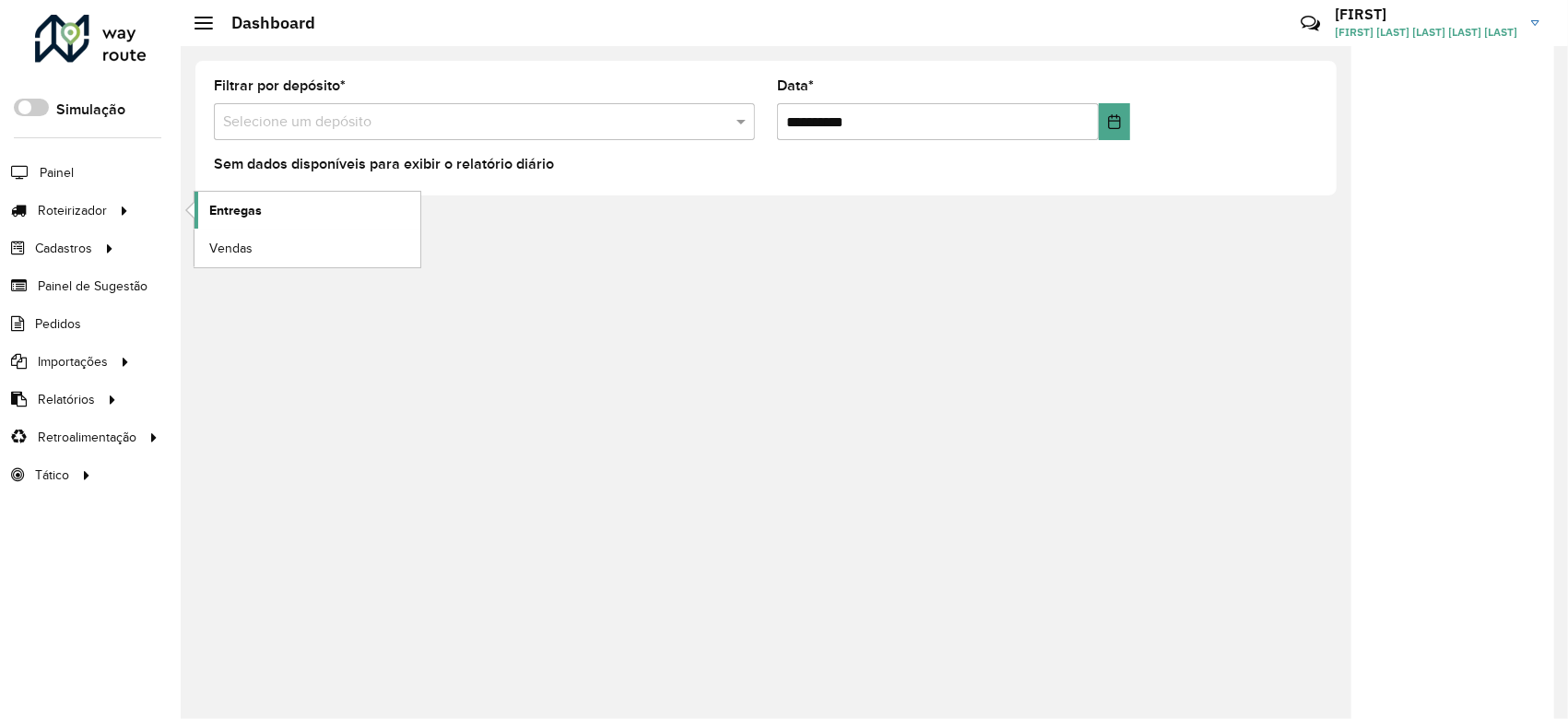 click on "Entregas" 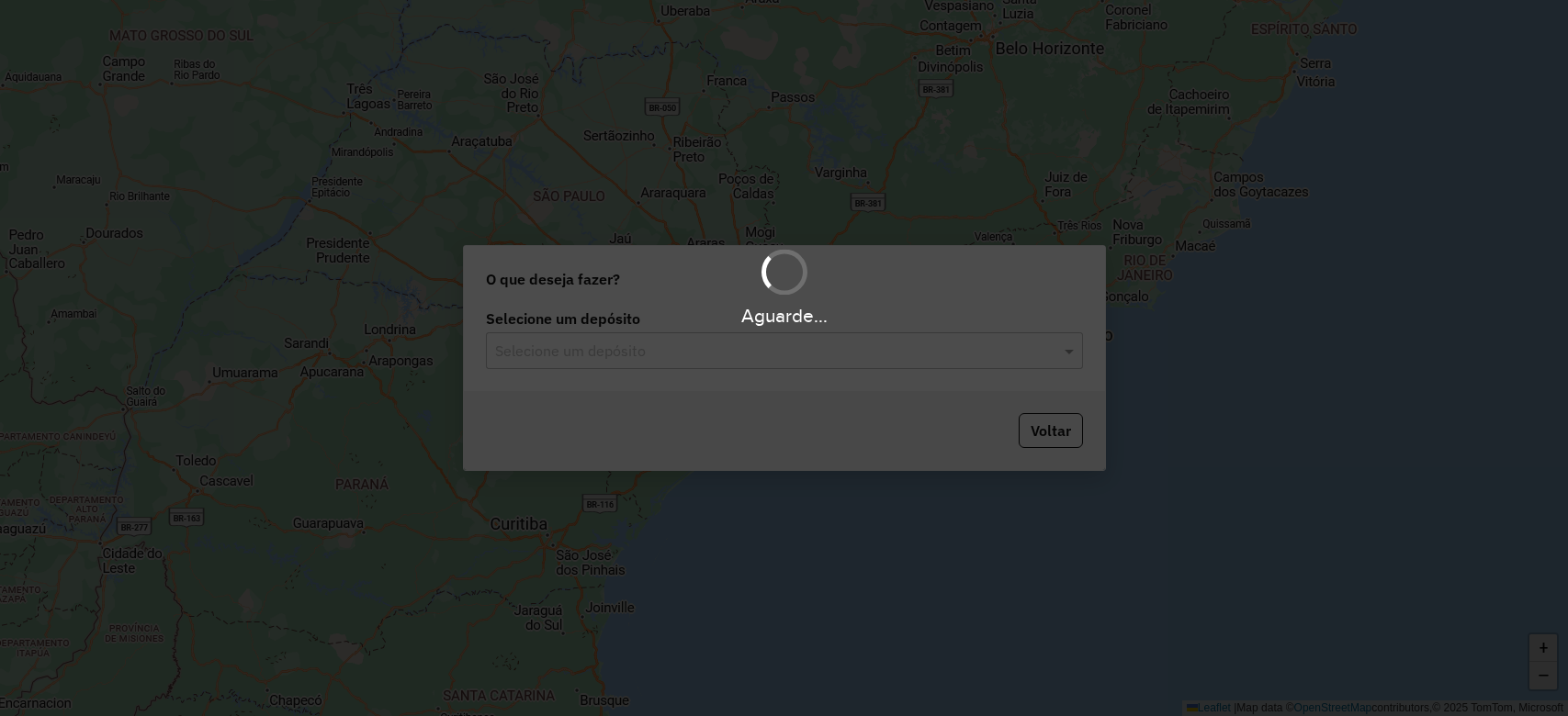 scroll, scrollTop: 0, scrollLeft: 0, axis: both 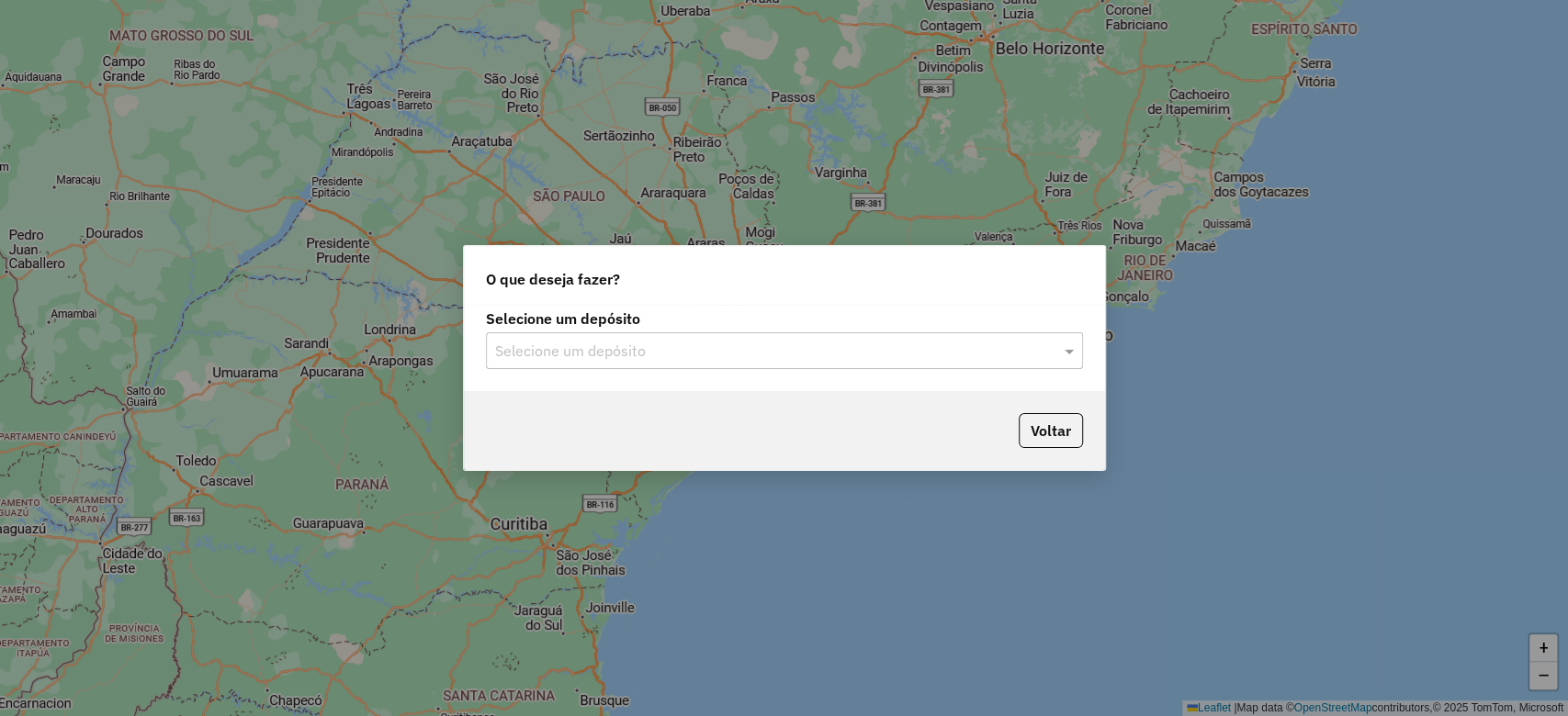 click 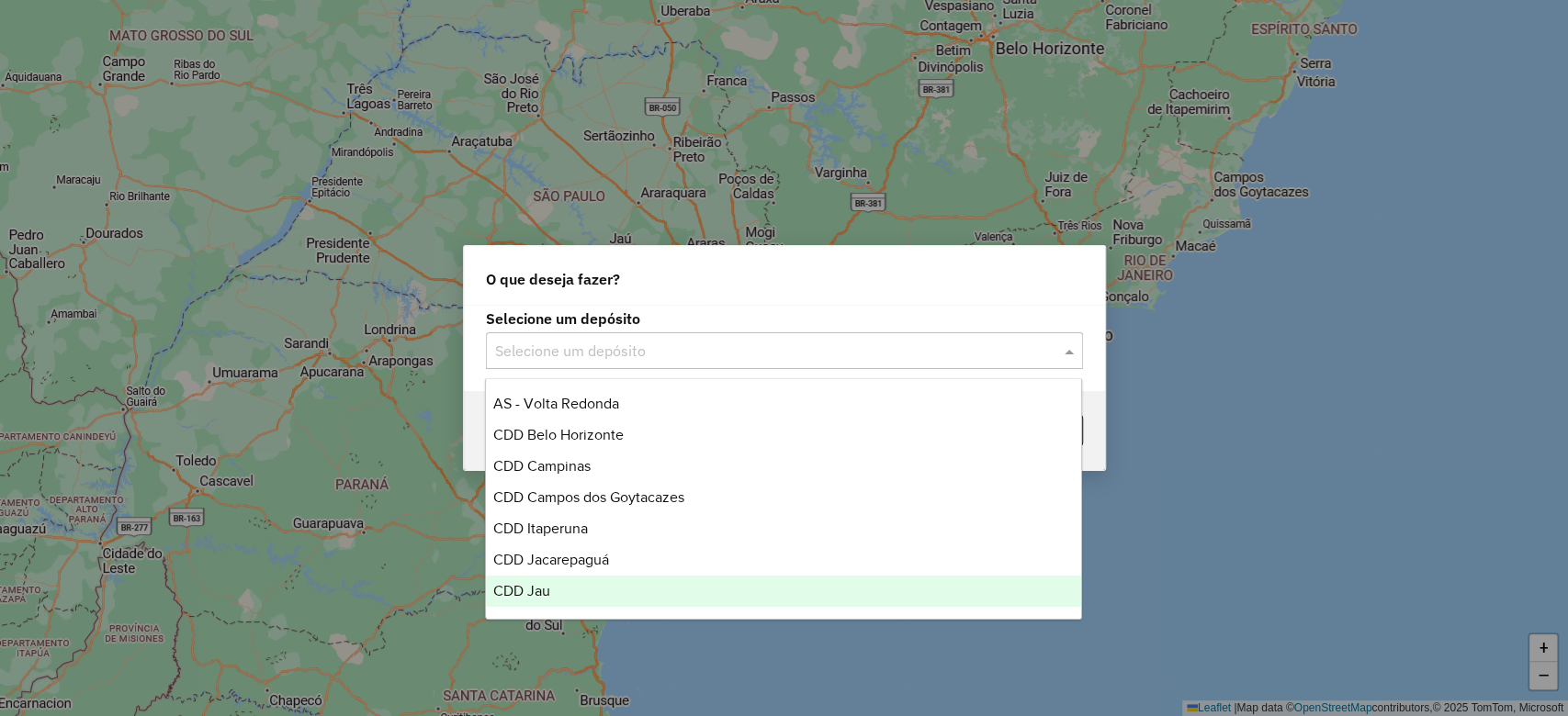 click on "CDD Jau" at bounding box center [784, 591] 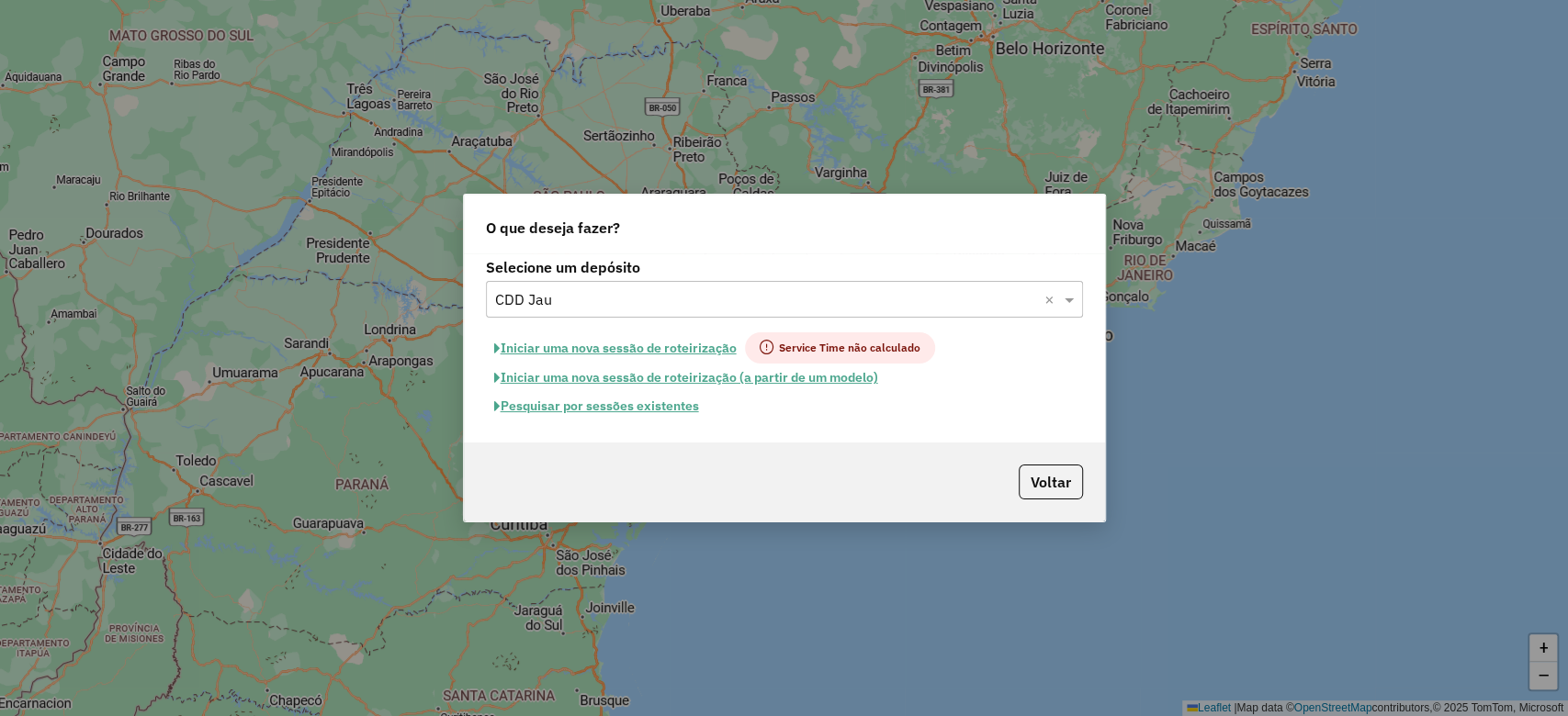 click on "Pesquisar por sessões existentes" 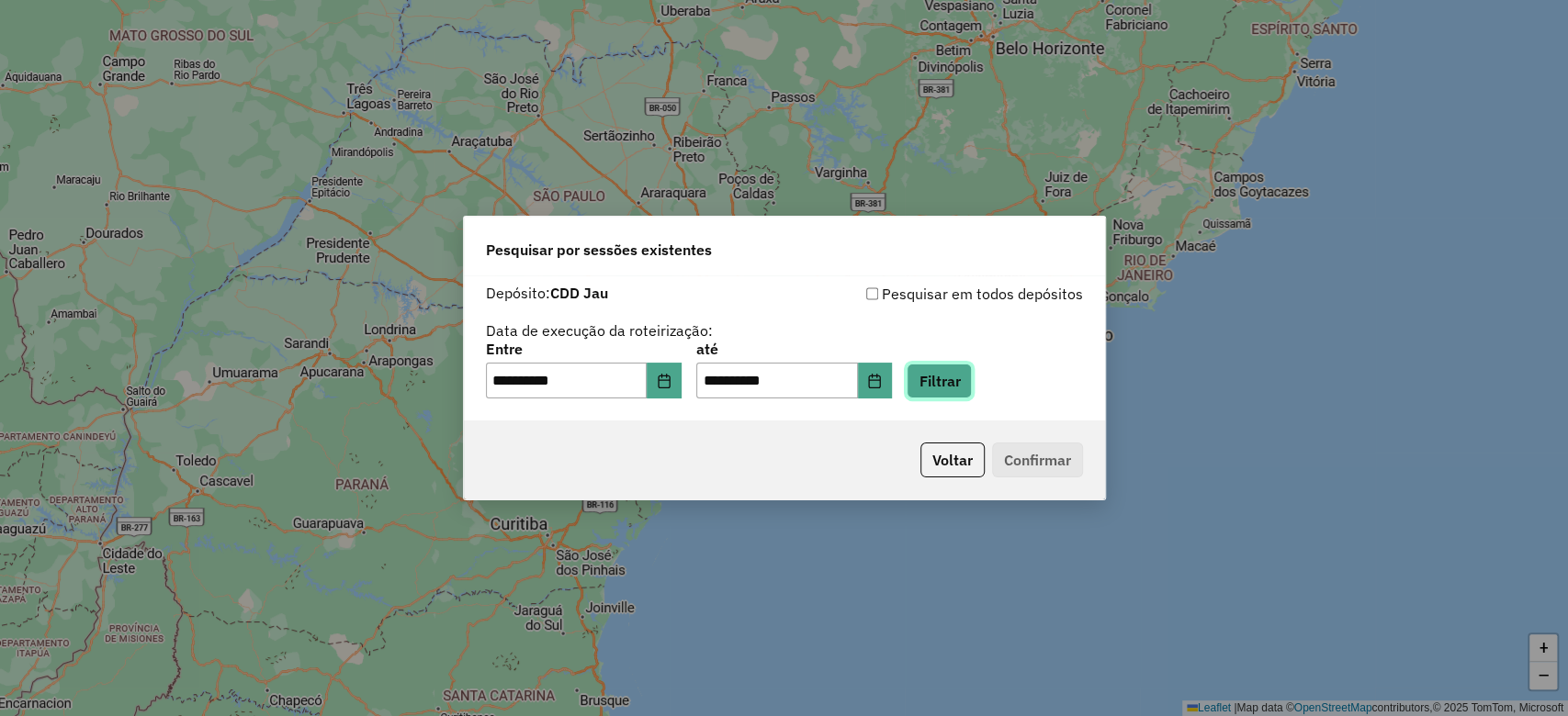 click on "Filtrar" 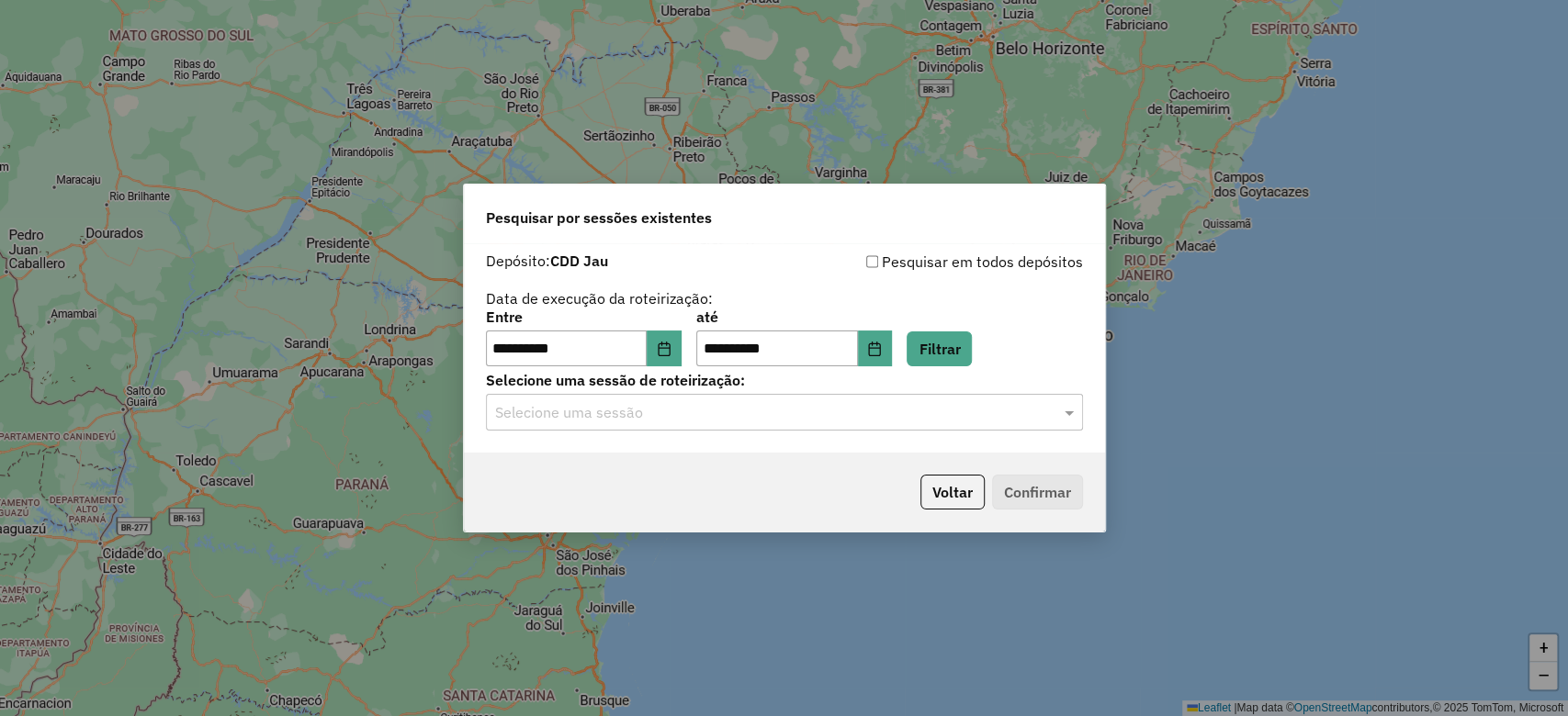 click 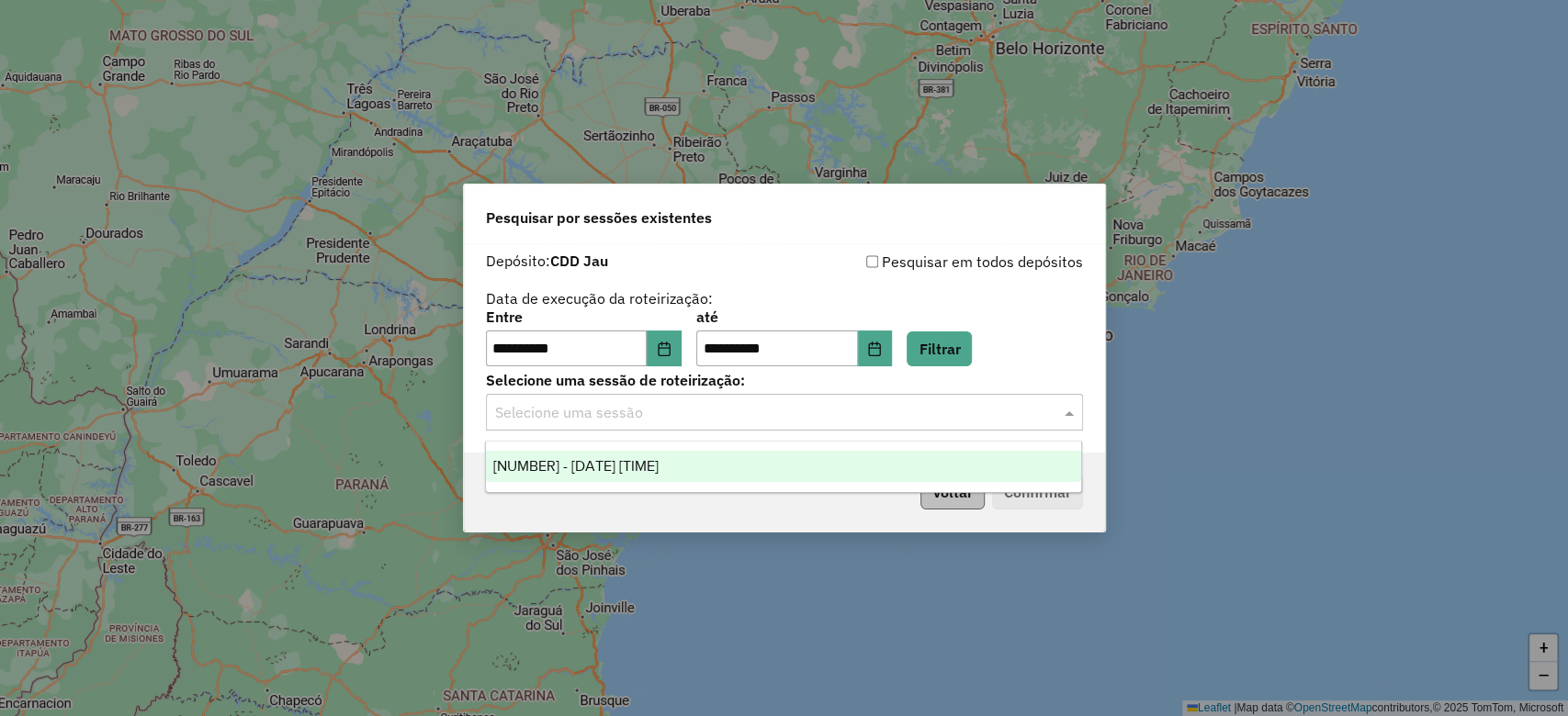 drag, startPoint x: 739, startPoint y: 467, endPoint x: 957, endPoint y: 488, distance: 219.00913 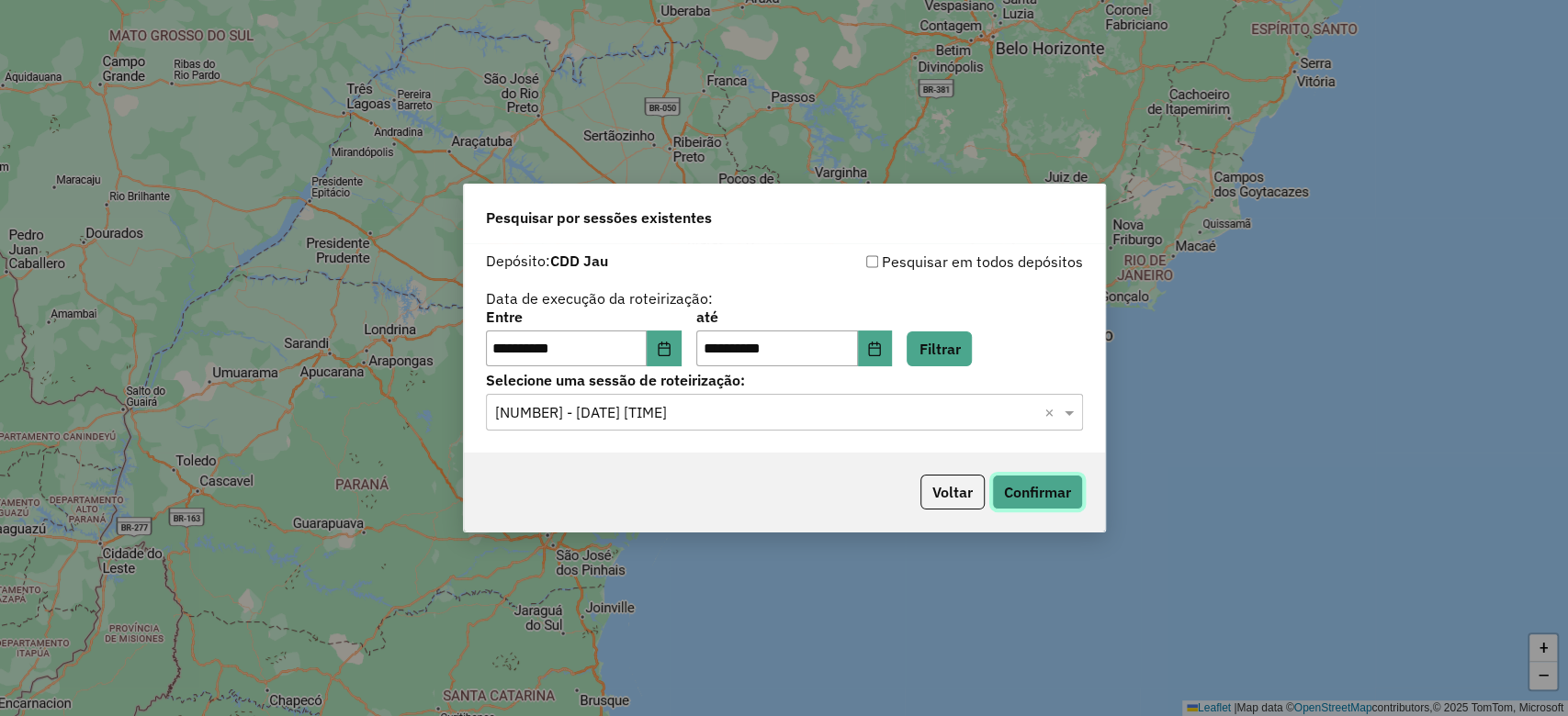 click on "Confirmar" 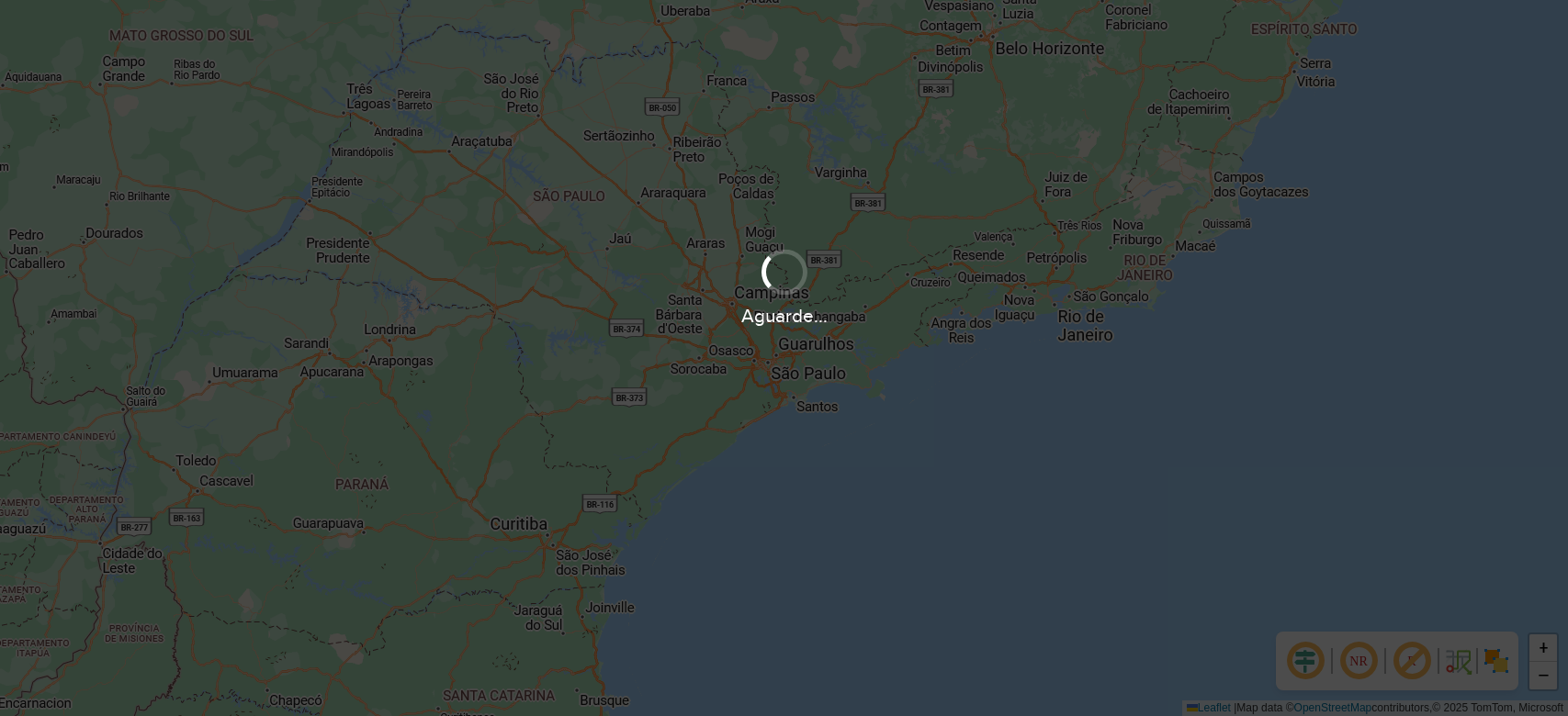 scroll, scrollTop: 0, scrollLeft: 0, axis: both 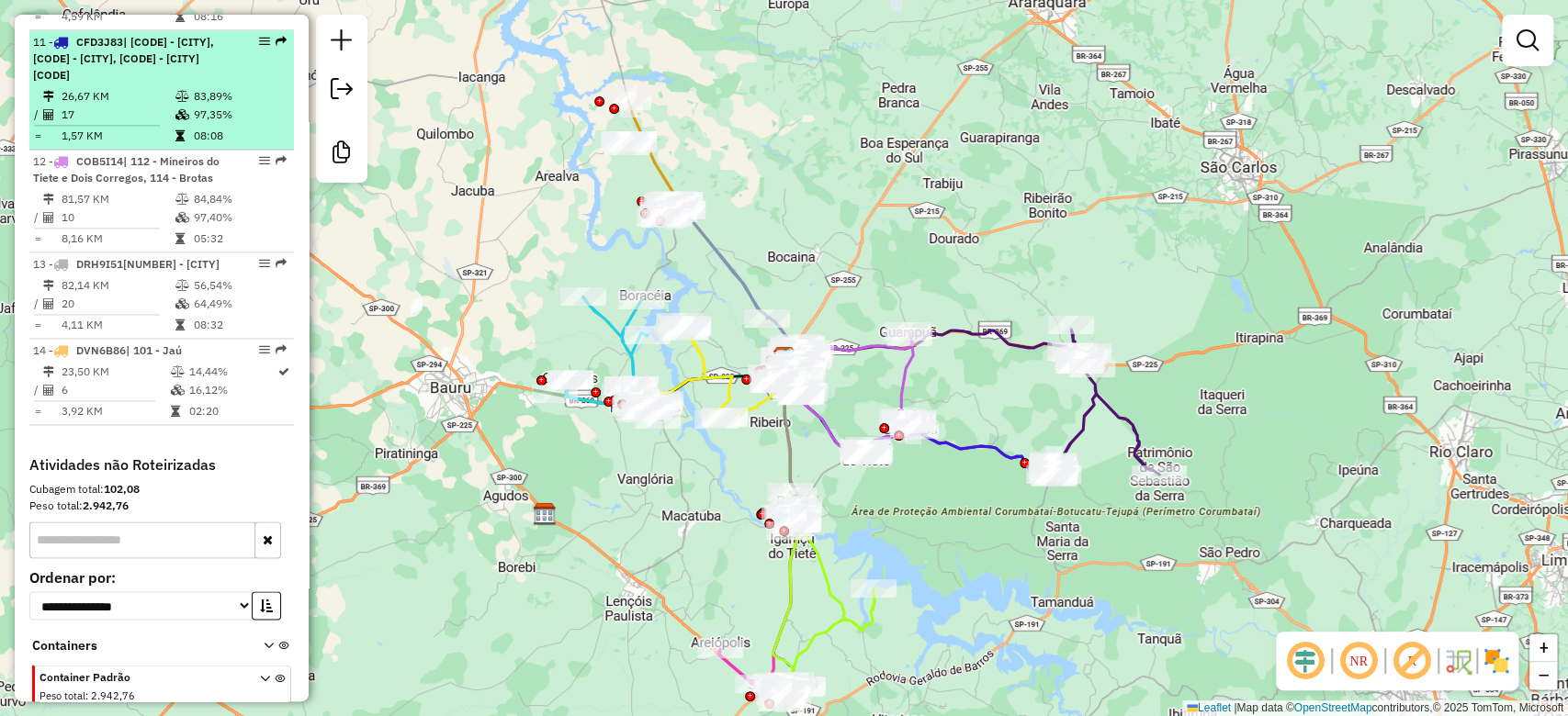 click on "83,89%" at bounding box center [239, 96] 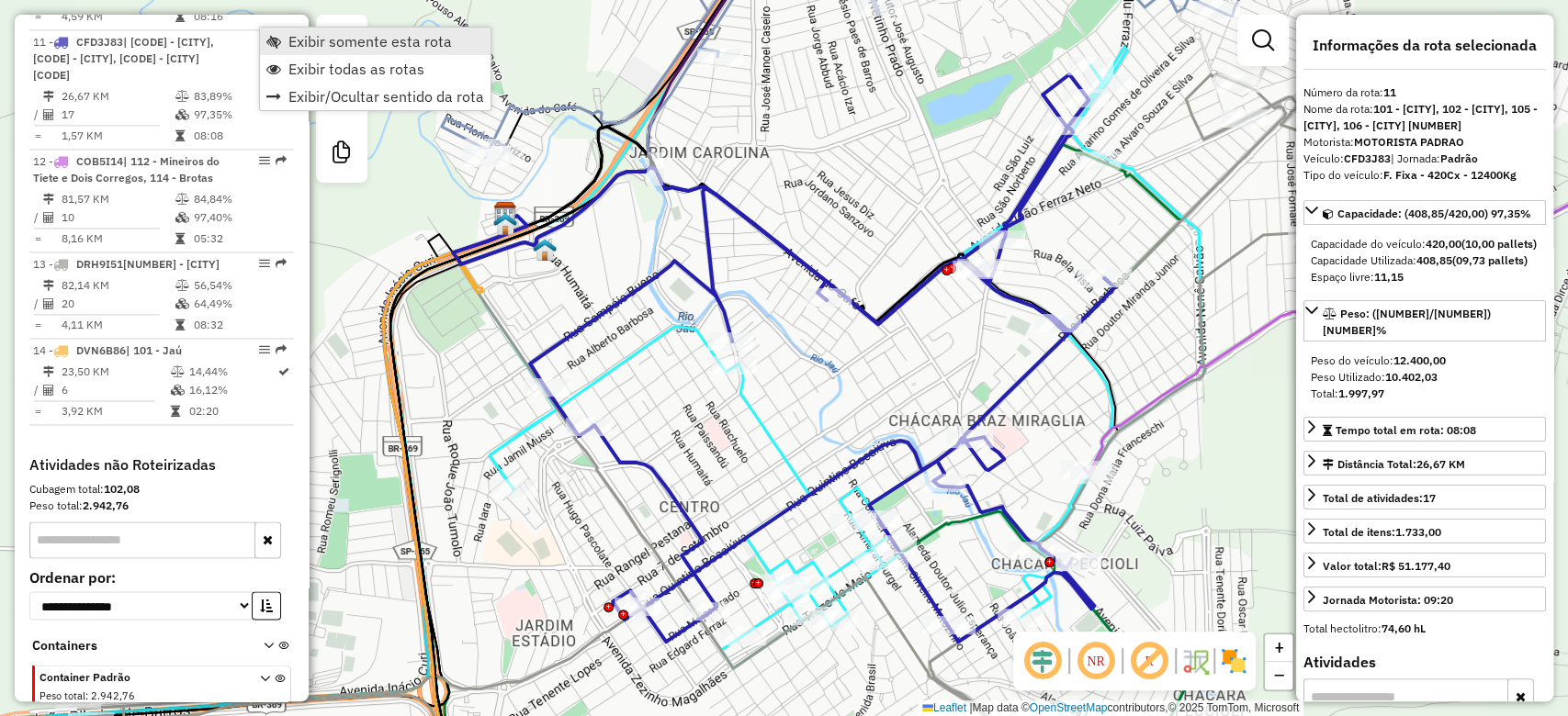 click on "Exibir somente esta rota" at bounding box center [370, 41] 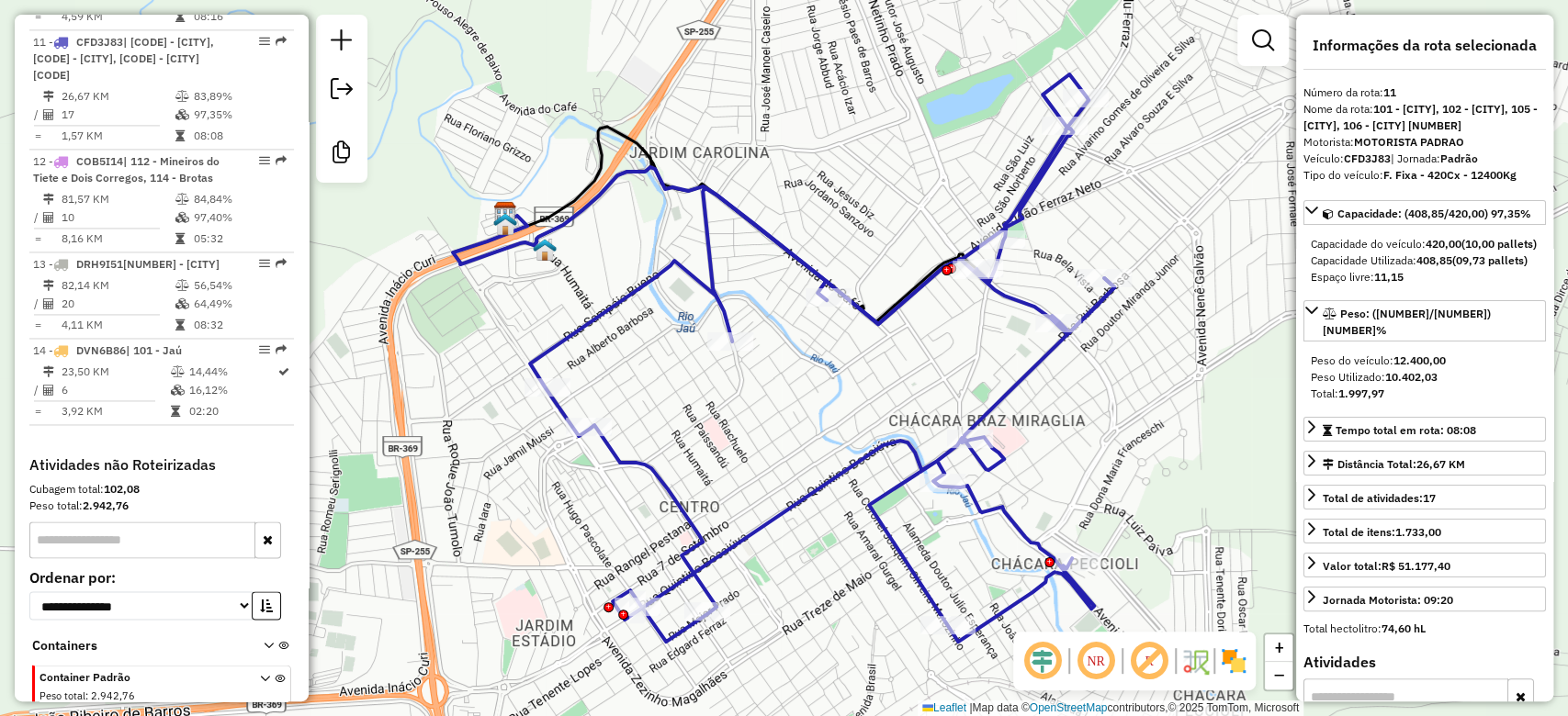 click 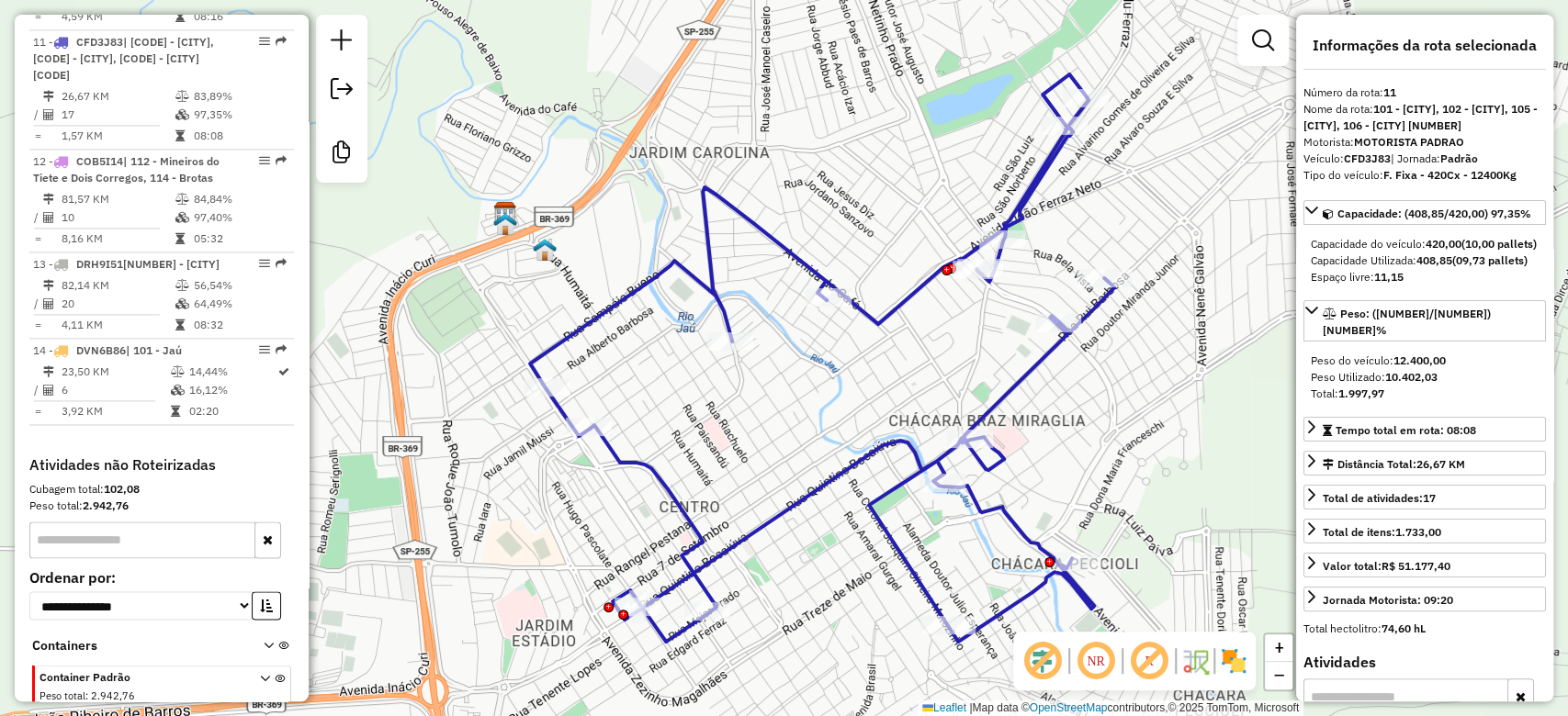 click 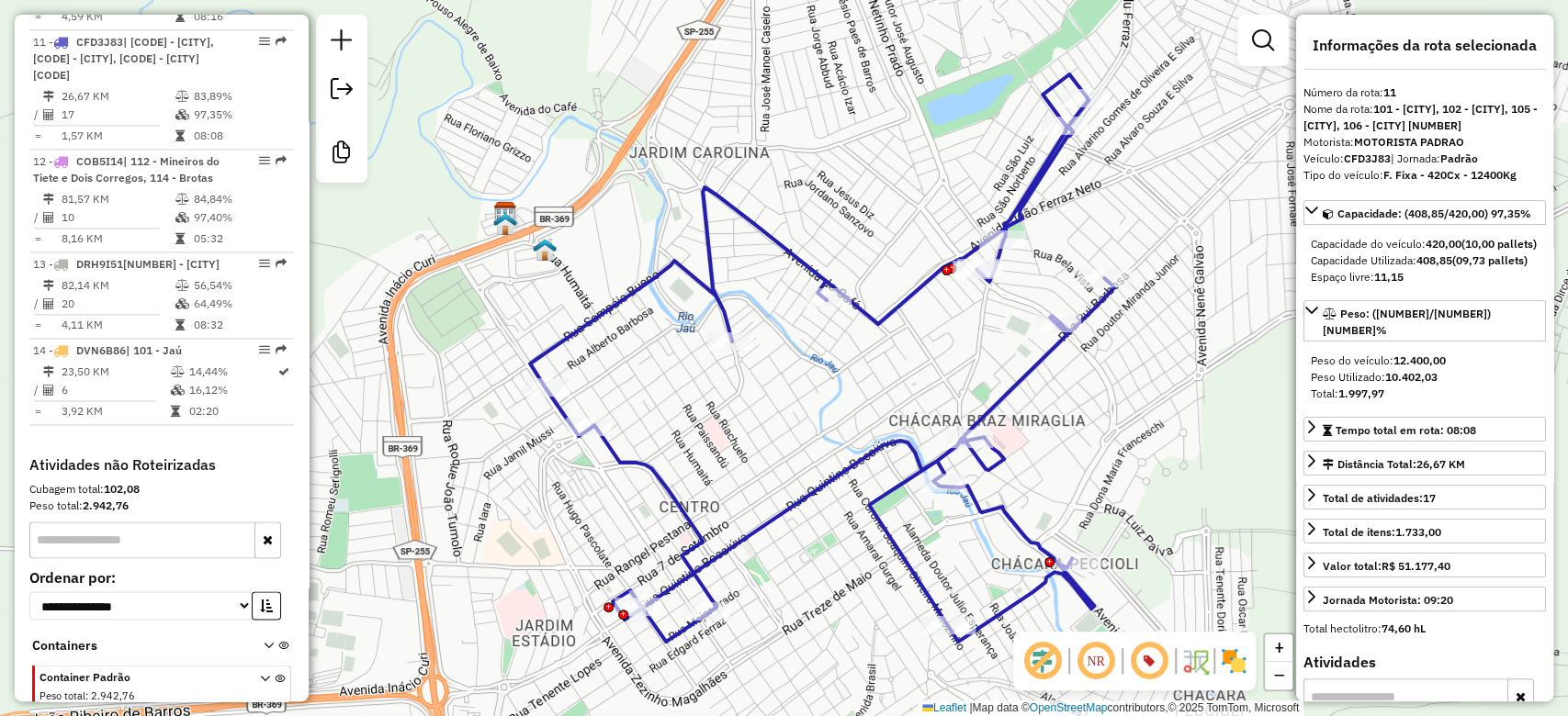 click 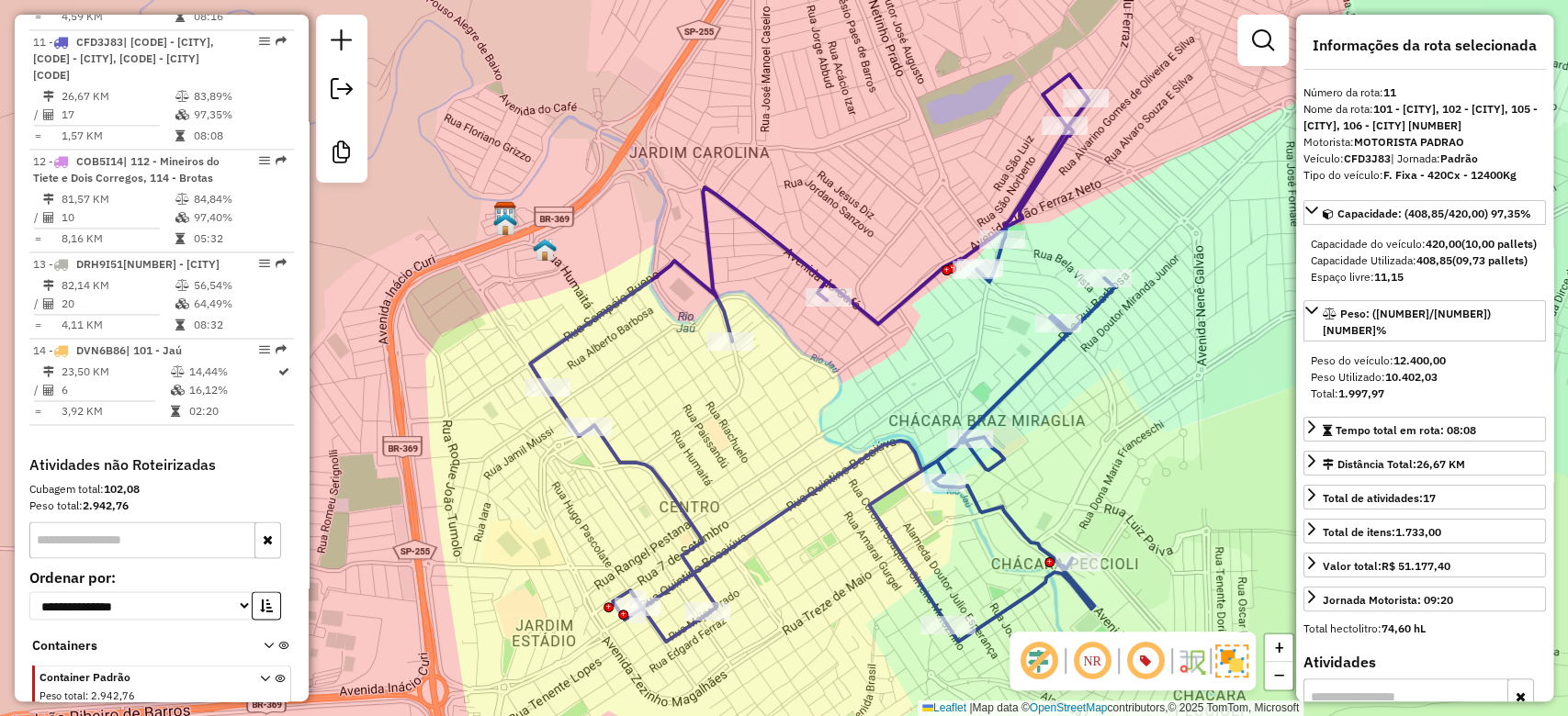 click on "Janela de atendimento Grade de atendimento Capacidade Transportadoras Veículos Cliente Pedidos  Rotas Selecione os dias de semana para filtrar as janelas de atendimento  Seg   Ter   Qua   Qui   Sex   Sáb   Dom  Informe o período da janela de atendimento: De: Até:  Filtrar exatamente a janela do cliente  Considerar janela de atendimento padrão  Selecione os dias de semana para filtrar as grades de atendimento  Seg   Ter   Qua   Qui   Sex   Sáb   Dom   Considerar clientes sem dia de atendimento cadastrado  Clientes fora do dia de atendimento selecionado Filtrar as atividades entre os valores definidos abaixo:  Peso mínimo:   Peso máximo:   Cubagem mínima:   Cubagem máxima:   De:   Até:  Filtrar as atividades entre o tempo de atendimento definido abaixo:  De:   Até:   Considerar capacidade total dos clientes não roteirizados Transportadora: Selecione um ou mais itens Tipo de veículo: Selecione um ou mais itens Veículo: Selecione um ou mais itens Motorista: Selecione um ou mais itens Nome: Rótulo:" 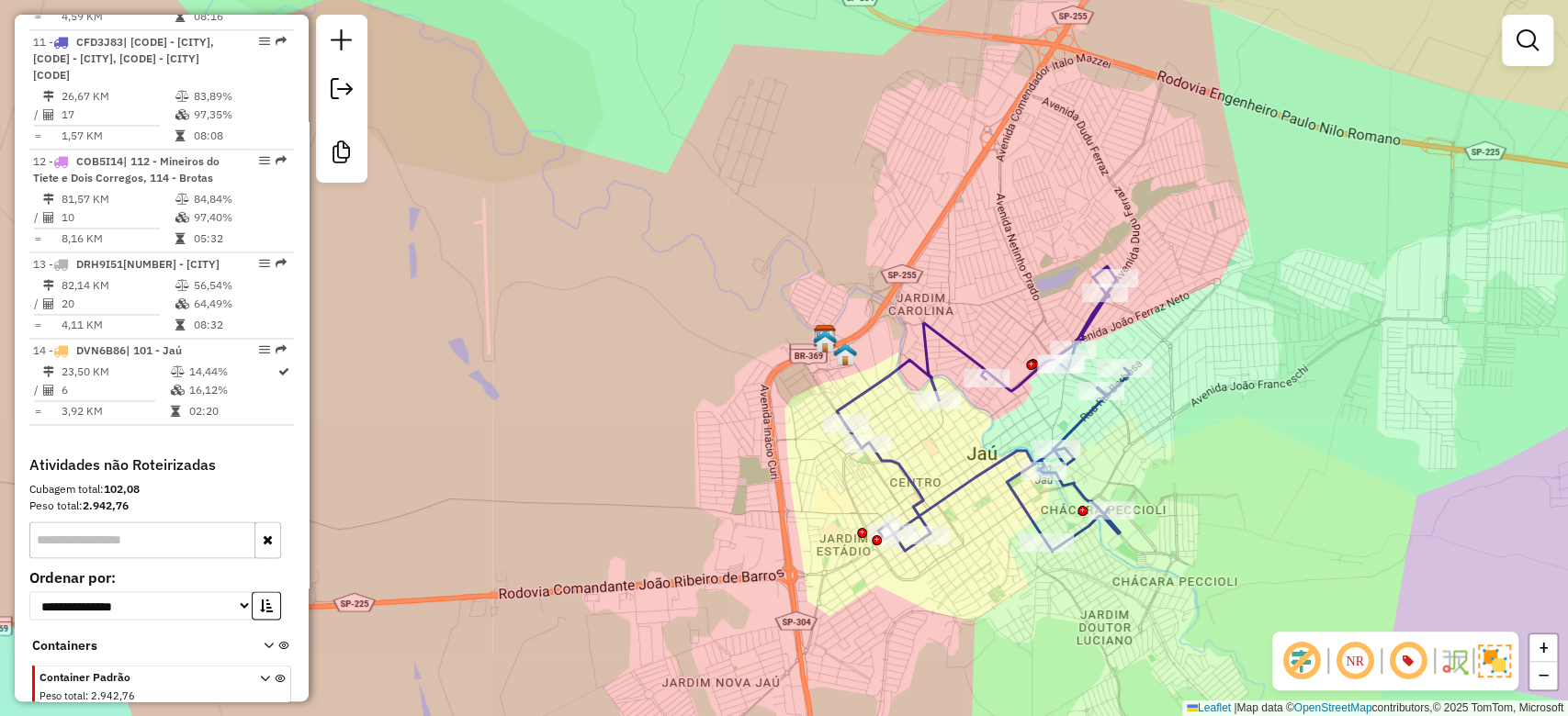 drag, startPoint x: 1217, startPoint y: 475, endPoint x: 1174, endPoint y: 463, distance: 44.64303 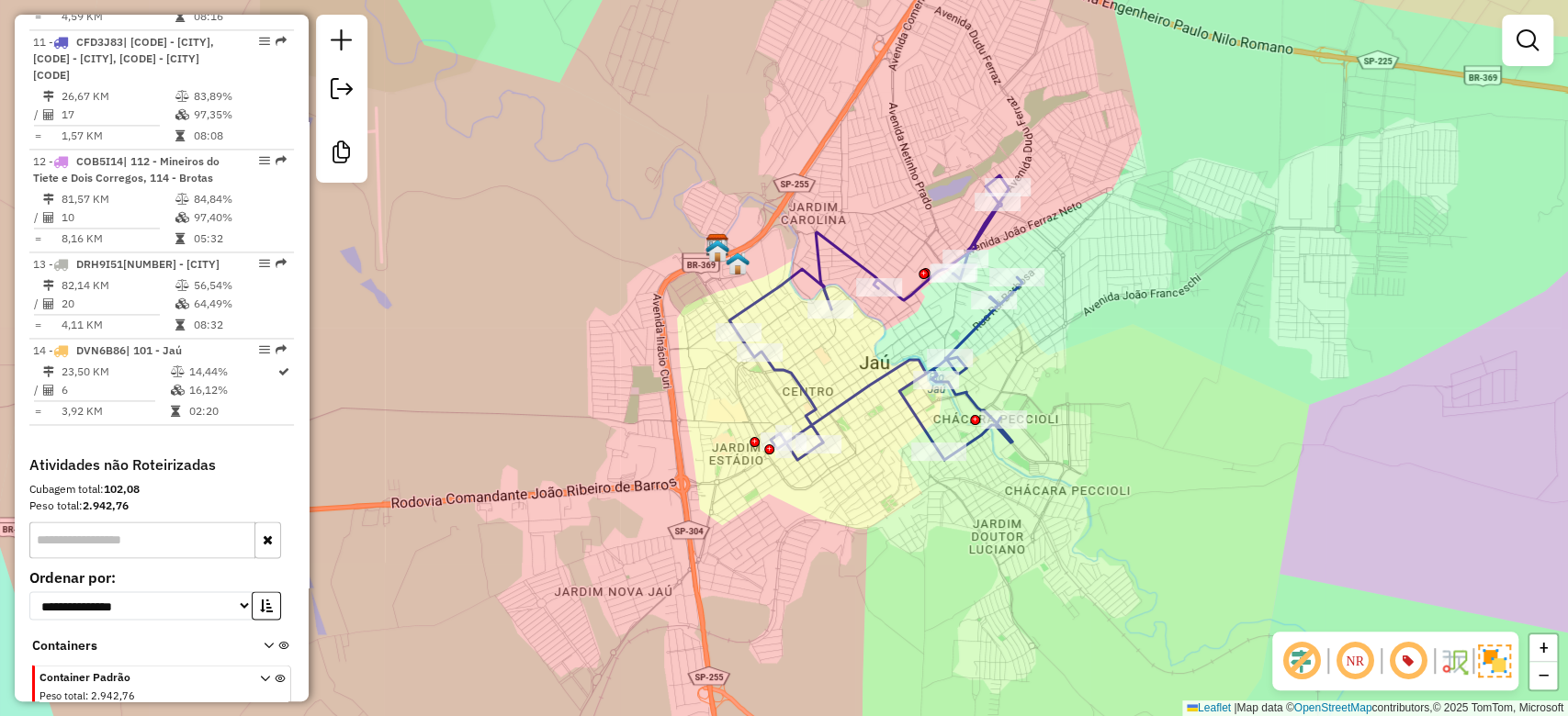 click on "Janela de atendimento Grade de atendimento Capacidade Transportadoras Veículos Cliente Pedidos  Rotas Selecione os dias de semana para filtrar as janelas de atendimento  Seg   Ter   Qua   Qui   Sex   Sáb   Dom  Informe o período da janela de atendimento: De: Até:  Filtrar exatamente a janela do cliente  Considerar janela de atendimento padrão  Selecione os dias de semana para filtrar as grades de atendimento  Seg   Ter   Qua   Qui   Sex   Sáb   Dom   Considerar clientes sem dia de atendimento cadastrado  Clientes fora do dia de atendimento selecionado Filtrar as atividades entre os valores definidos abaixo:  Peso mínimo:   Peso máximo:   Cubagem mínima:   Cubagem máxima:   De:   Até:  Filtrar as atividades entre o tempo de atendimento definido abaixo:  De:   Até:   Considerar capacidade total dos clientes não roteirizados Transportadora: Selecione um ou mais itens Tipo de veículo: Selecione um ou mais itens Veículo: Selecione um ou mais itens Motorista: Selecione um ou mais itens Nome: Rótulo:" 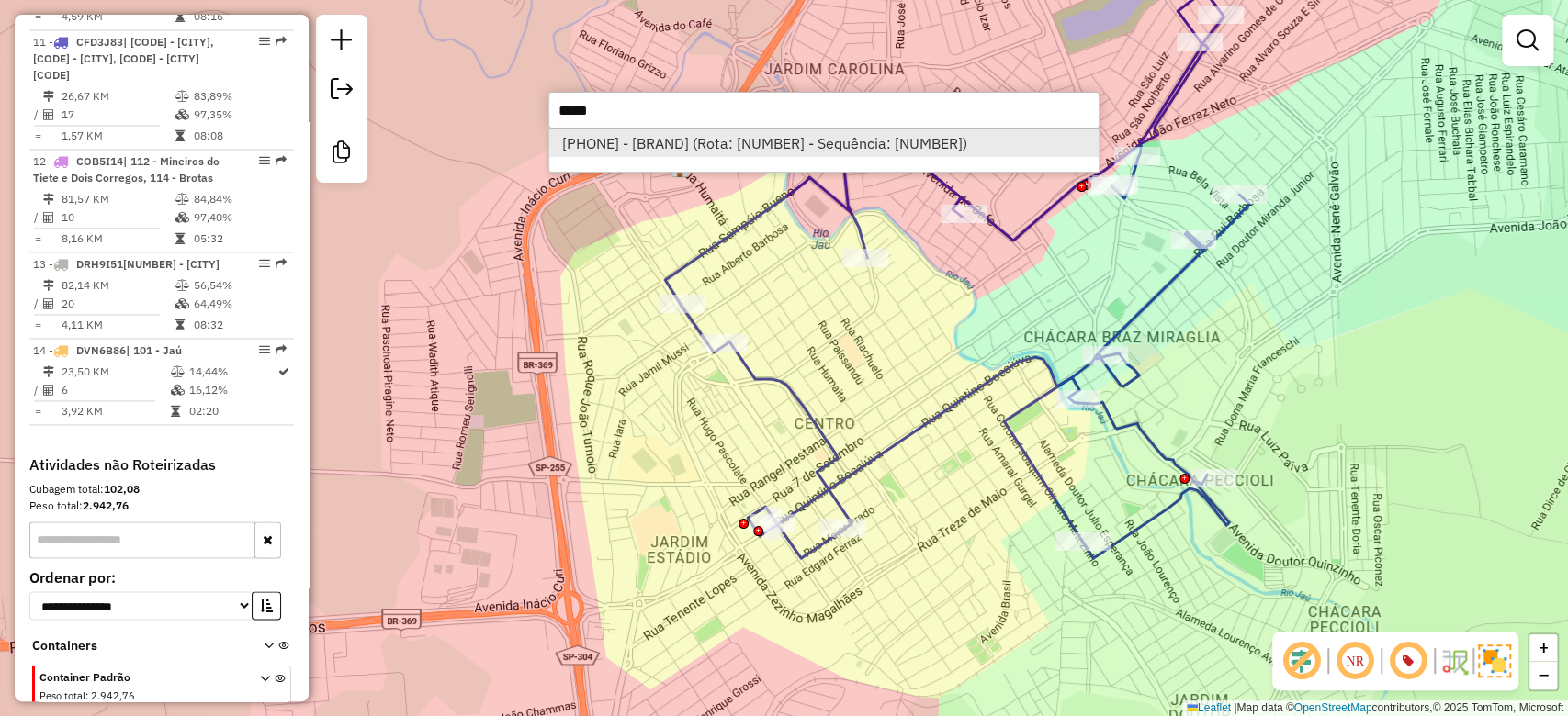 type on "*****" 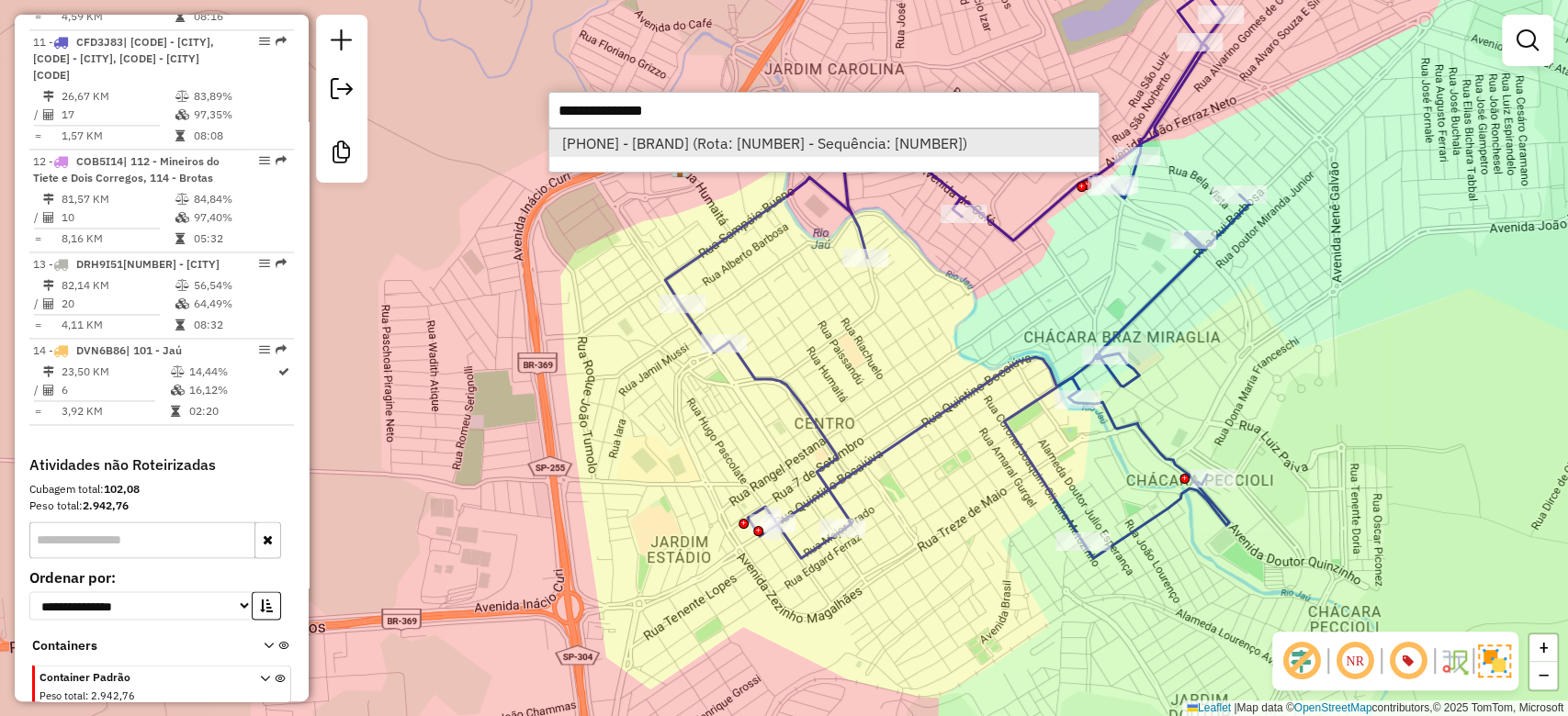 select on "**********" 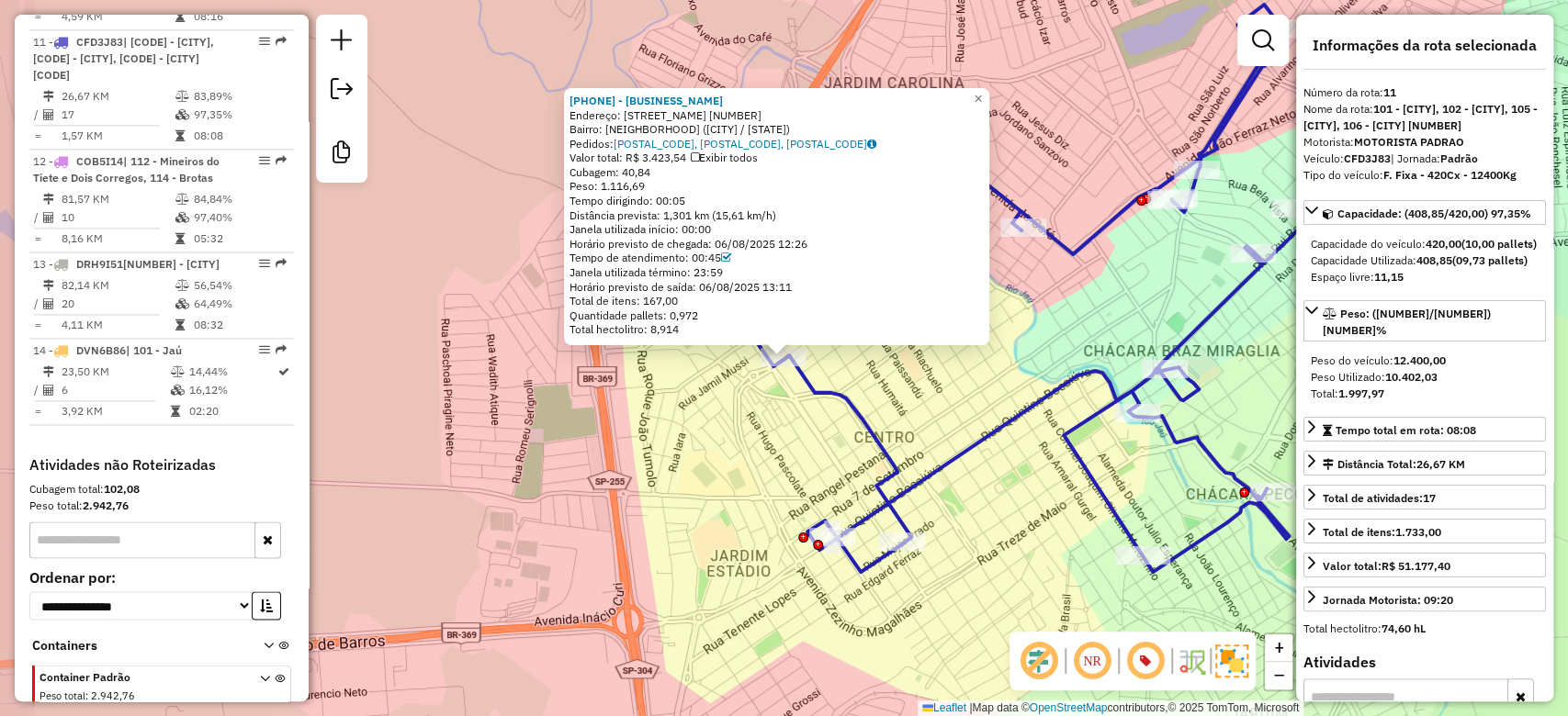 scroll, scrollTop: 1755, scrollLeft: 0, axis: vertical 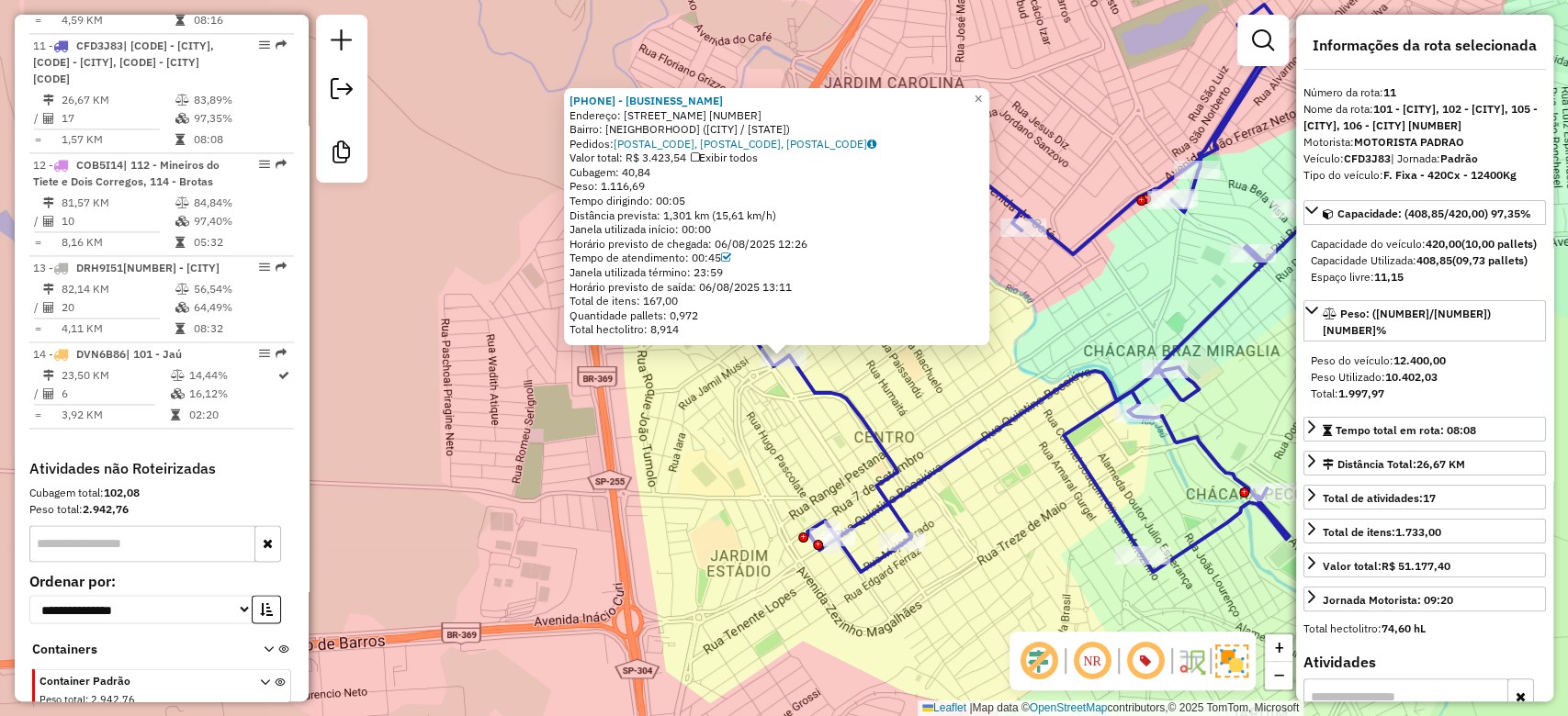 click on "[PHONE] - [COMPANY_NAME]  Endereço: AV  Frederico Ozanan              500   Bairro: [NEIGHBORHOOD] ([CITY] / [STATE])   Pedidos:  [NUMBER], [NUMBER], [NUMBER]   Valor total: R$ 3.423,54   Exibir todos   Cubagem: 40,84  Peso: 1.116,69  Tempo dirigindo: 00:05   Distância prevista: 1,301 km (15,61 km/h)   Janela utilizada início: 00:00   Horário previsto de chegada: [DATE] 12:26   Tempo de atendimento: 00:45   Janela utilizada término: 23:59   Horário previsto de saída: [DATE] 13:11   Total de itens: 167,00   Quantidade pallets: 0,972   Total hectolitro: 8,914  × Janela de atendimento Grade de atendimento Capacidade Transportadoras Veículos Cliente Pedidos  Rotas Selecione os dias de semana para filtrar as janelas de atendimento  Seg   Ter   Qua   Qui   Sex   Sáb   Dom  Informe o período da janela de atendimento: De: Até:  Filtrar exatamente a janela do cliente  Considerar janela de atendimento padrão  Selecione os dias de semana para filtrar as grades de atendimento  Seg   Ter   Qua   Qui" 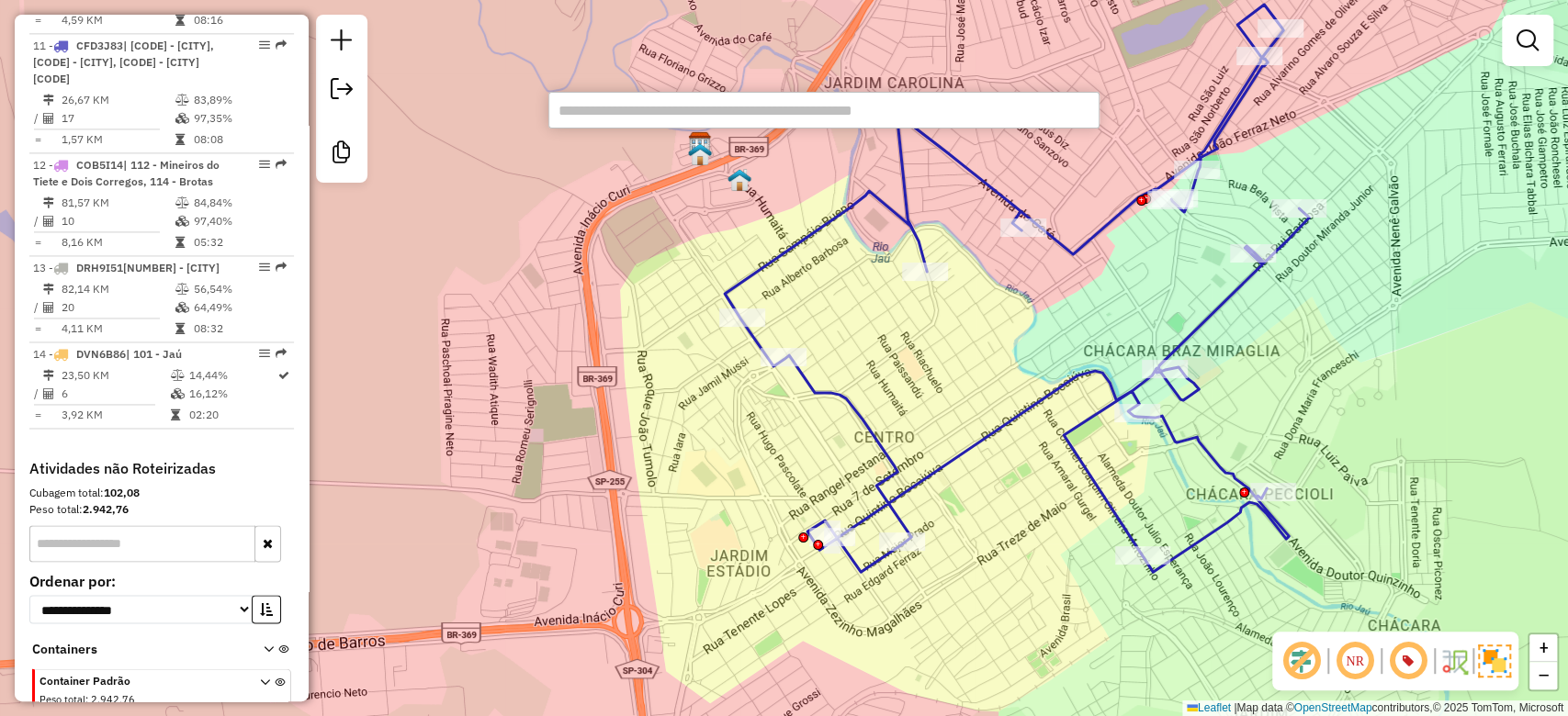 paste on "*****" 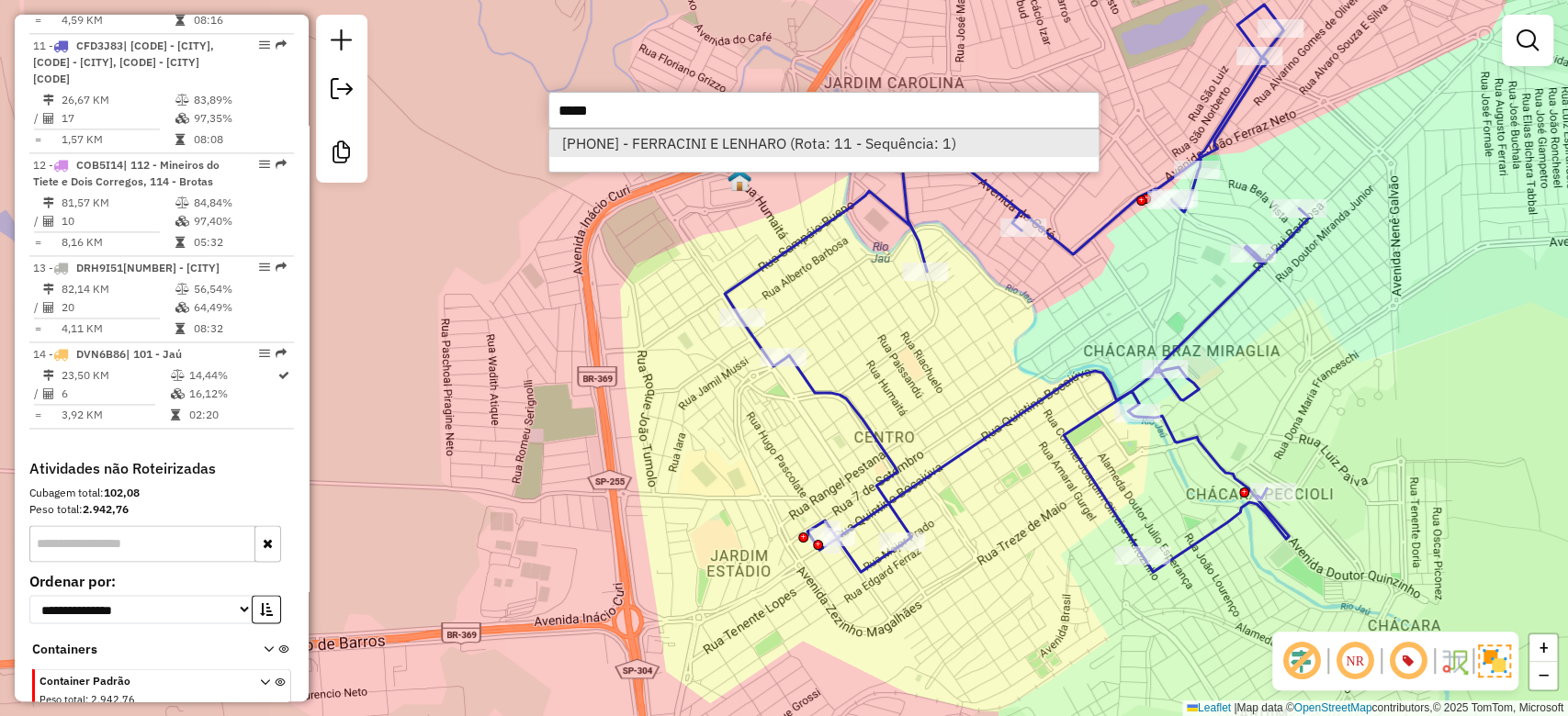 type on "*****" 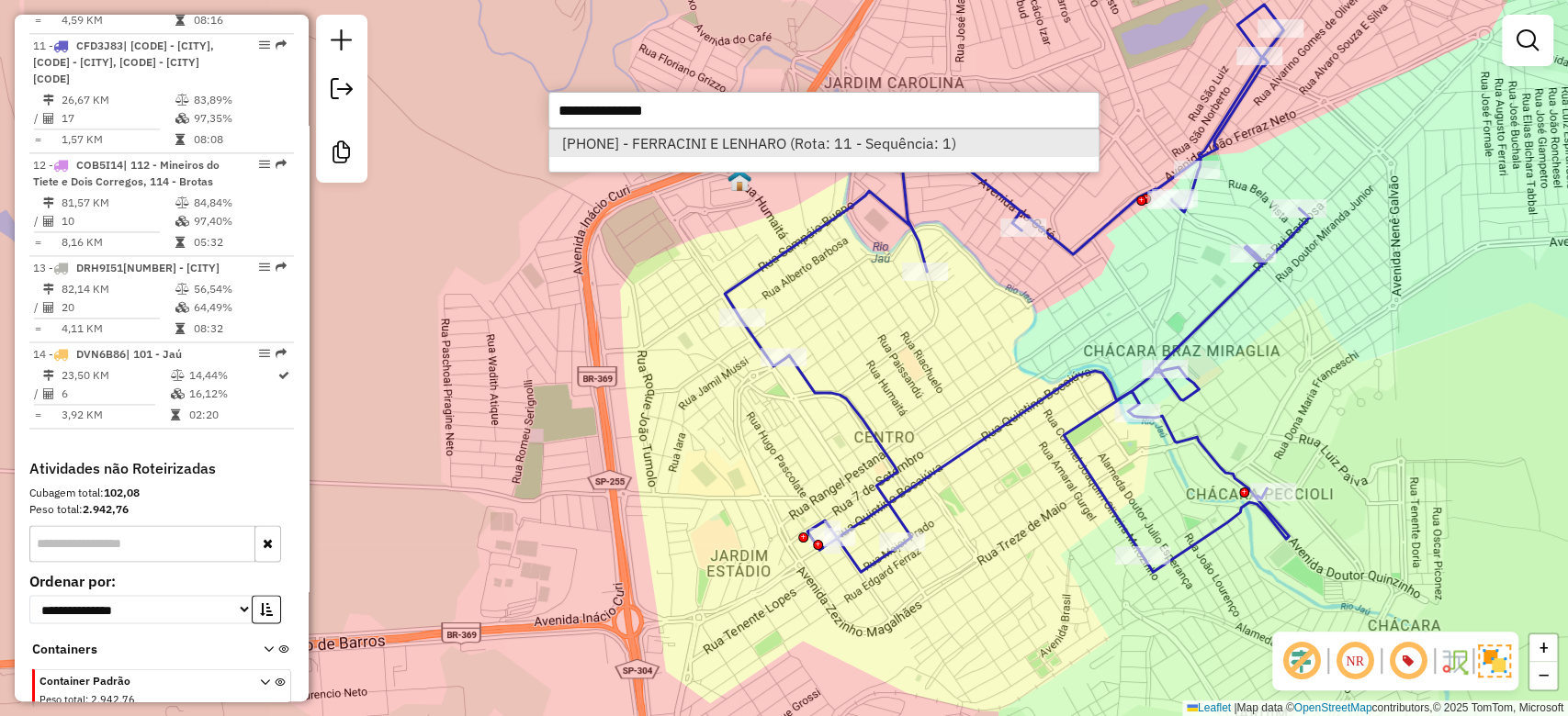 select on "**********" 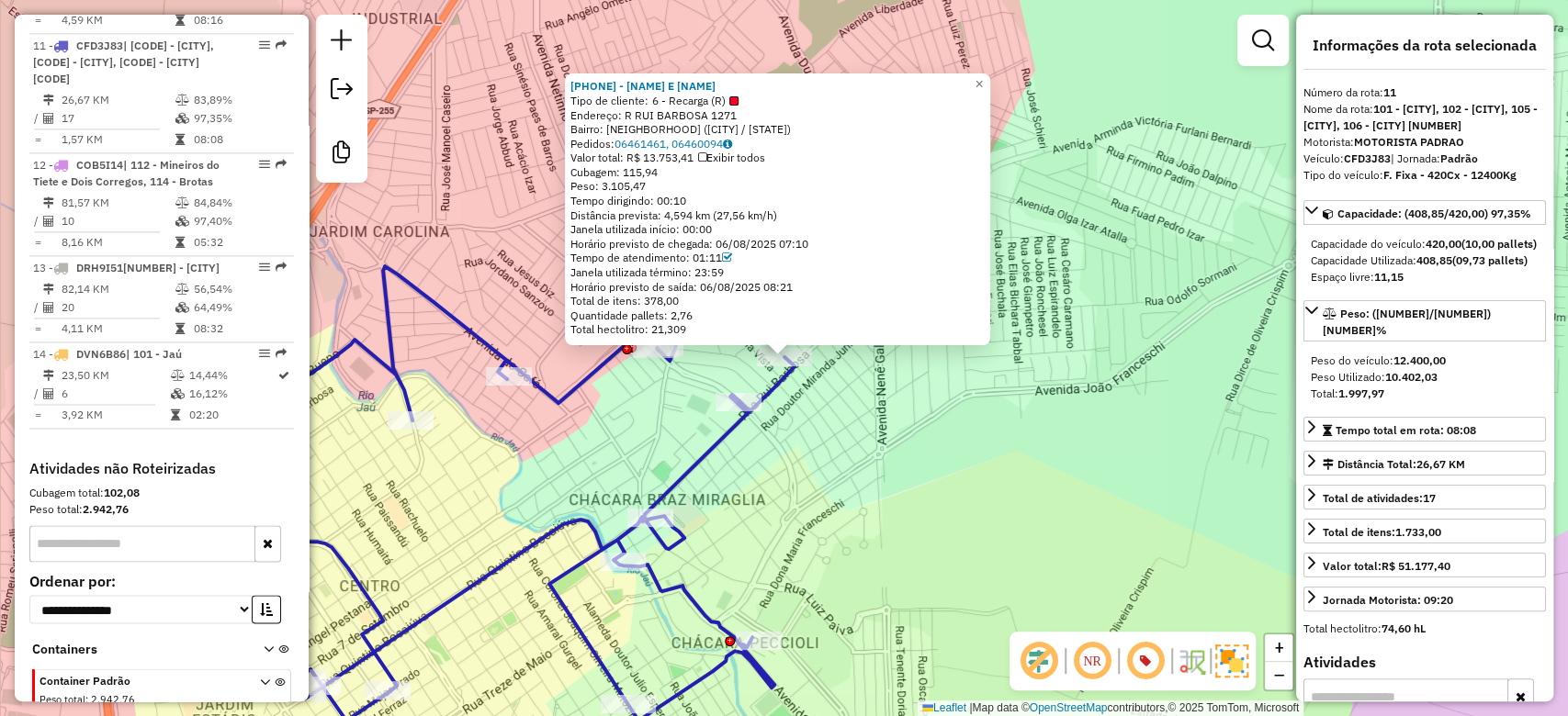 click on "[PHONE] - FERRACINI E LENHARO  Tipo de cliente:   6 - Recarga (R)   Endereço: R   RUI BARBOSA                   [NUMBER]   Bairro: JARDIM FERREIRA DIAS ([CITY] / [STATE])   Pedidos:  [NUMBER], [NUMBER]   Valor total: R$ [PRICE]   Exibir todos   Cubagem: [NUMBER]  Peso: [NUMBER]  Tempo dirigindo: 00:10   Distância prevista: [NUMBER] km ([NUMBER] km/h)   Janela utilizada início: 00:00   Horário previsto de chegada: [DATE] [TIME]   Tempo de atendimento: 01:11   Janela utilizada término: 23:59   Horário previsto de saída: [DATE] [TIME]   Total de itens: [NUMBER]   Quantidade pallets: [NUMBER]   Total hectolitro: [NUMBER]  × Janela de atendimento Grade de atendimento Capacidade Transportadoras Veículos Cliente Pedidos  Rotas Selecione os dias de semana para filtrar as janelas de atendimento  Seg   Ter   Qua   Qui   Sex   Sáb   Dom  Informe o período da janela de atendimento: De: Até:  Filtrar exatamente a janela do cliente  Considerar janela de atendimento padrão   Seg   Ter   Qua   Qui   Sex   Sáb   Dom   De:   Até:" 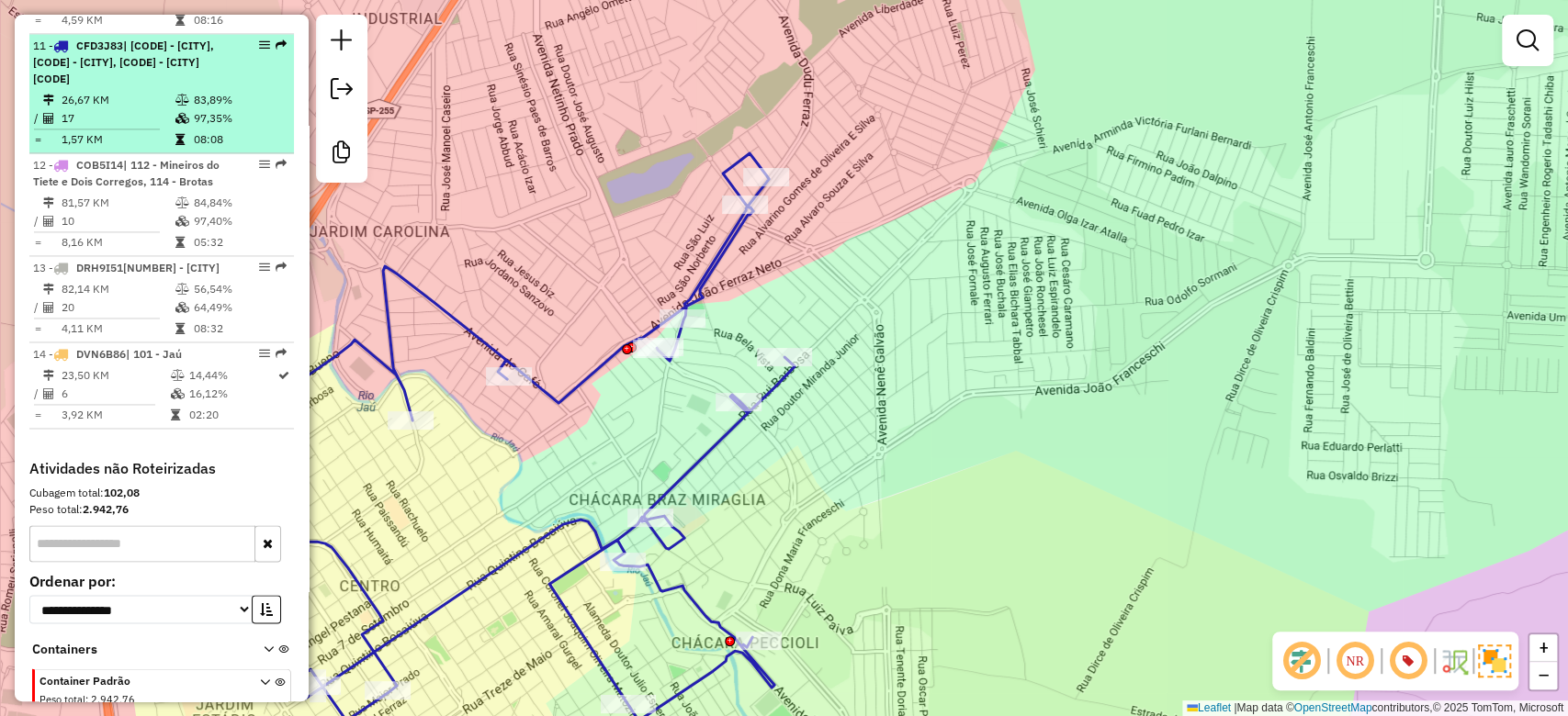 click on "83,89%" at bounding box center [239, 100] 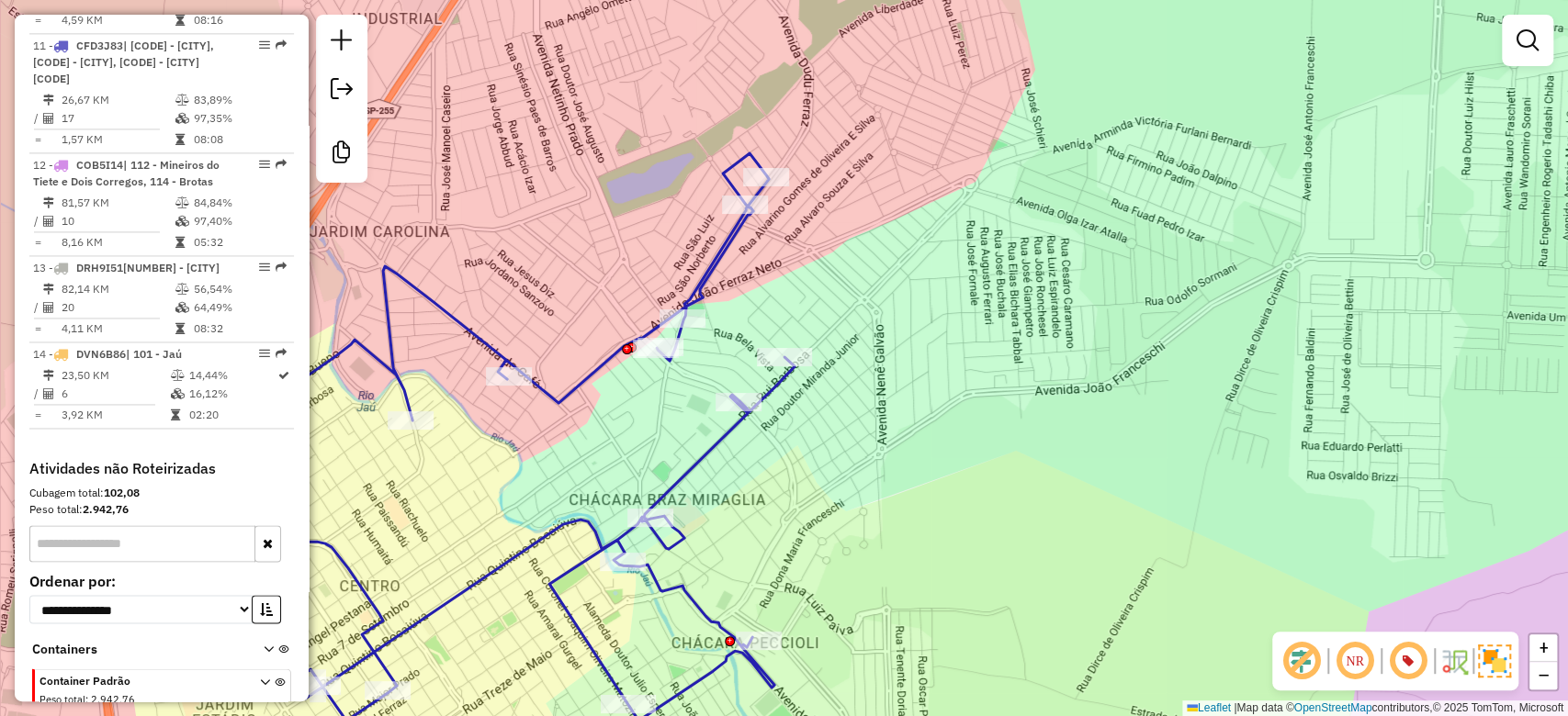 select on "**********" 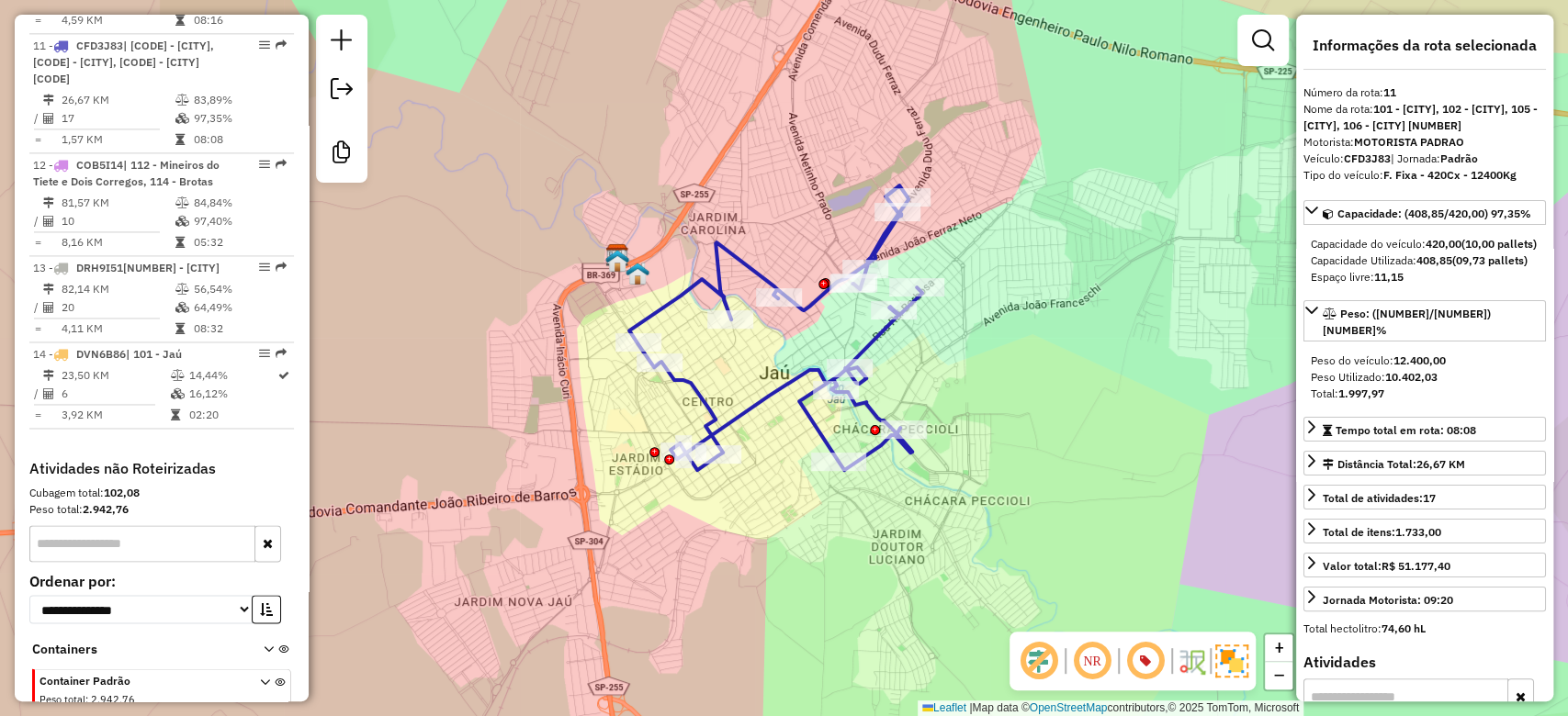 drag, startPoint x: 769, startPoint y: 224, endPoint x: 801, endPoint y: 84, distance: 143.61058 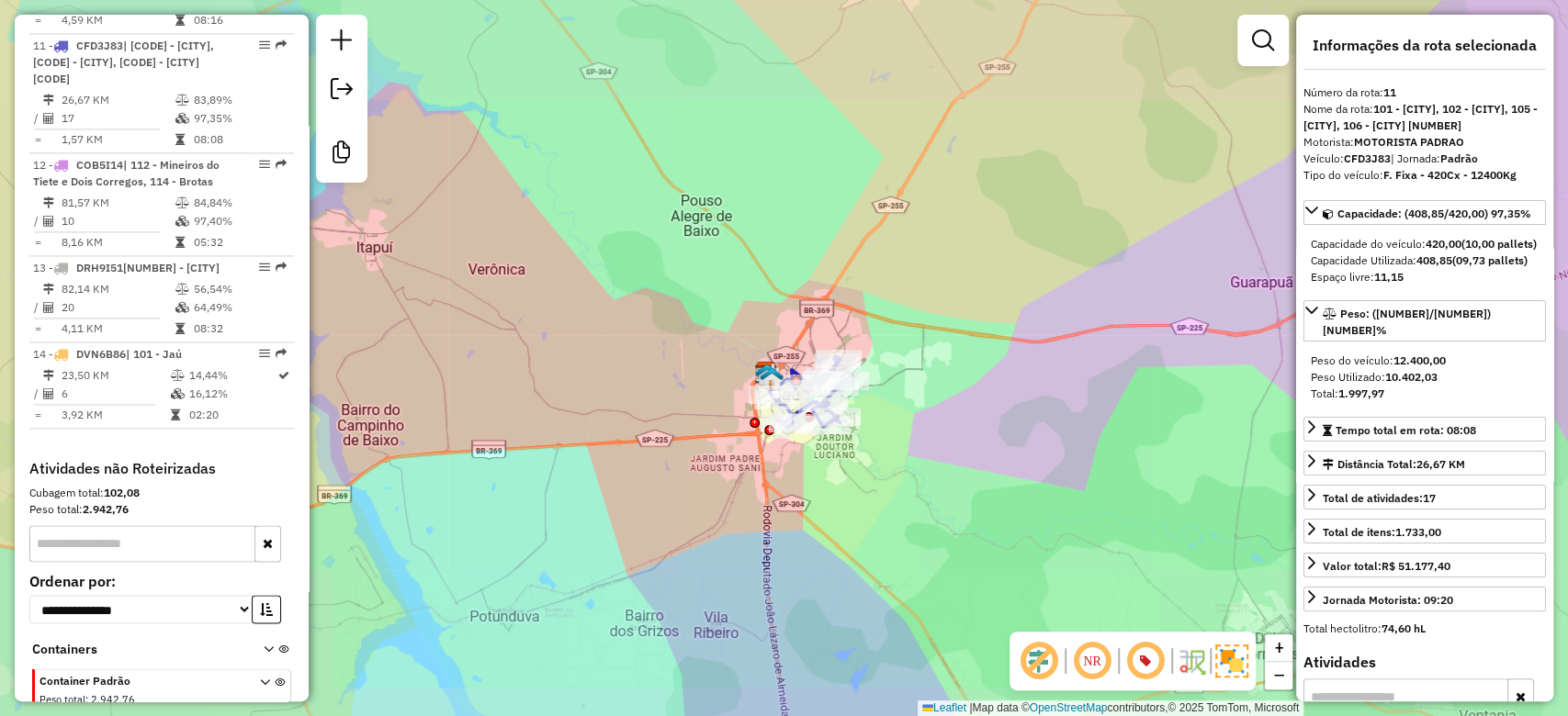 drag, startPoint x: 799, startPoint y: 566, endPoint x: 740, endPoint y: 267, distance: 304.7655 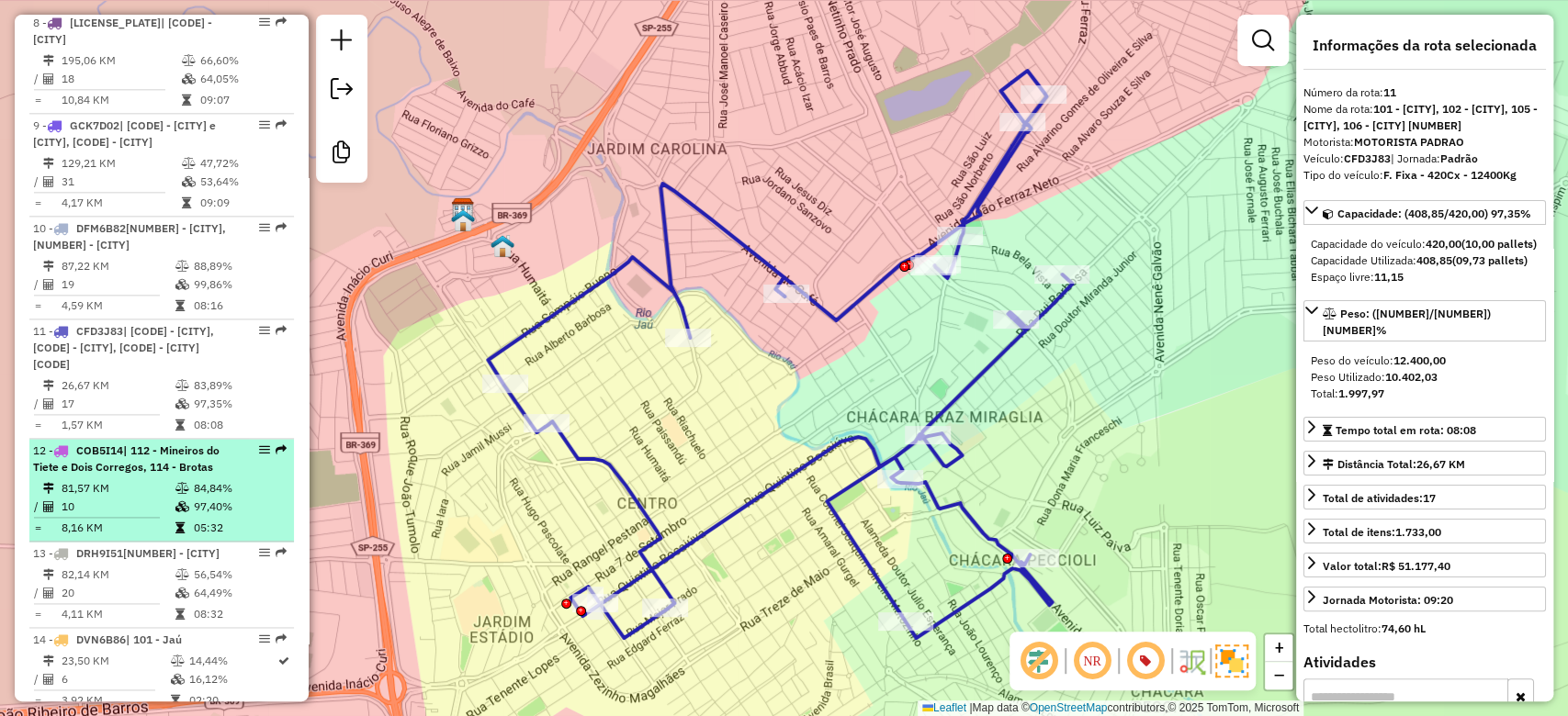 scroll, scrollTop: 1144, scrollLeft: 0, axis: vertical 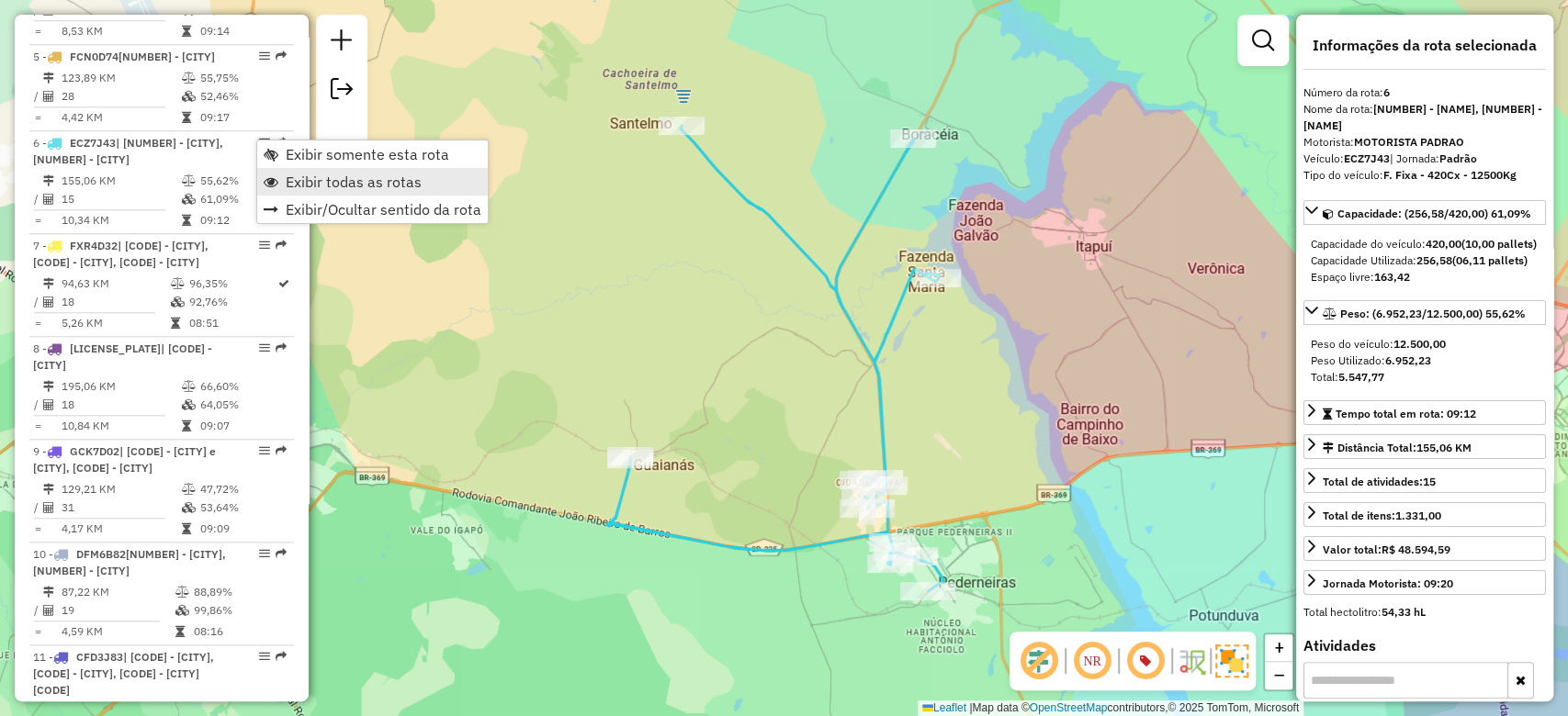 click on "Exibir todas as rotas" at bounding box center (354, 182) 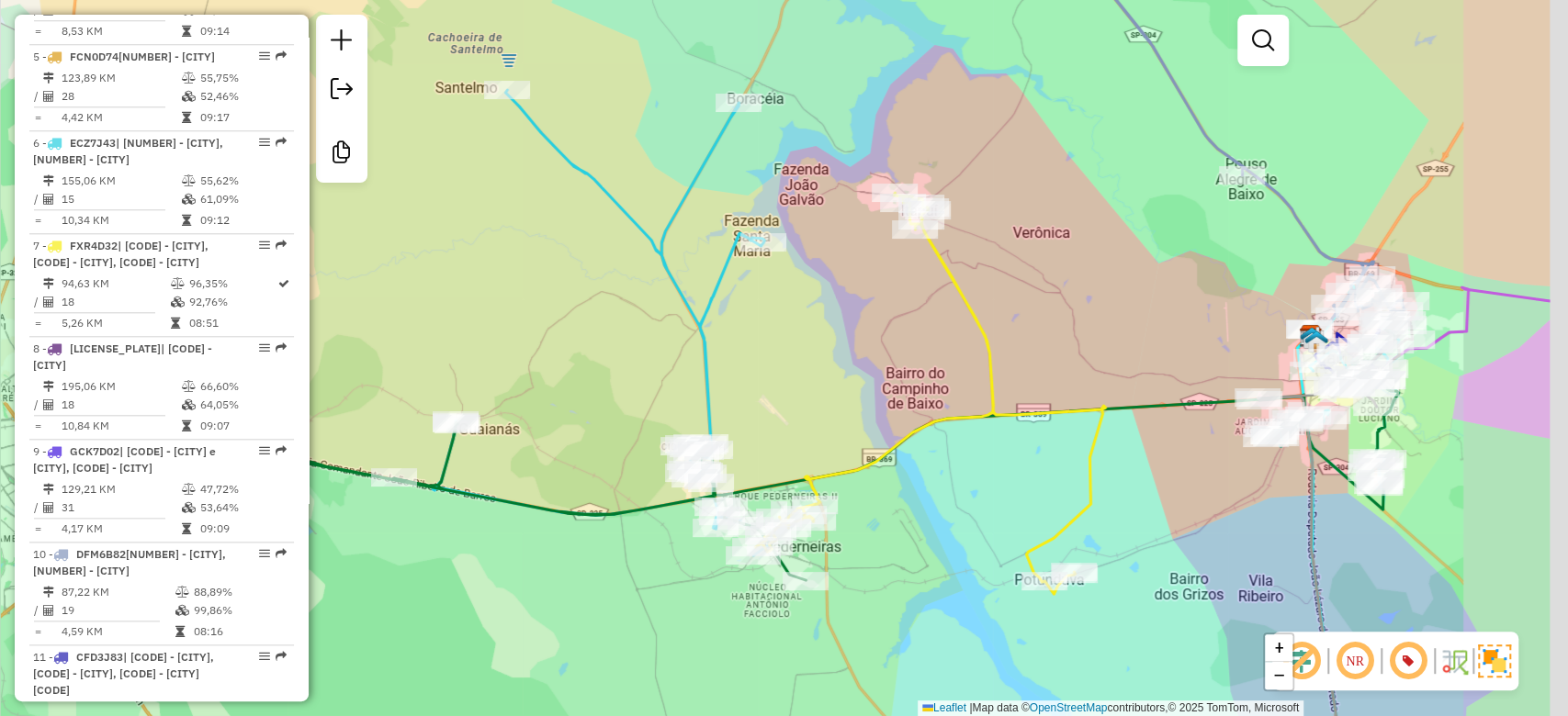 drag, startPoint x: 711, startPoint y: 351, endPoint x: 383, endPoint y: 266, distance: 338.83477 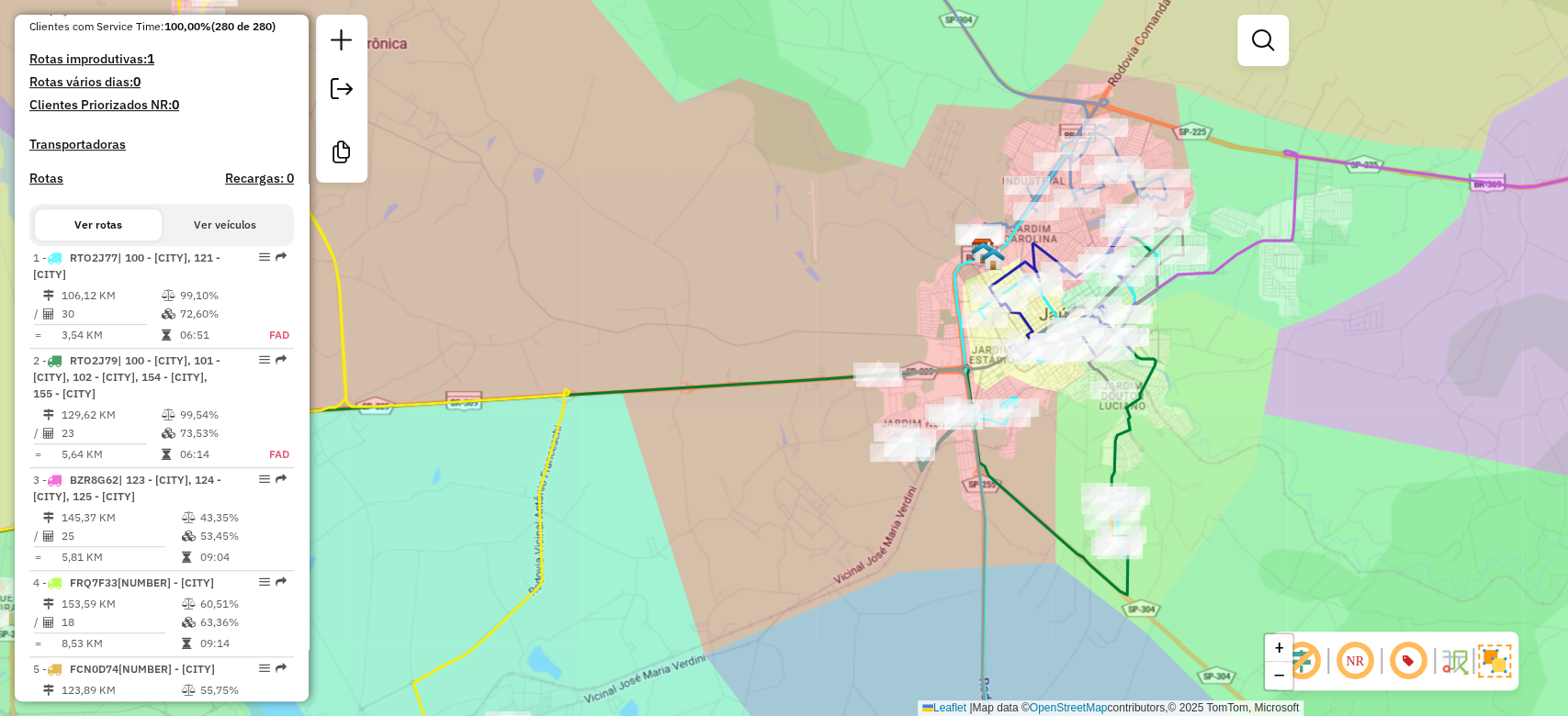 scroll, scrollTop: 409, scrollLeft: 0, axis: vertical 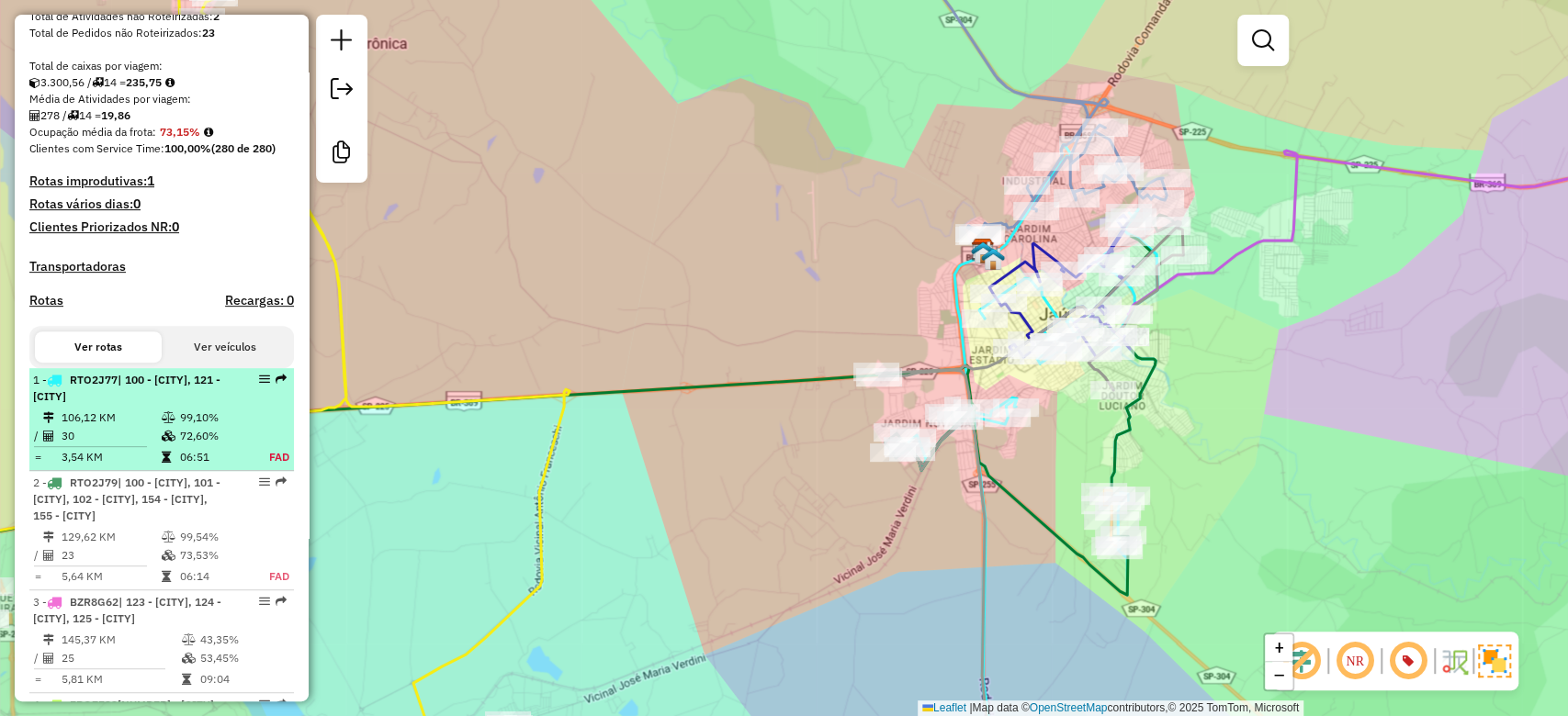 select on "**********" 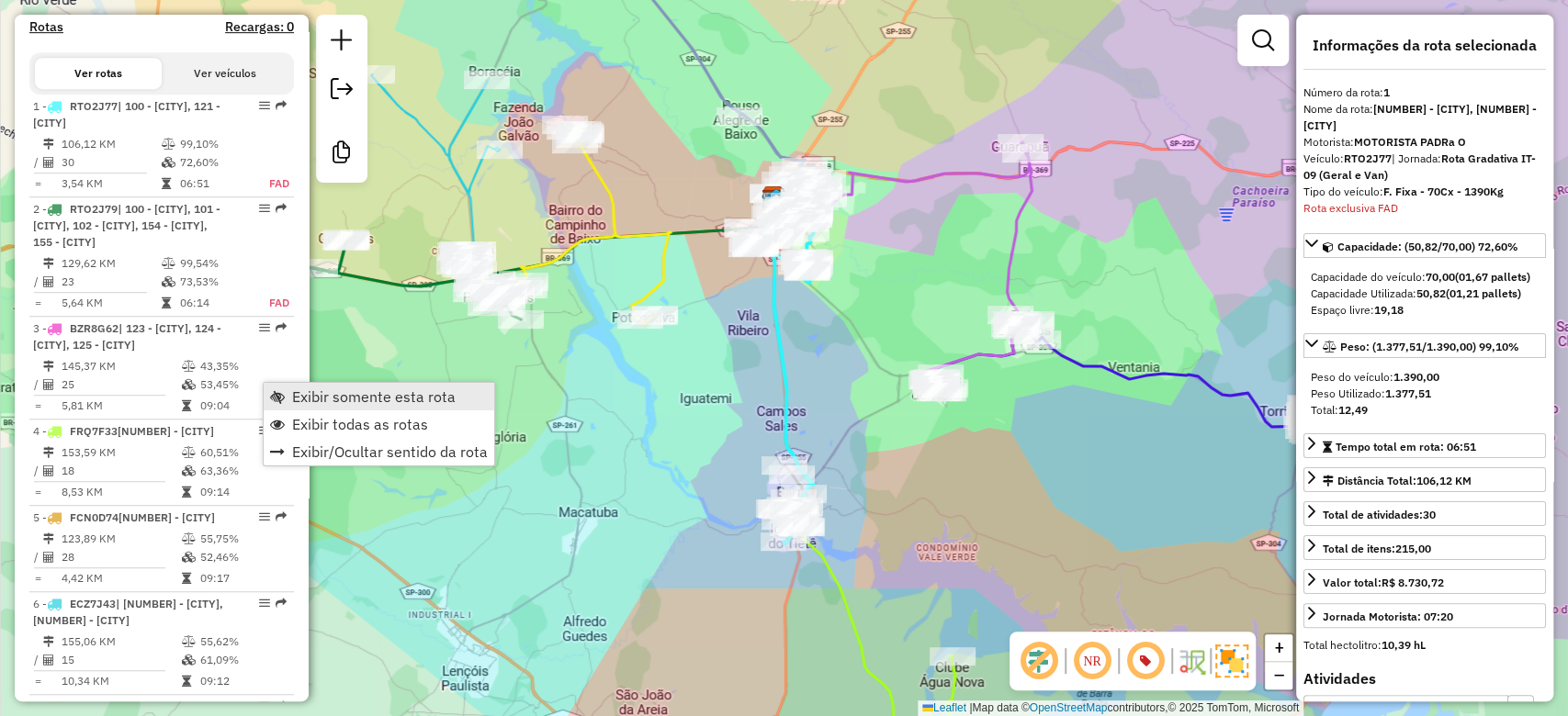 scroll, scrollTop: 762, scrollLeft: 0, axis: vertical 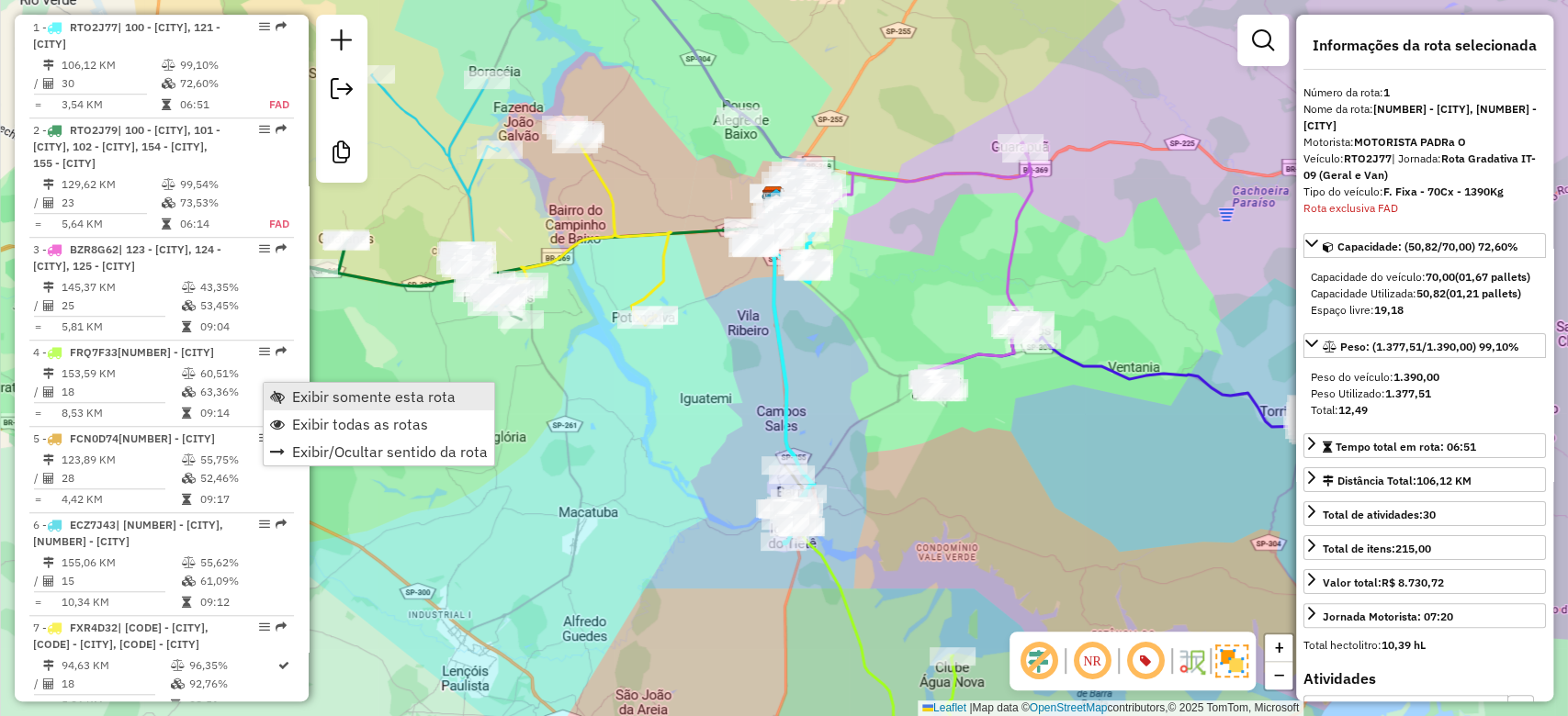 click on "Exibir somente esta rota" at bounding box center [374, 397] 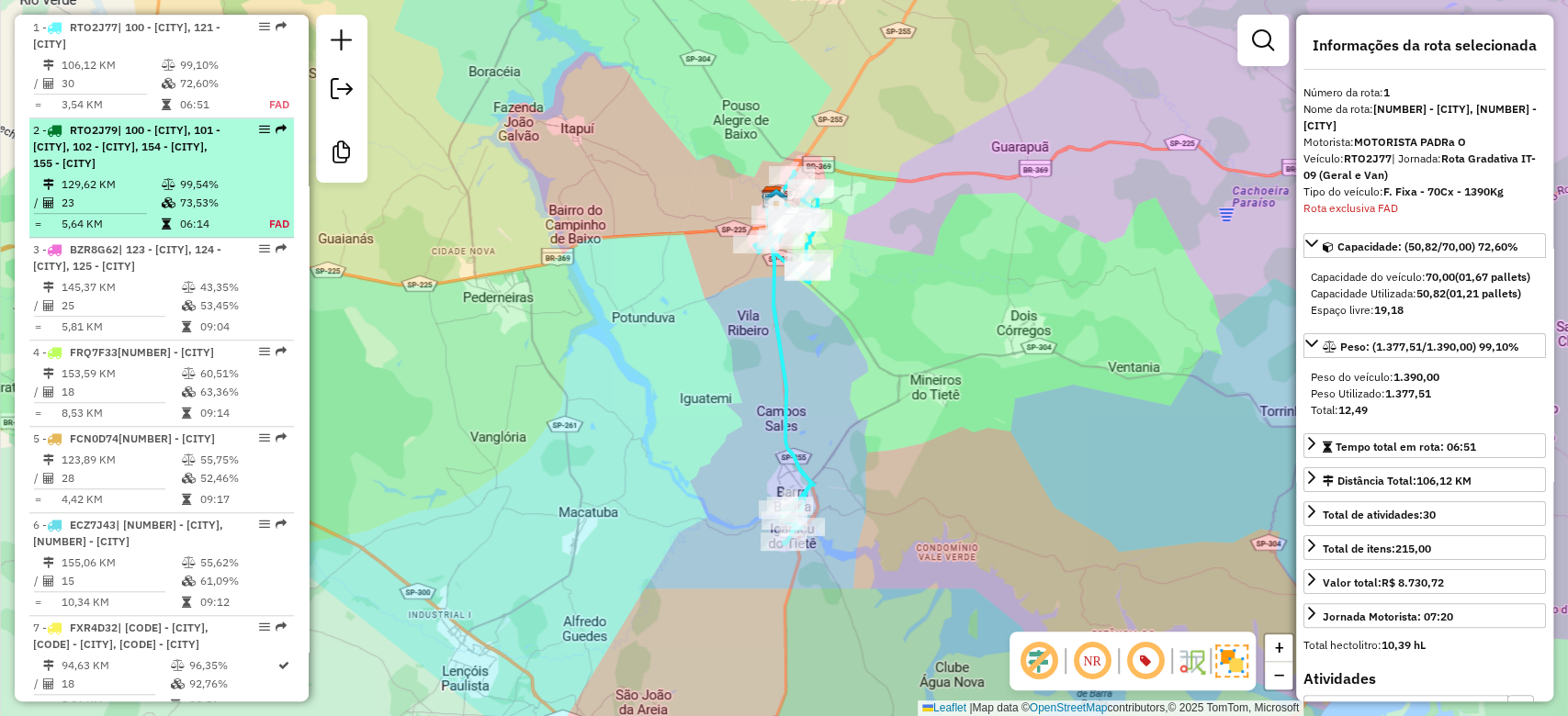click on "[NUMBER] - [CODE] | [NUMBER] - [CITY], [NUMBER] - [CITY], [NUMBER] - [CITY], [NUMBER] - [CITY], [NUMBER] - [CITY]  [NUMBER] [PERCENT]  /  [NUMBER]   [PERCENT]     =  [NUMBER] [TIME] [CODE]" at bounding box center [162, 178] 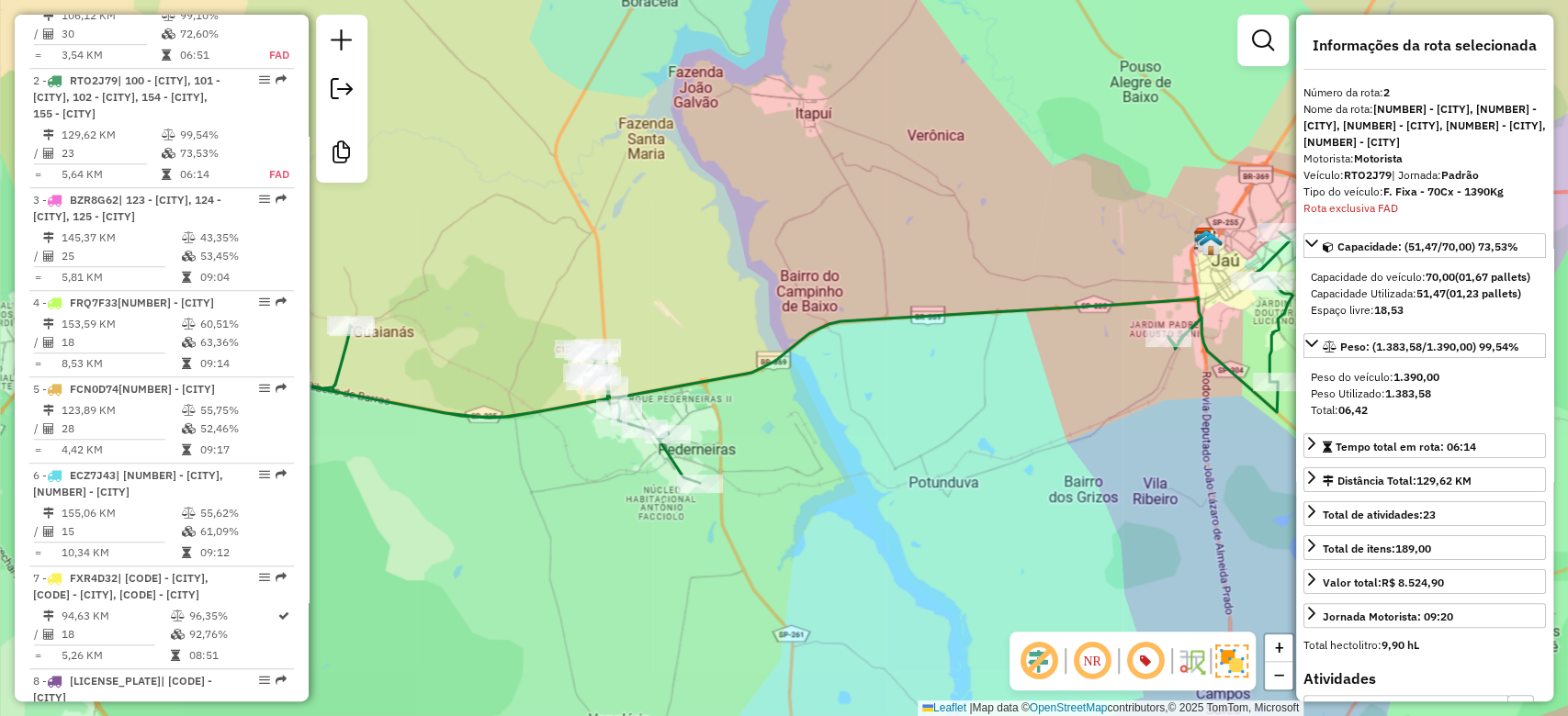 scroll, scrollTop: 865, scrollLeft: 0, axis: vertical 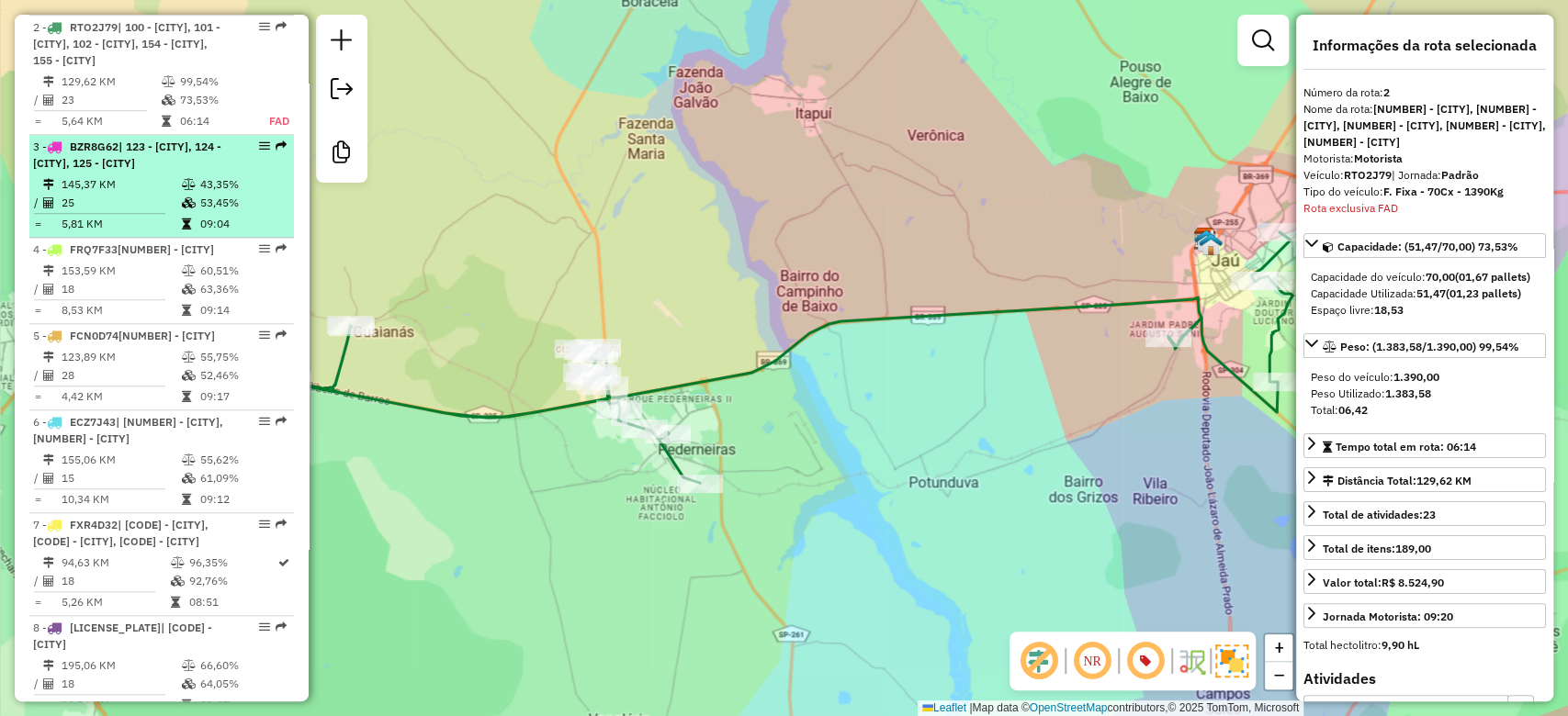 click at bounding box center [188, 185] 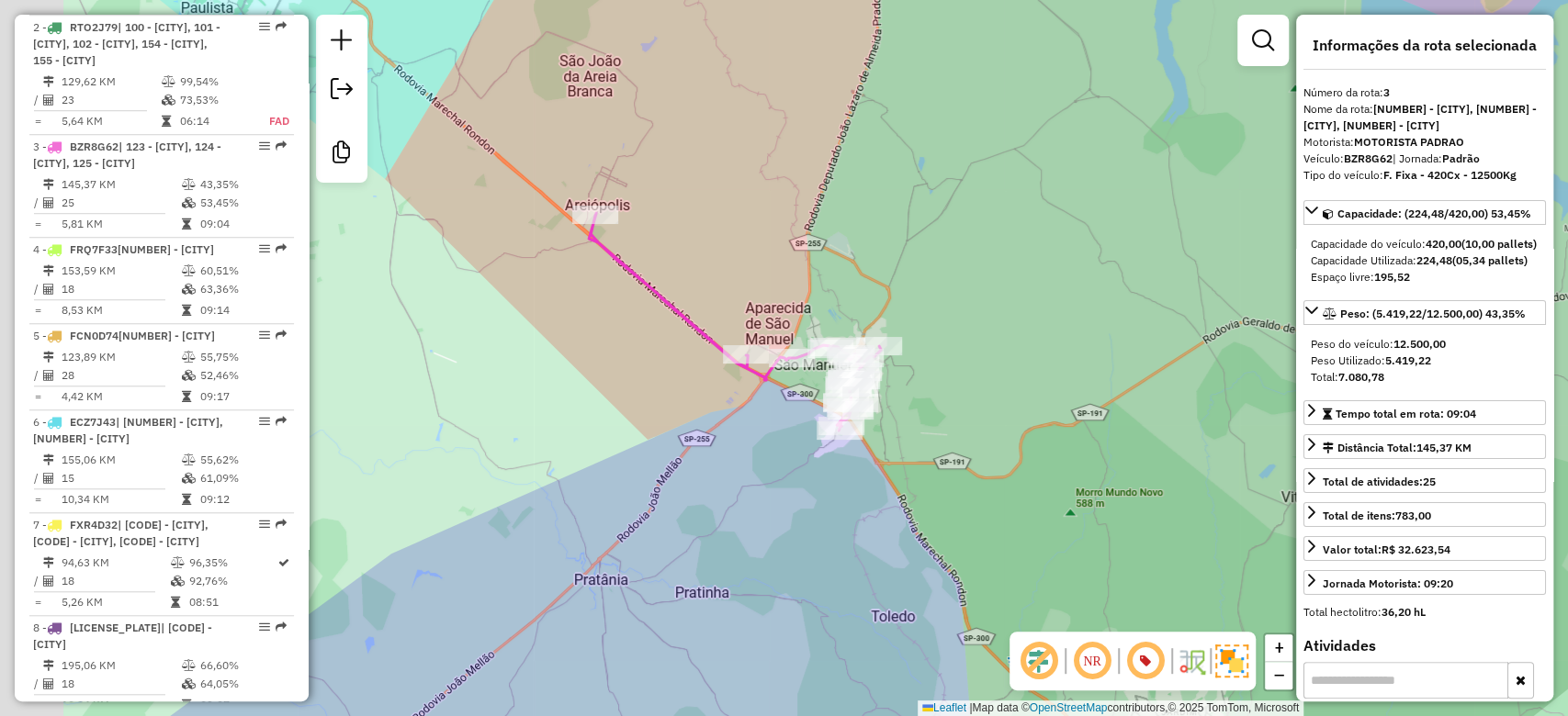 drag, startPoint x: 573, startPoint y: 382, endPoint x: 654, endPoint y: 379, distance: 81.055537 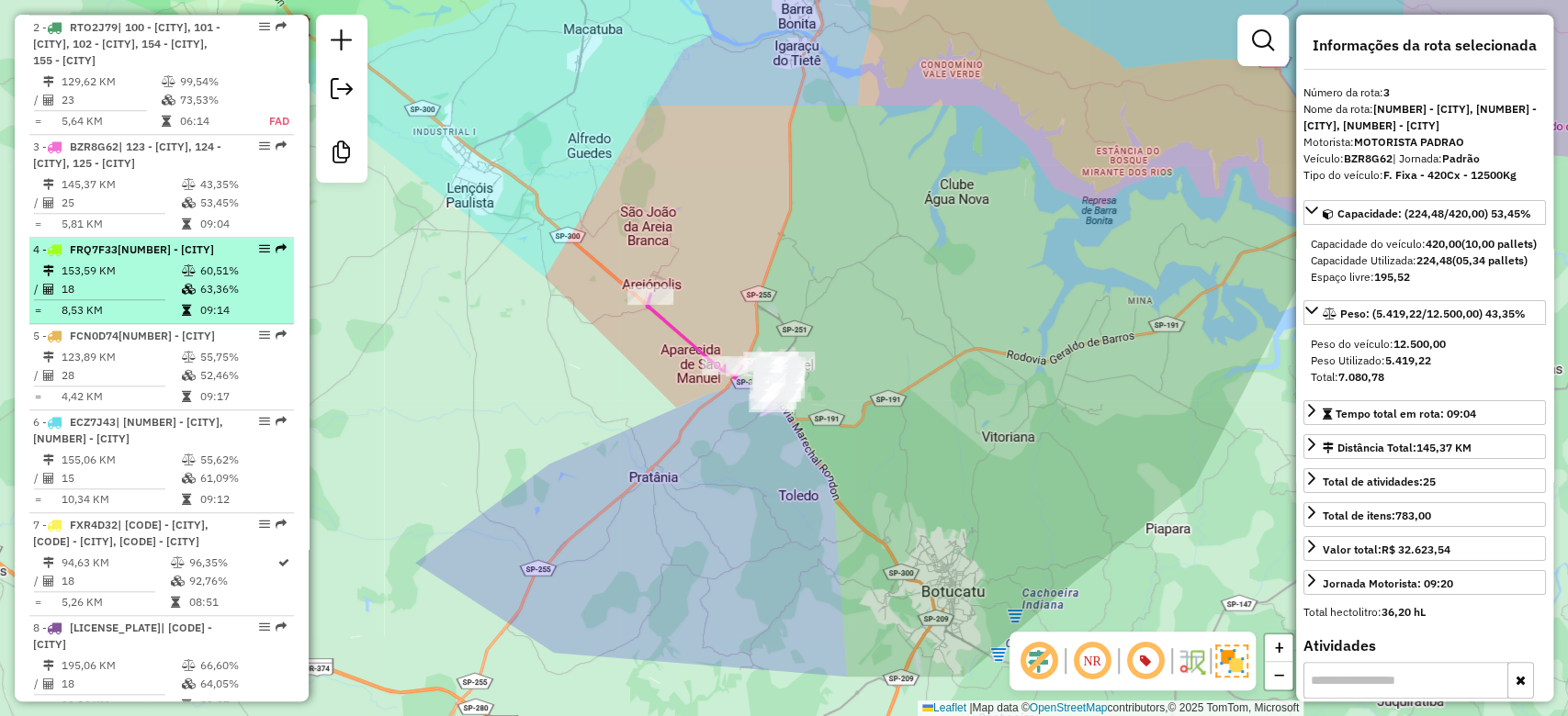 click on "63,36%" at bounding box center (243, 289) 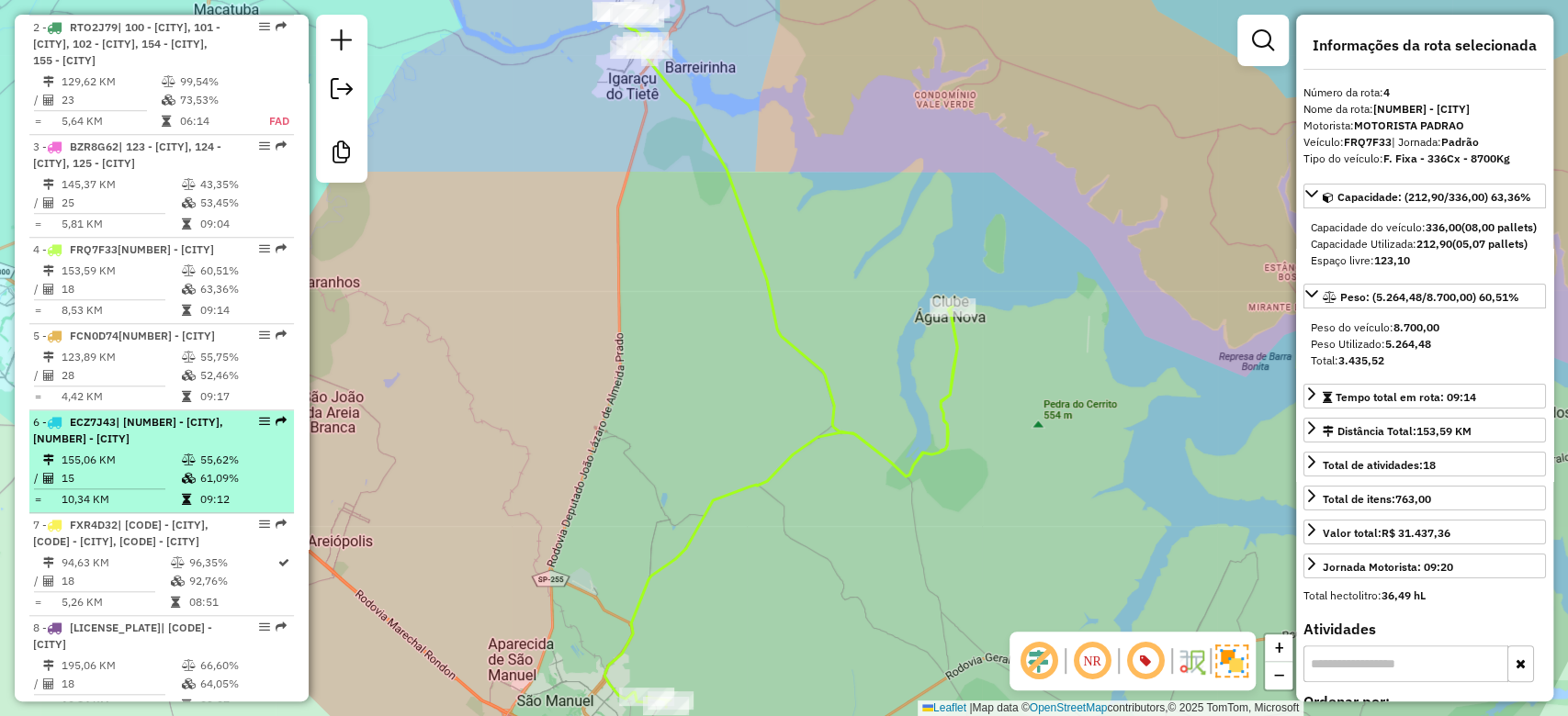 click on "155,06 KM" at bounding box center [120, 460] 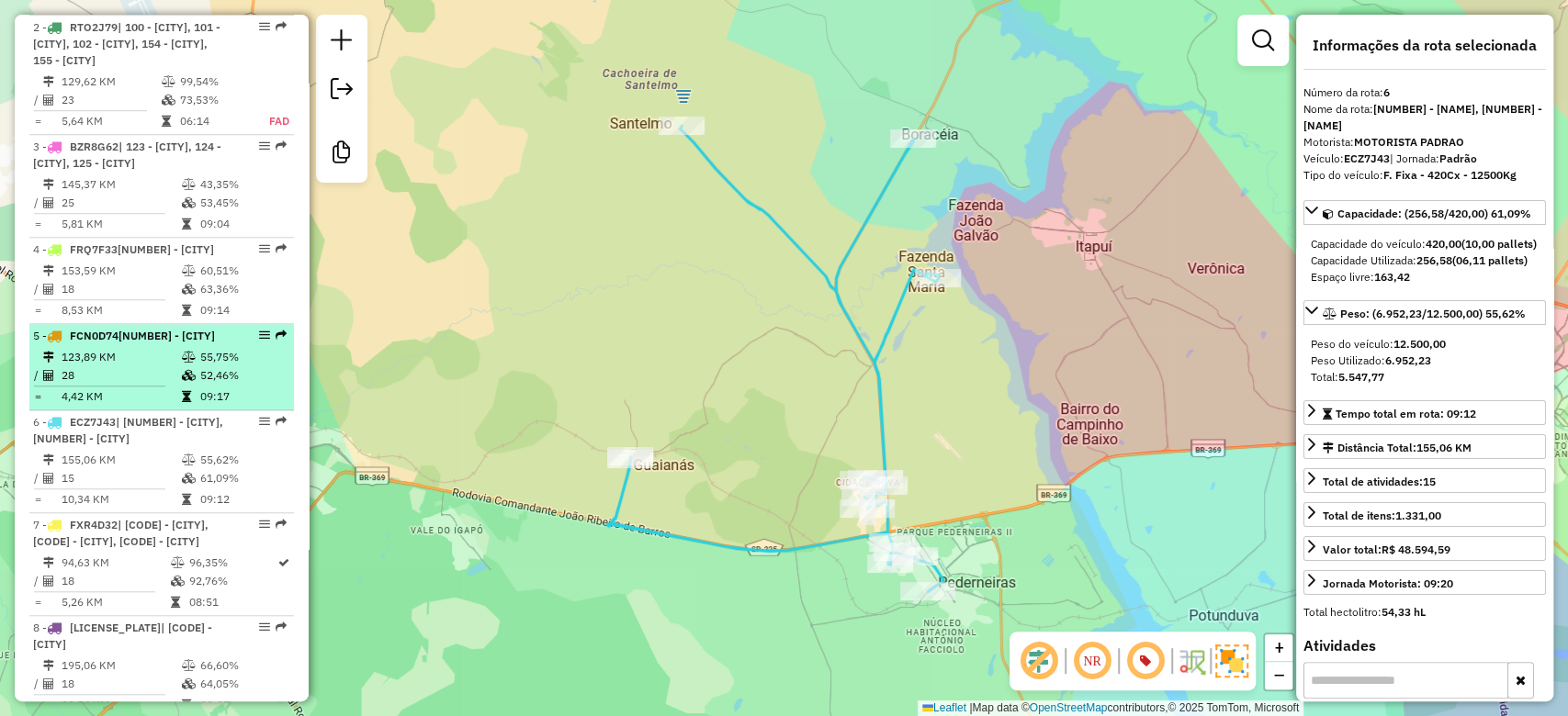 click on "55,75%" at bounding box center (243, 357) 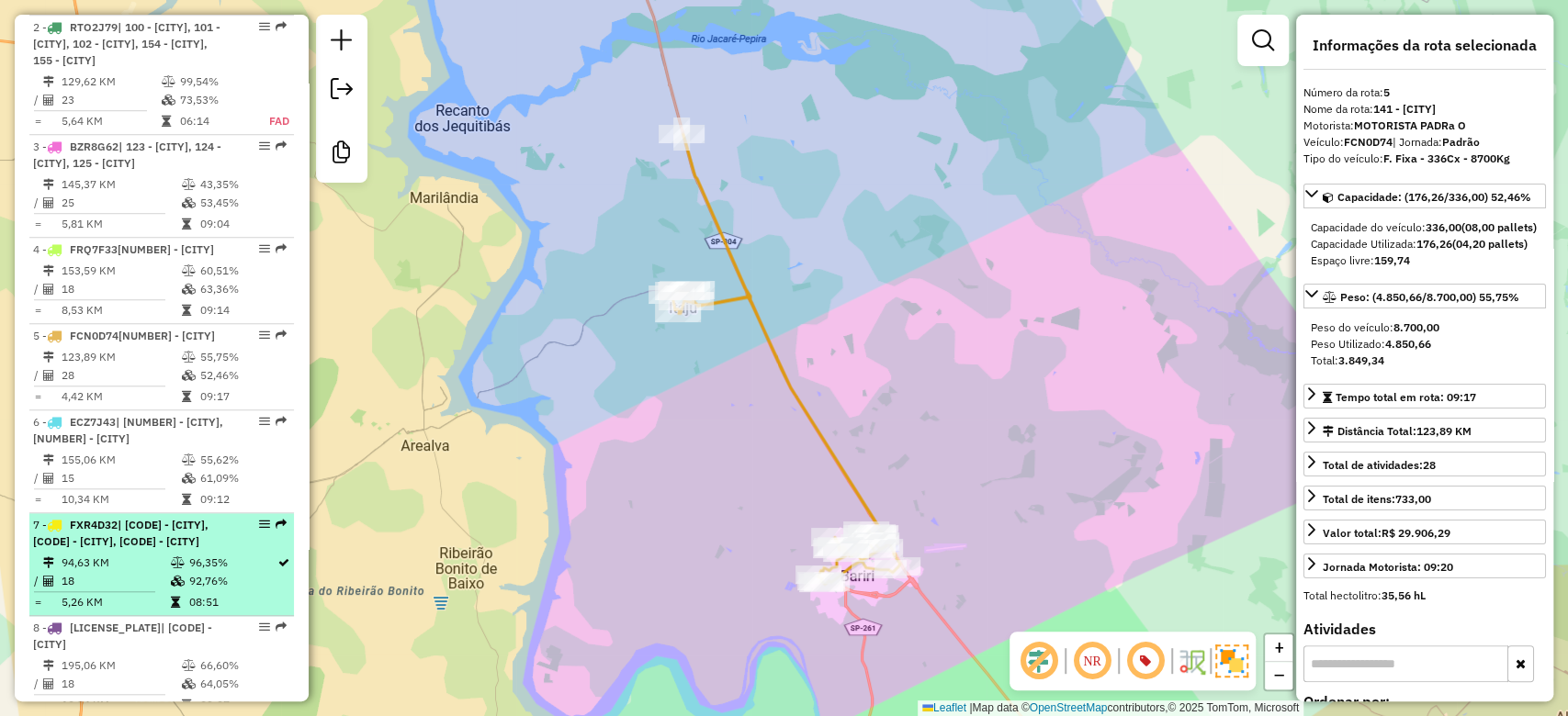 click on "[CODE] - [LICENSE_PLATE] | [CODE] - [CITY], [CODE] - [CITY], [CODE] - [CITY]" at bounding box center [130, 533] 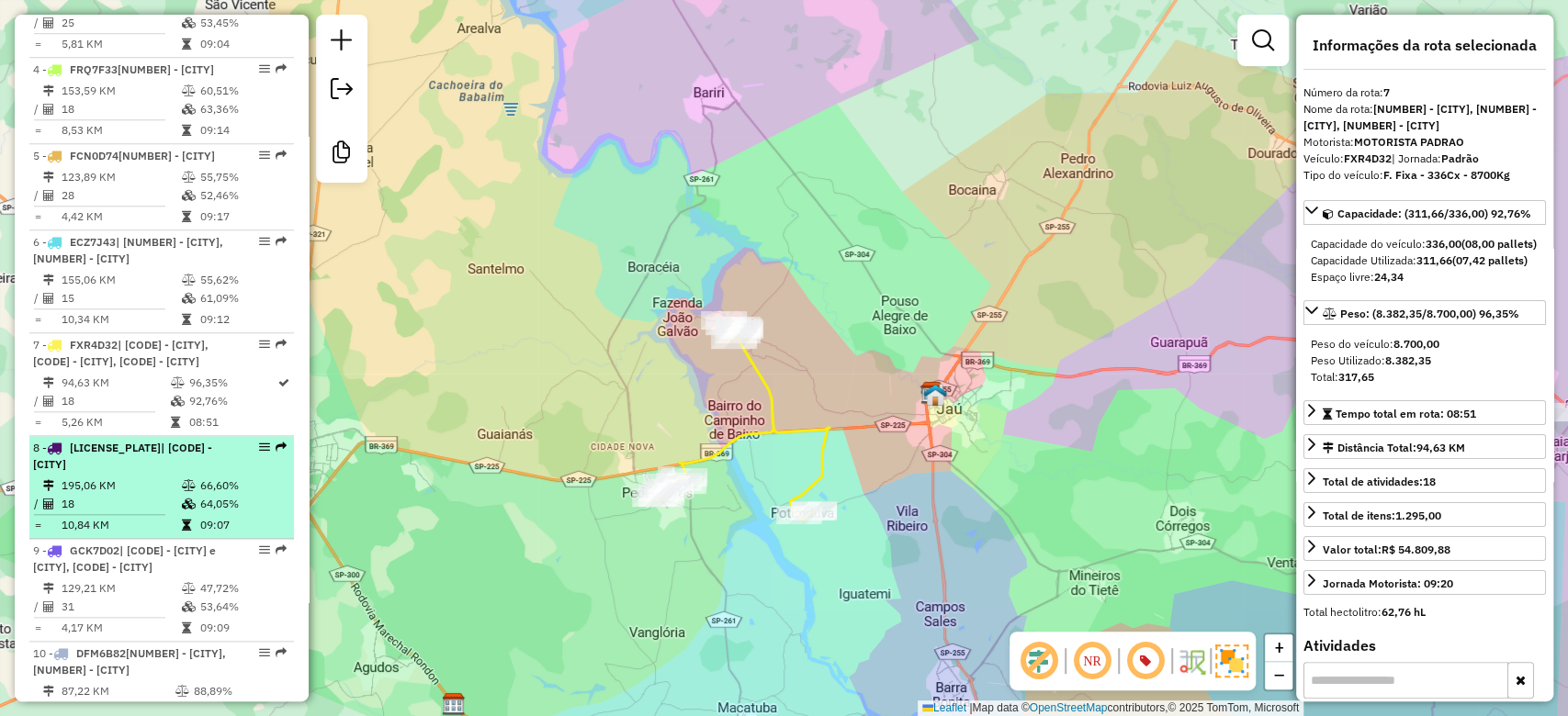 scroll, scrollTop: 1068, scrollLeft: 0, axis: vertical 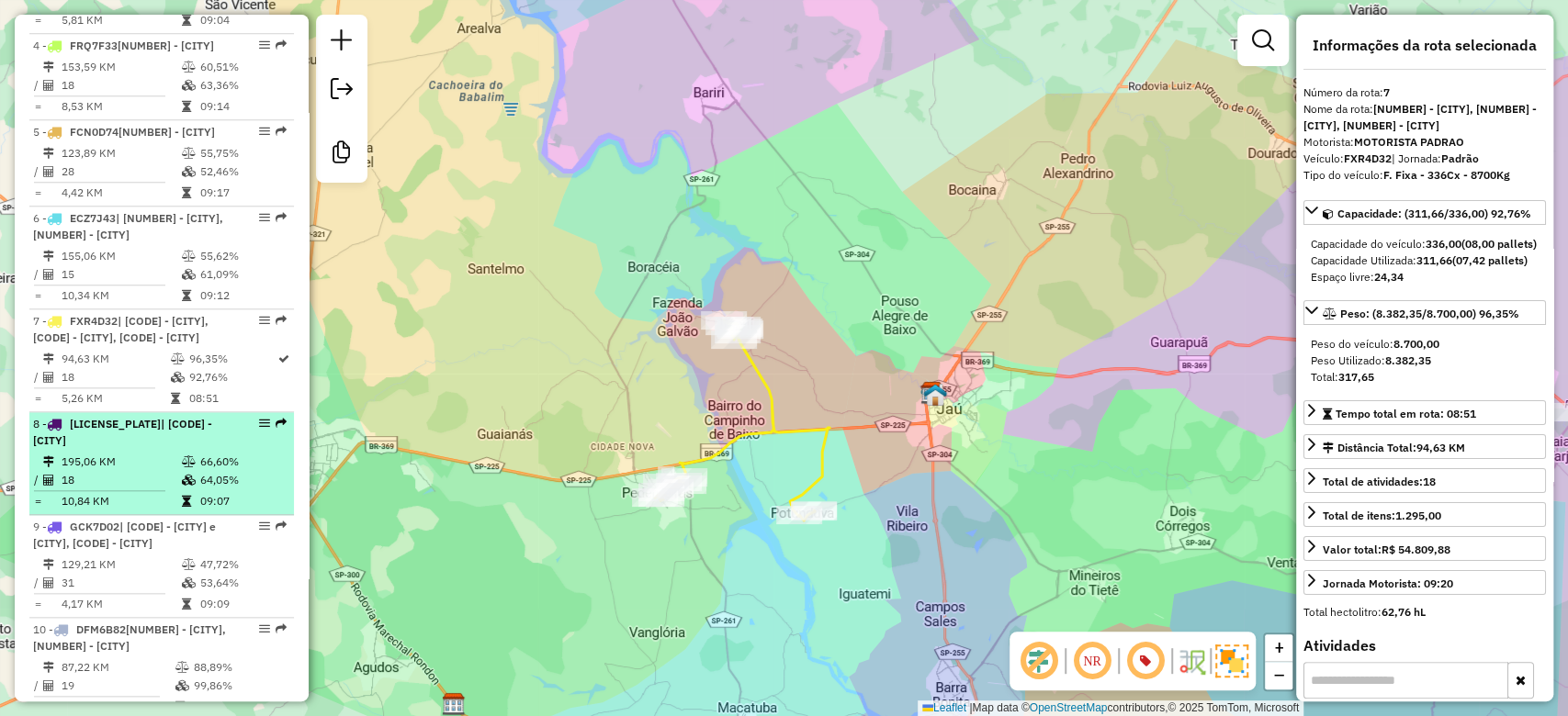click on "195,06 KM" at bounding box center [120, 462] 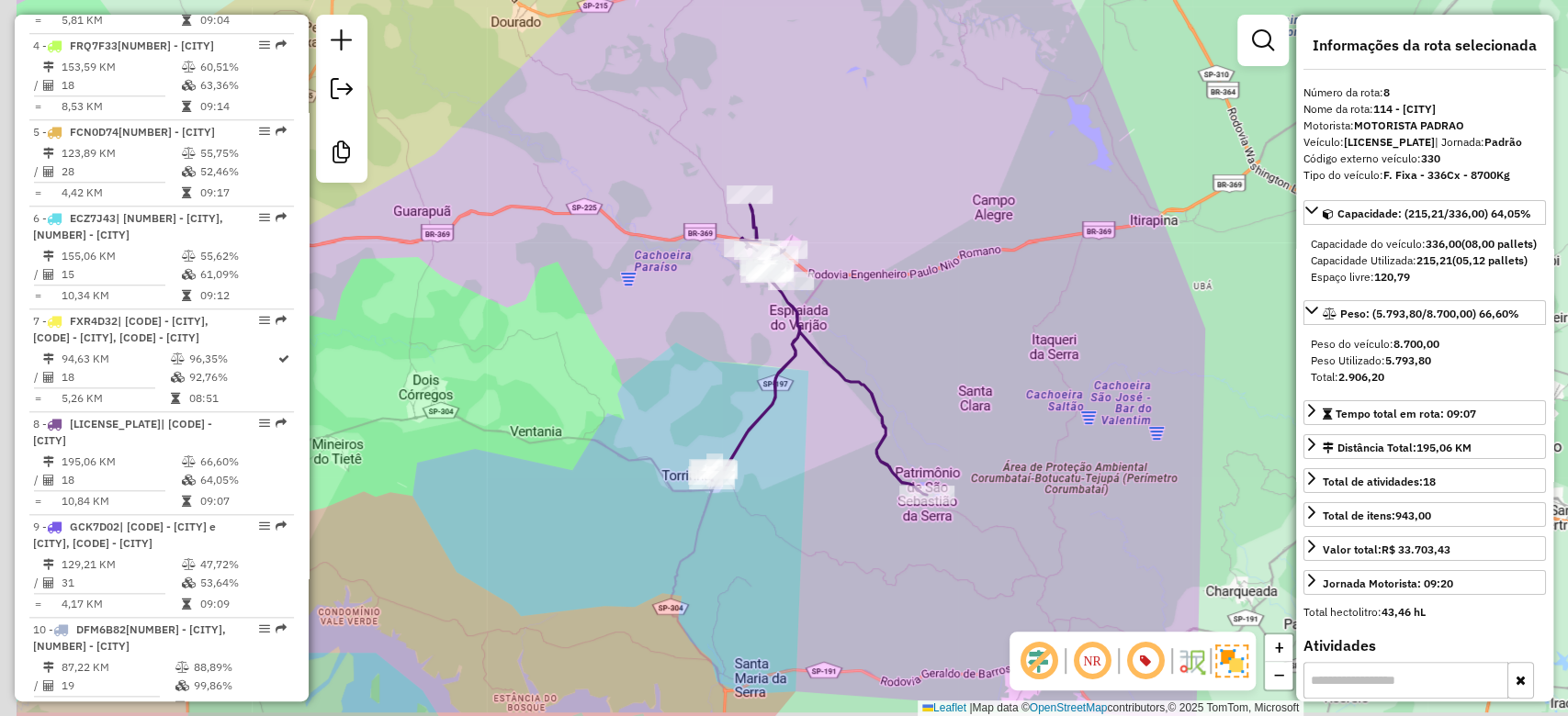 drag, startPoint x: 497, startPoint y: 443, endPoint x: 652, endPoint y: 400, distance: 160.854 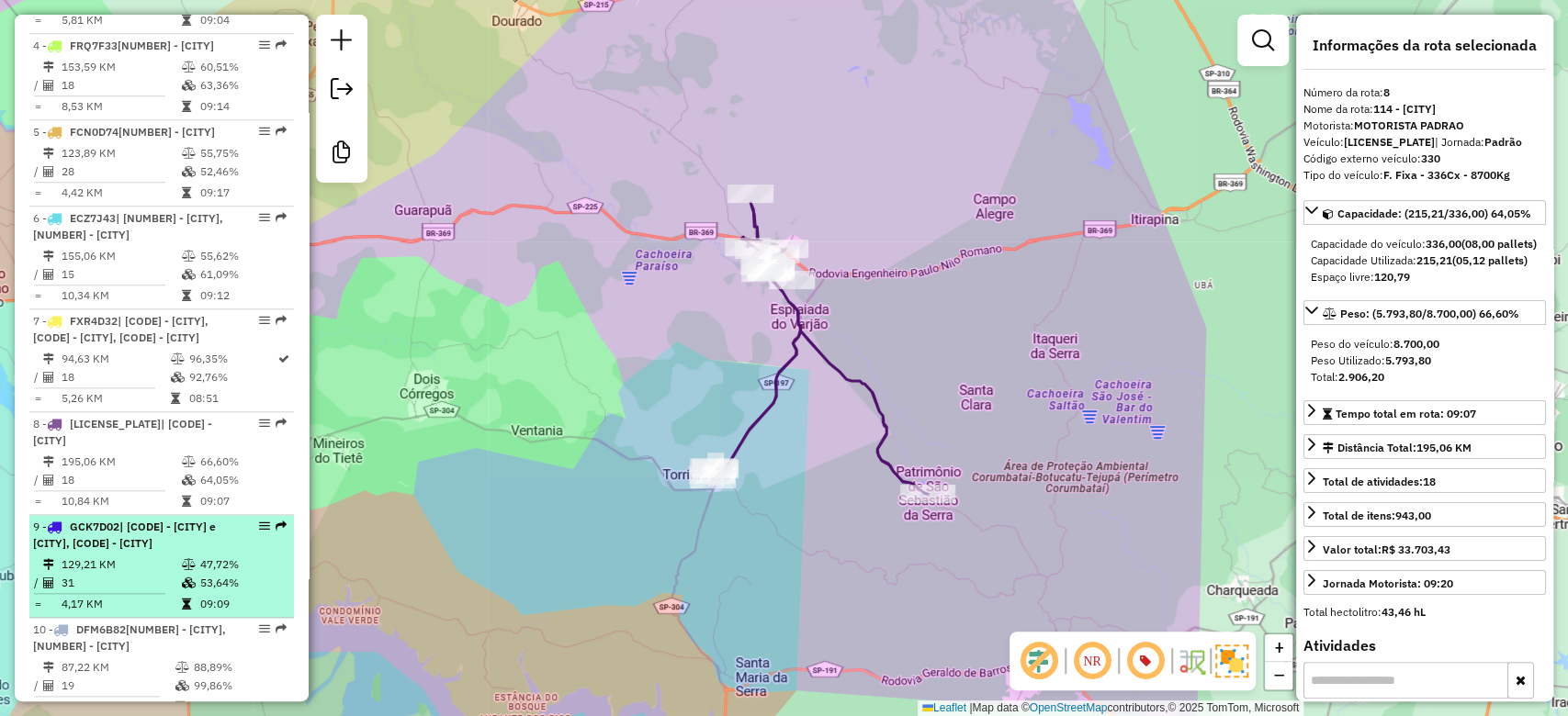 click on "47,72%" at bounding box center [243, 565] 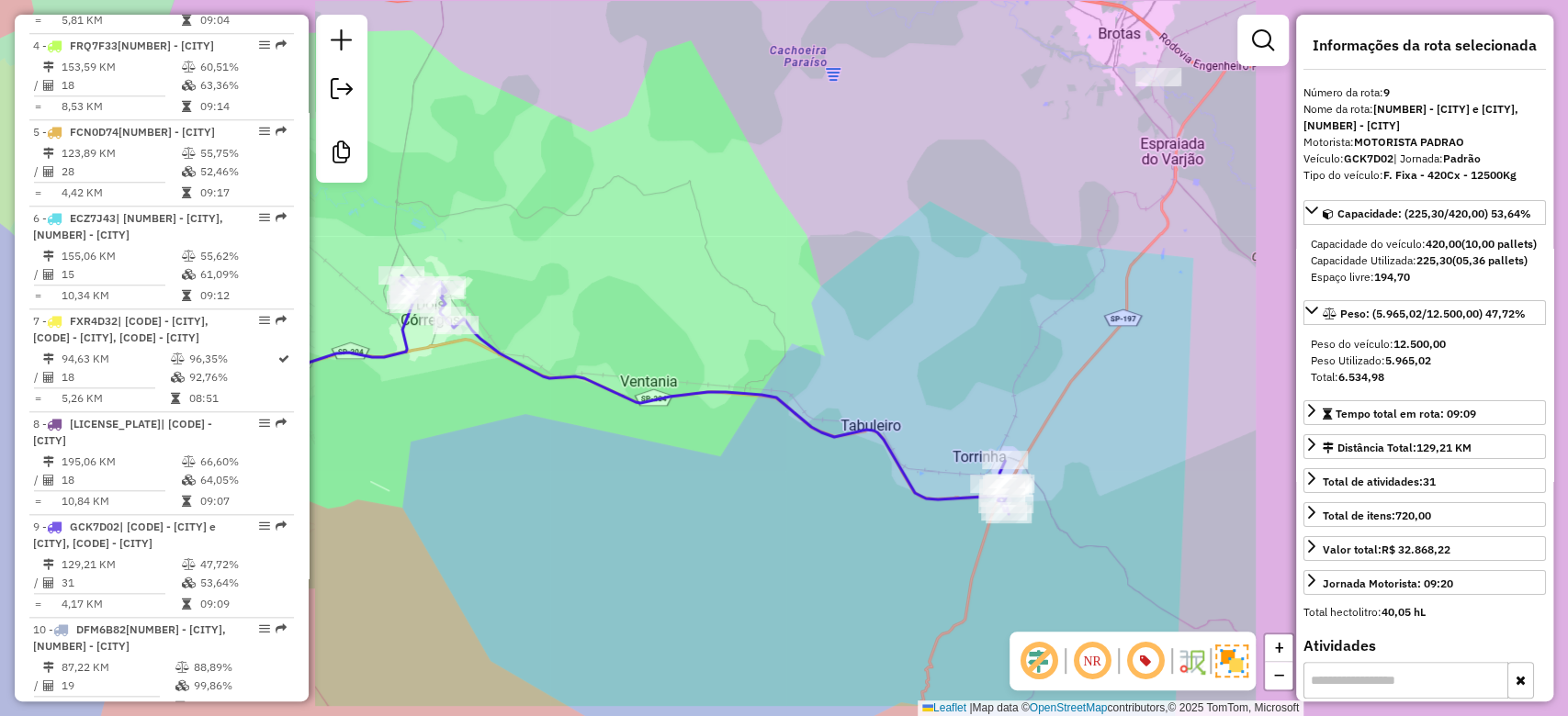 drag, startPoint x: 434, startPoint y: 480, endPoint x: 529, endPoint y: 439, distance: 103.4698 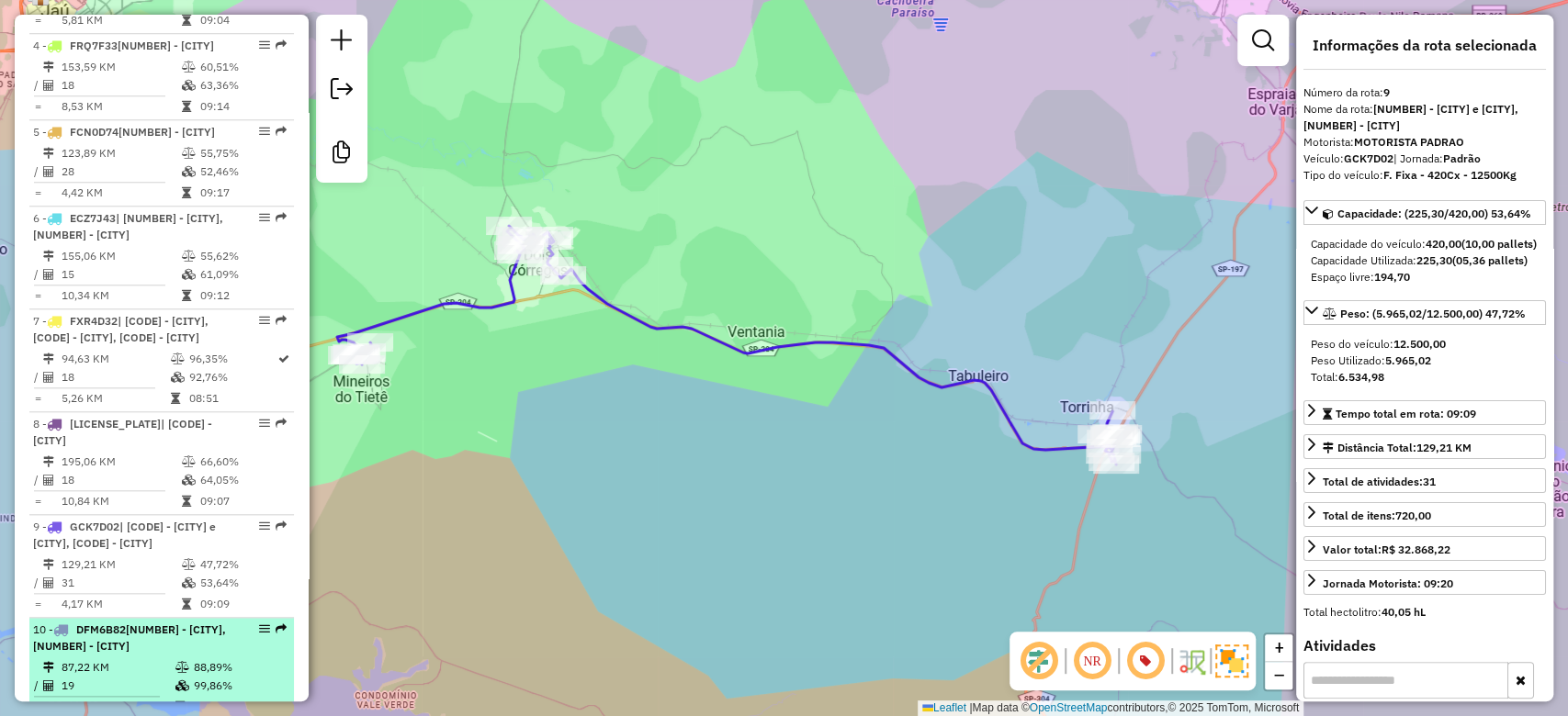 click on "[NUMBER] - [CITY], [NUMBER] - [CITY]" at bounding box center [130, 637] 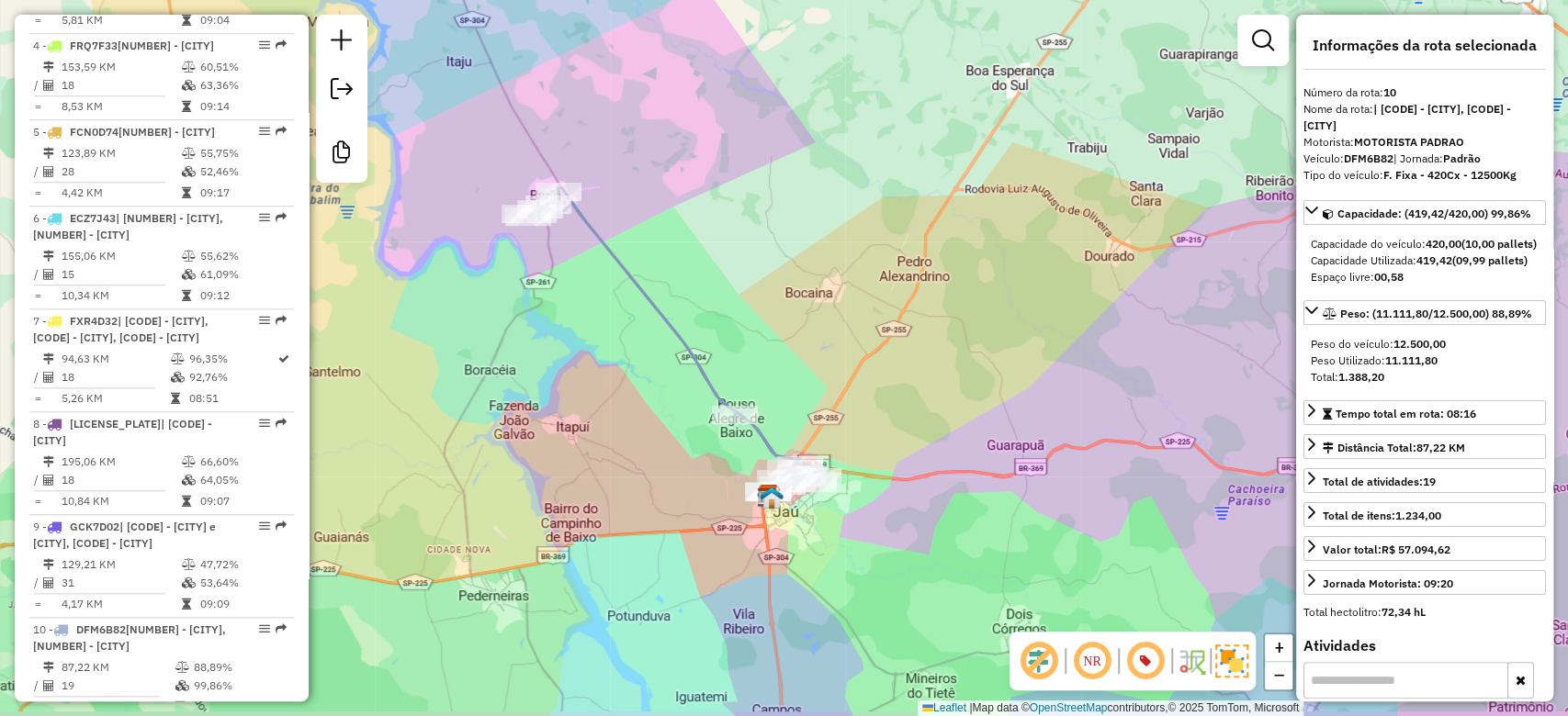 drag, startPoint x: 530, startPoint y: 493, endPoint x: 551, endPoint y: 424, distance: 72.12489 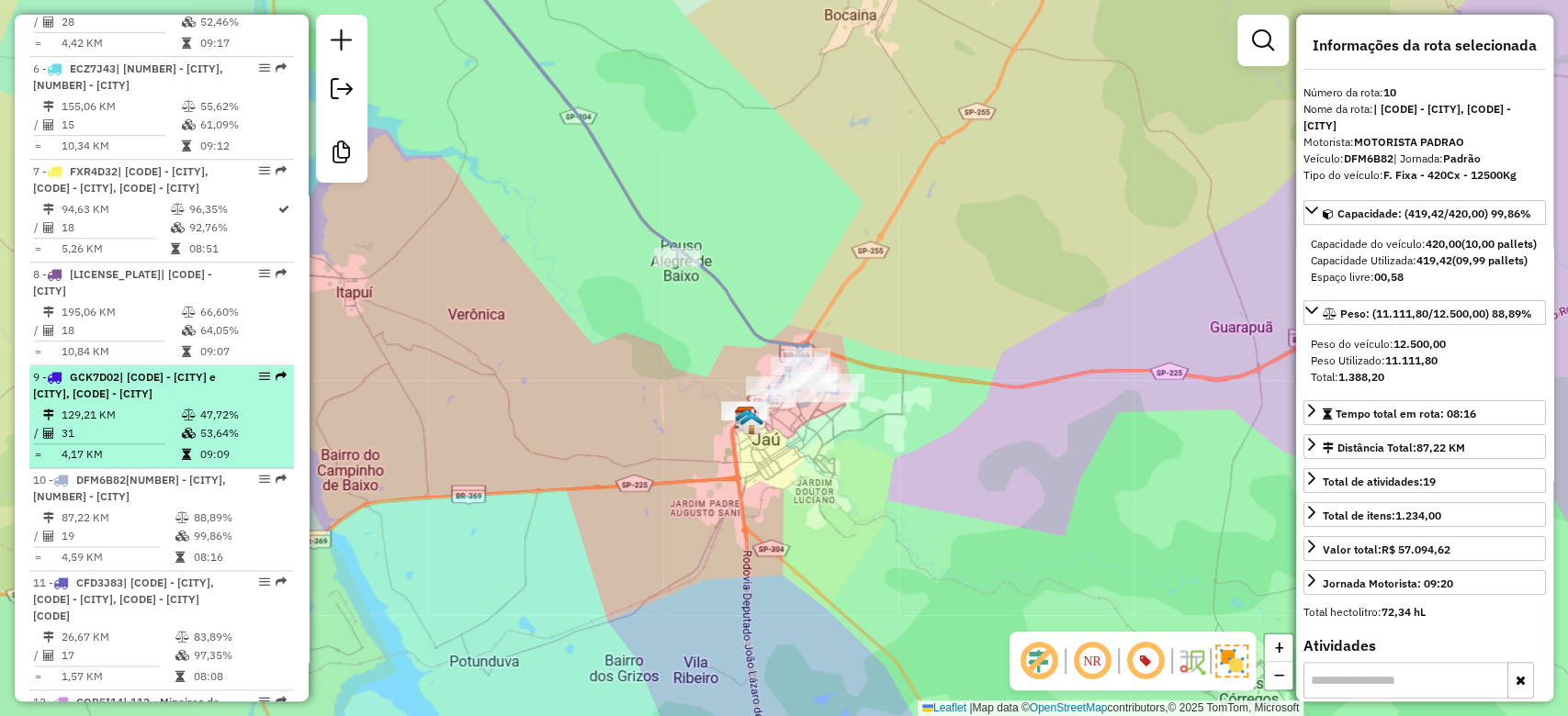 scroll, scrollTop: 1232, scrollLeft: 0, axis: vertical 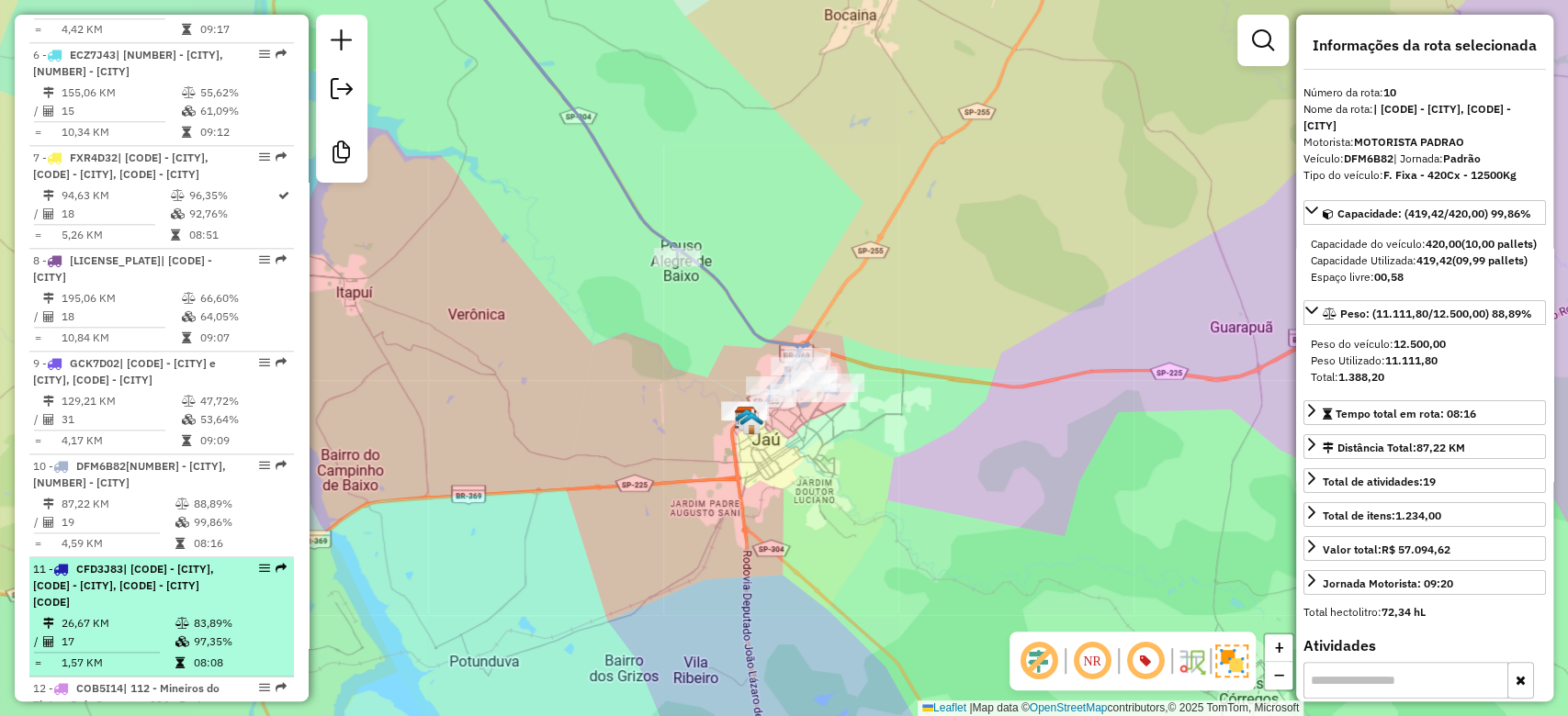 click on "| [CODE] - [CITY], [CODE] - [CITY], [CODE] - [CITY] [CODE]" at bounding box center [123, 585] 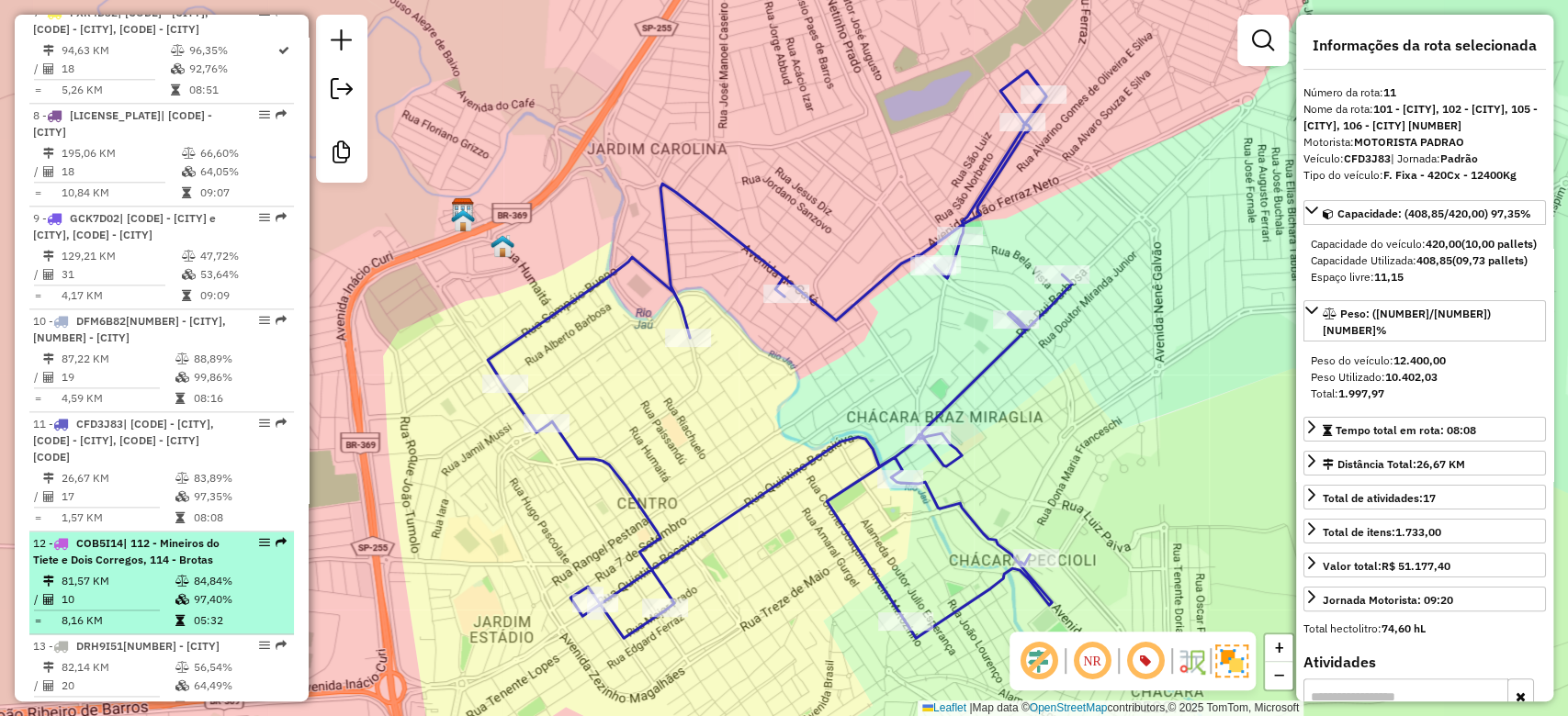 scroll, scrollTop: 1476, scrollLeft: 0, axis: vertical 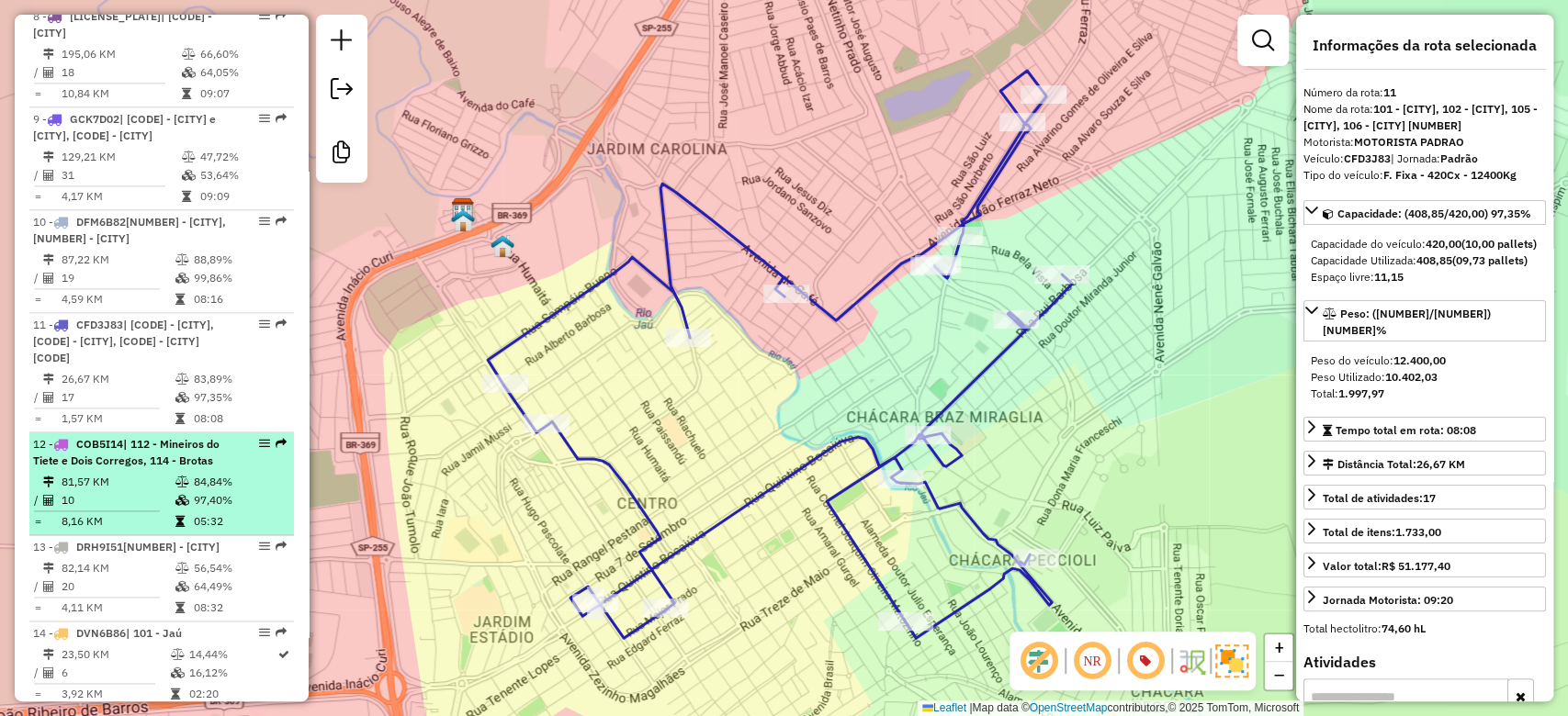 click at bounding box center (182, 482) 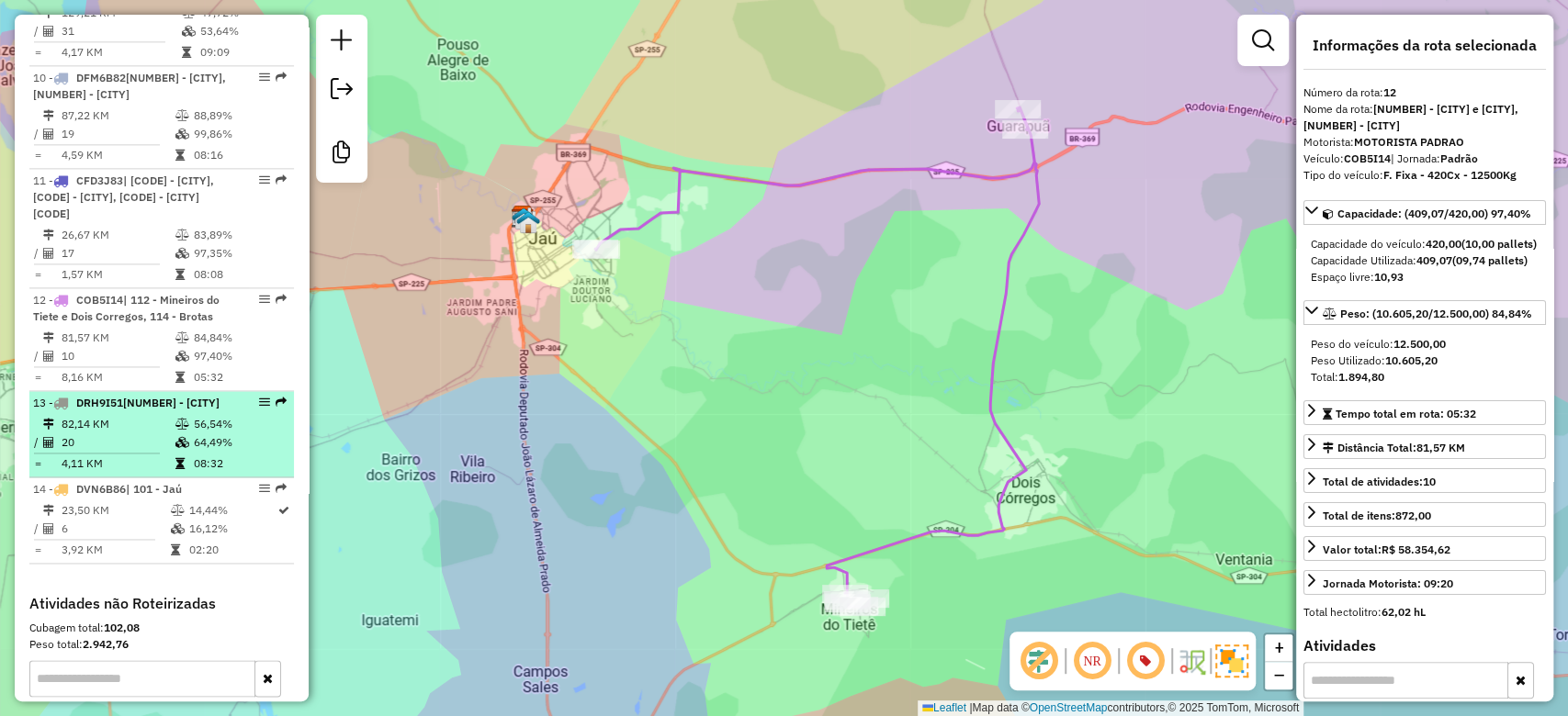 scroll, scrollTop: 1639, scrollLeft: 0, axis: vertical 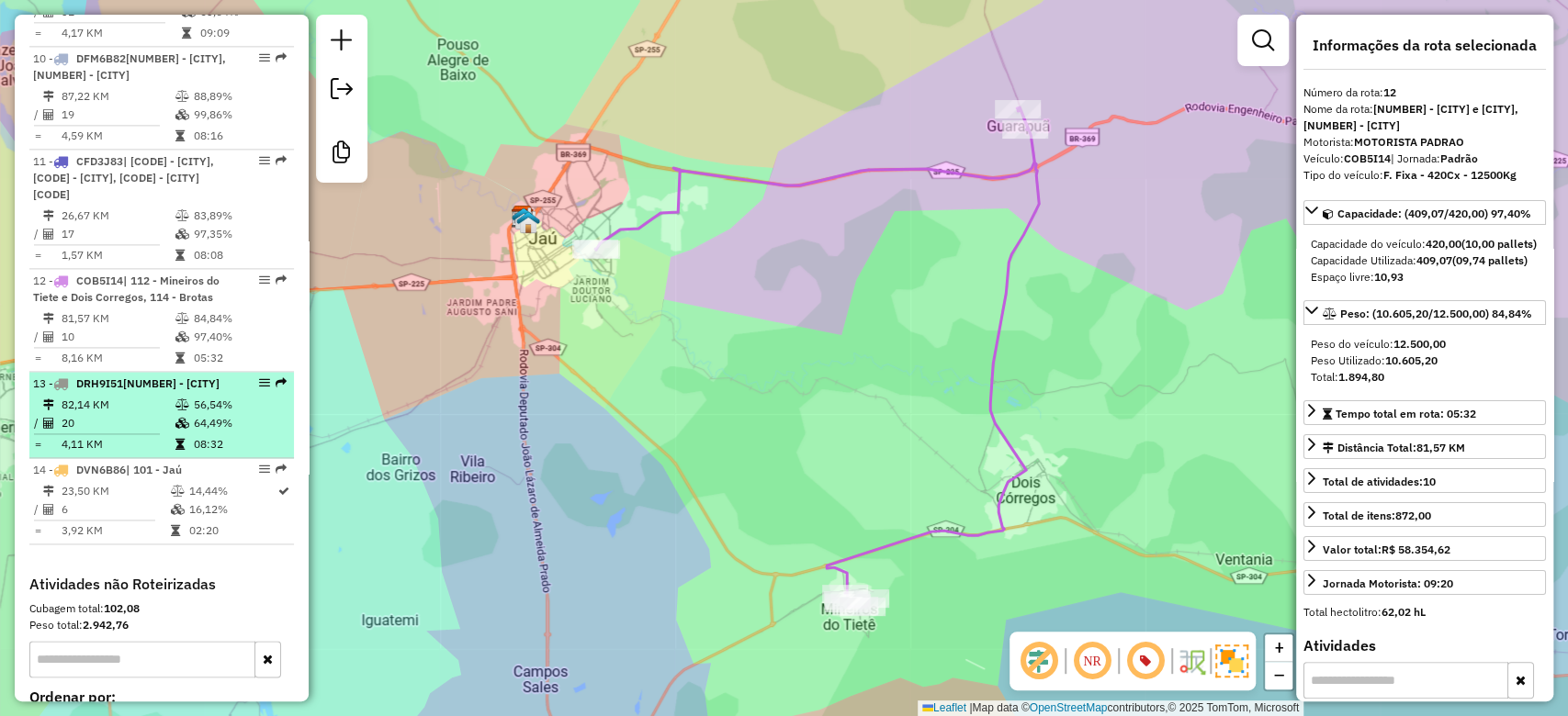 click on "08:32" at bounding box center (239, 444) 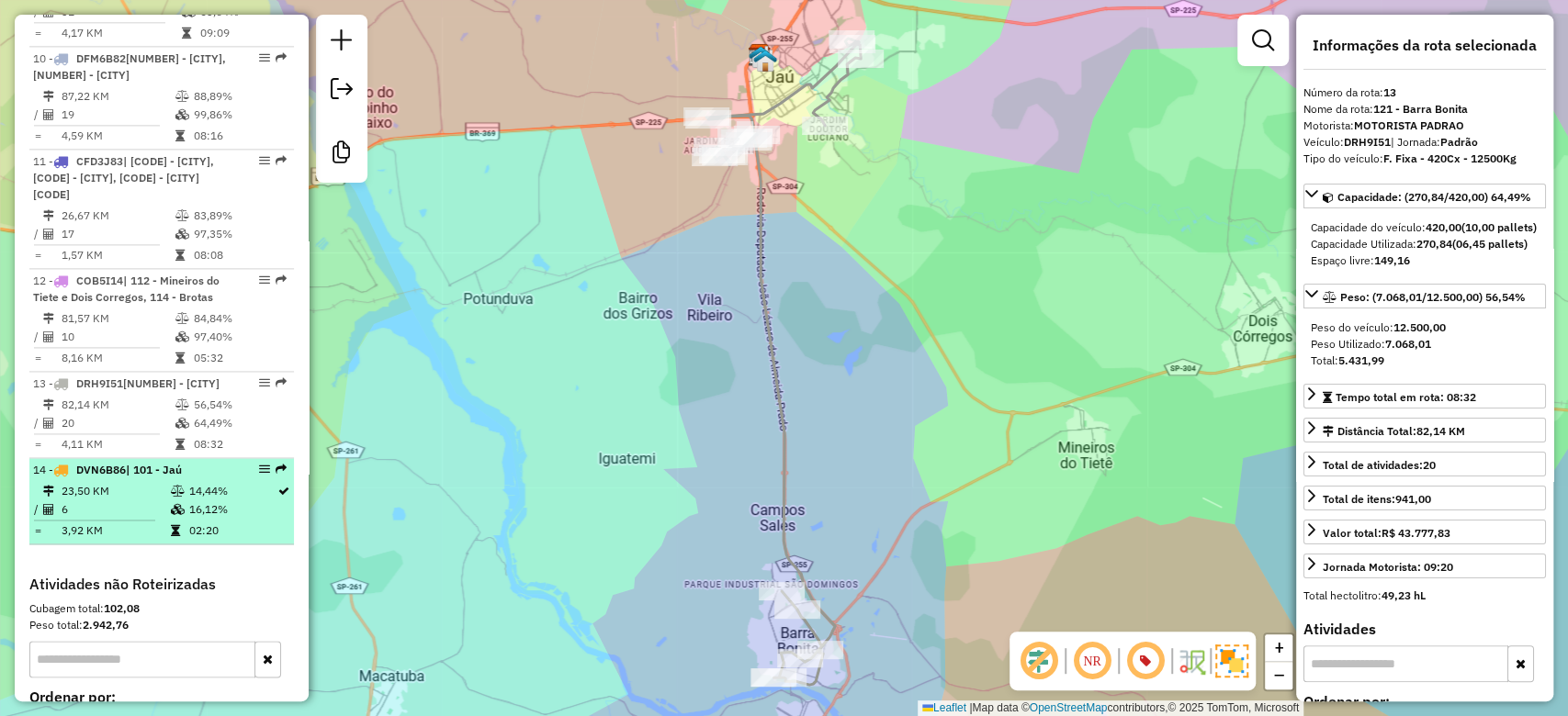 click on "02:20" at bounding box center [231, 531] 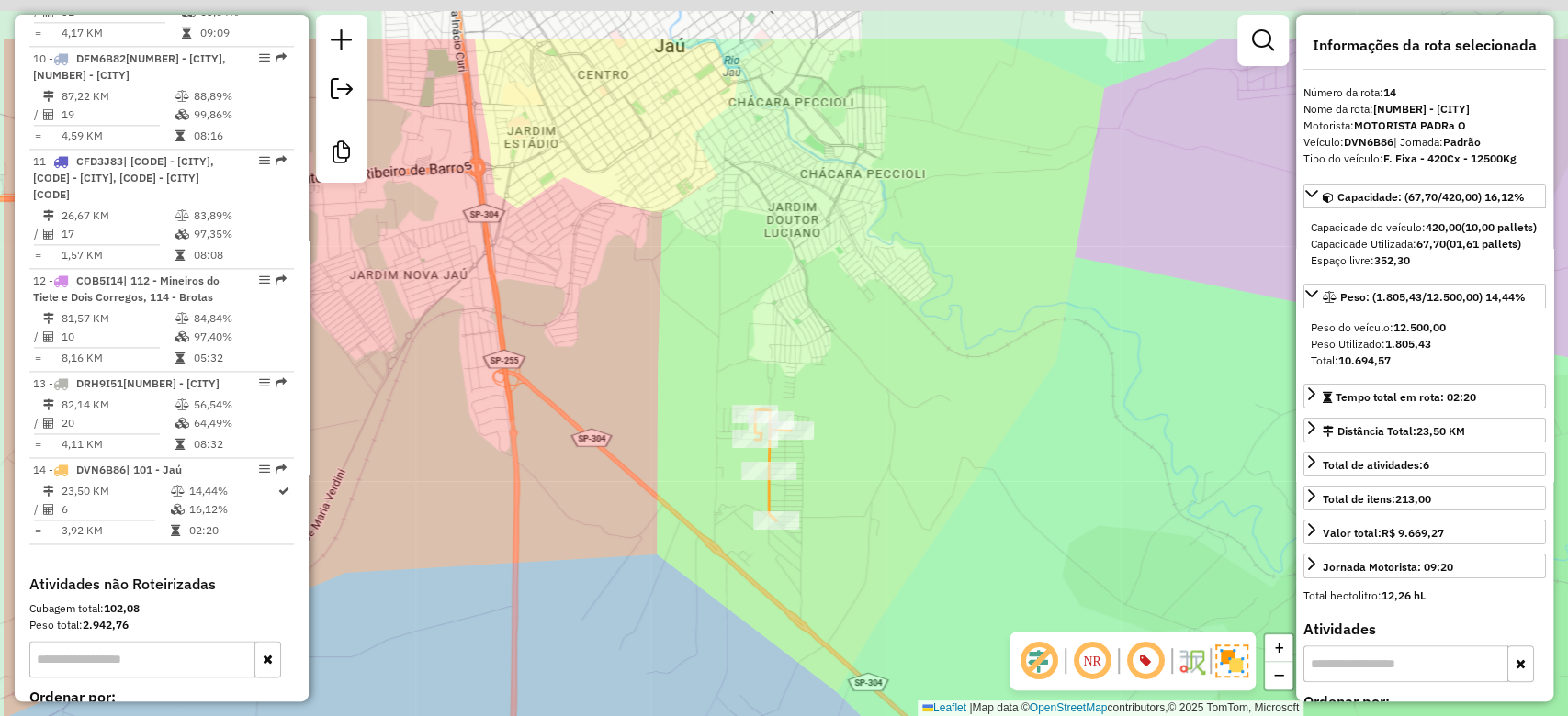 drag, startPoint x: 552, startPoint y: 356, endPoint x: 728, endPoint y: 492, distance: 222.42302 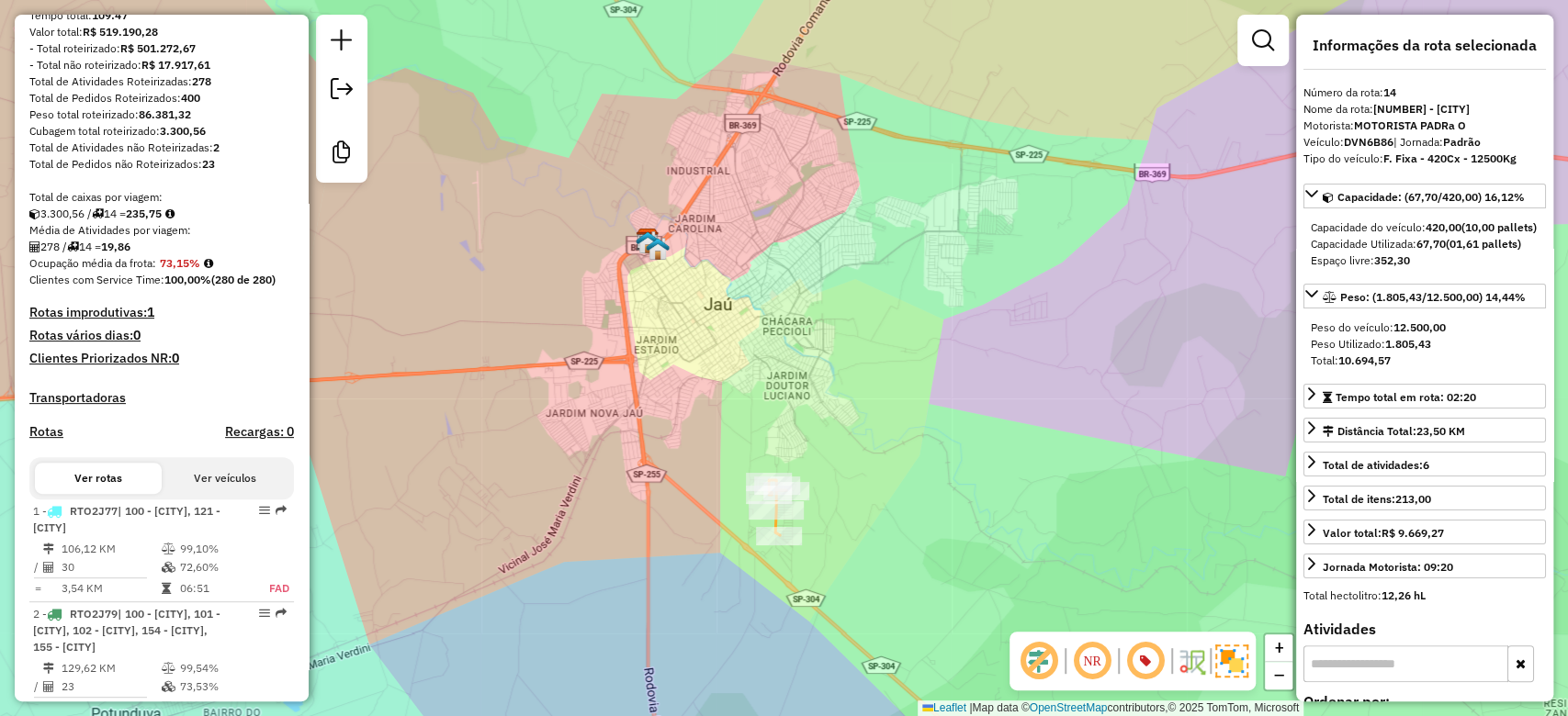 scroll, scrollTop: 49, scrollLeft: 0, axis: vertical 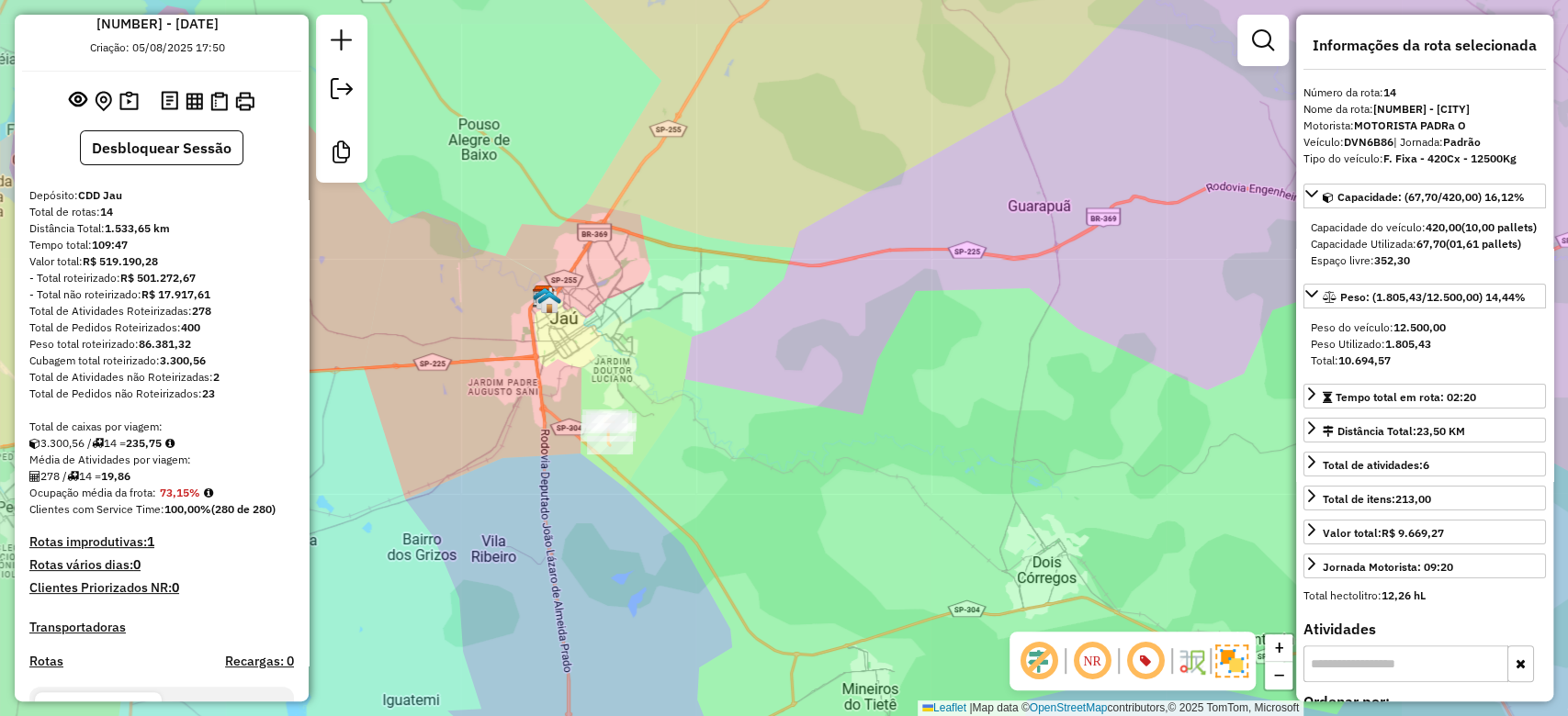 drag, startPoint x: 773, startPoint y: 319, endPoint x: 953, endPoint y: 446, distance: 220.29299 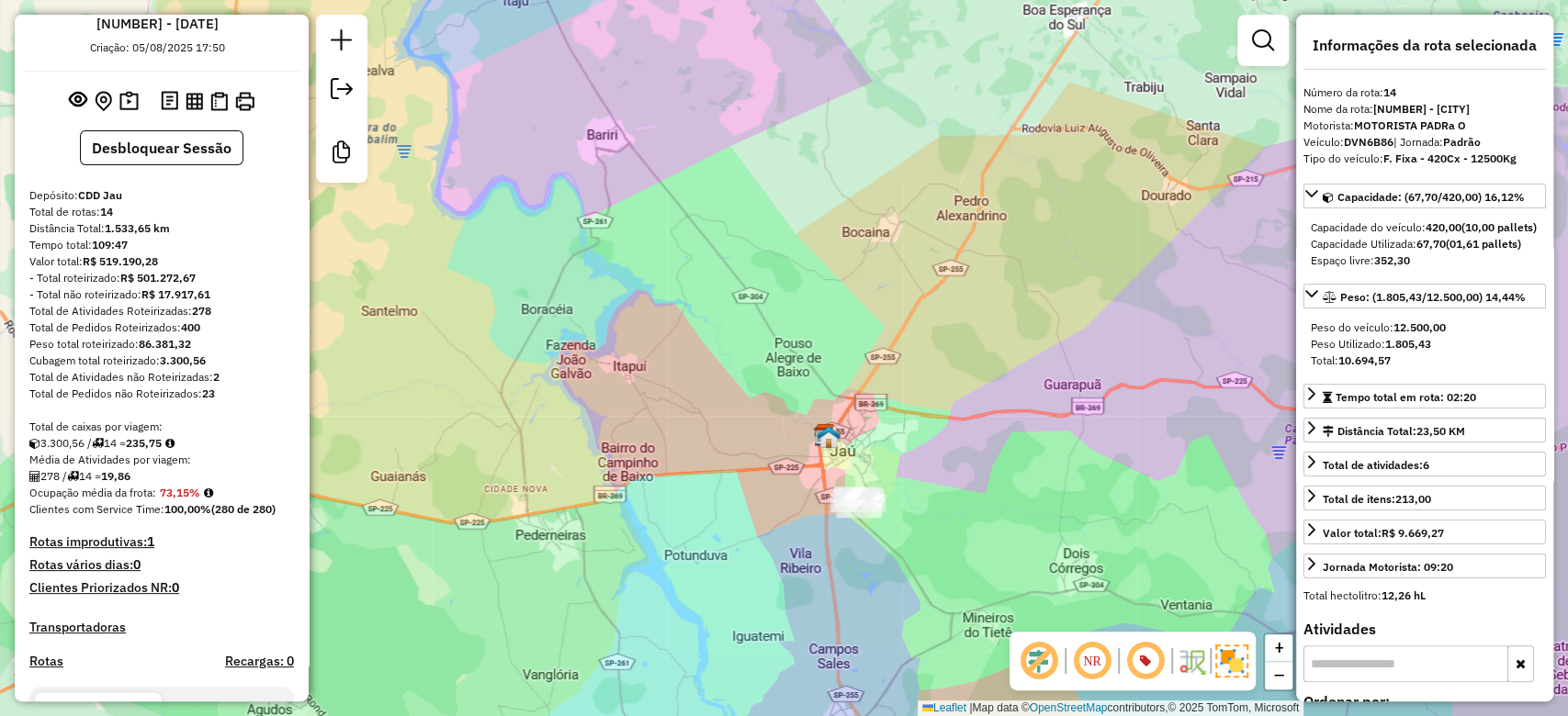 drag, startPoint x: 881, startPoint y: 365, endPoint x: 649, endPoint y: 389, distance: 233.23808 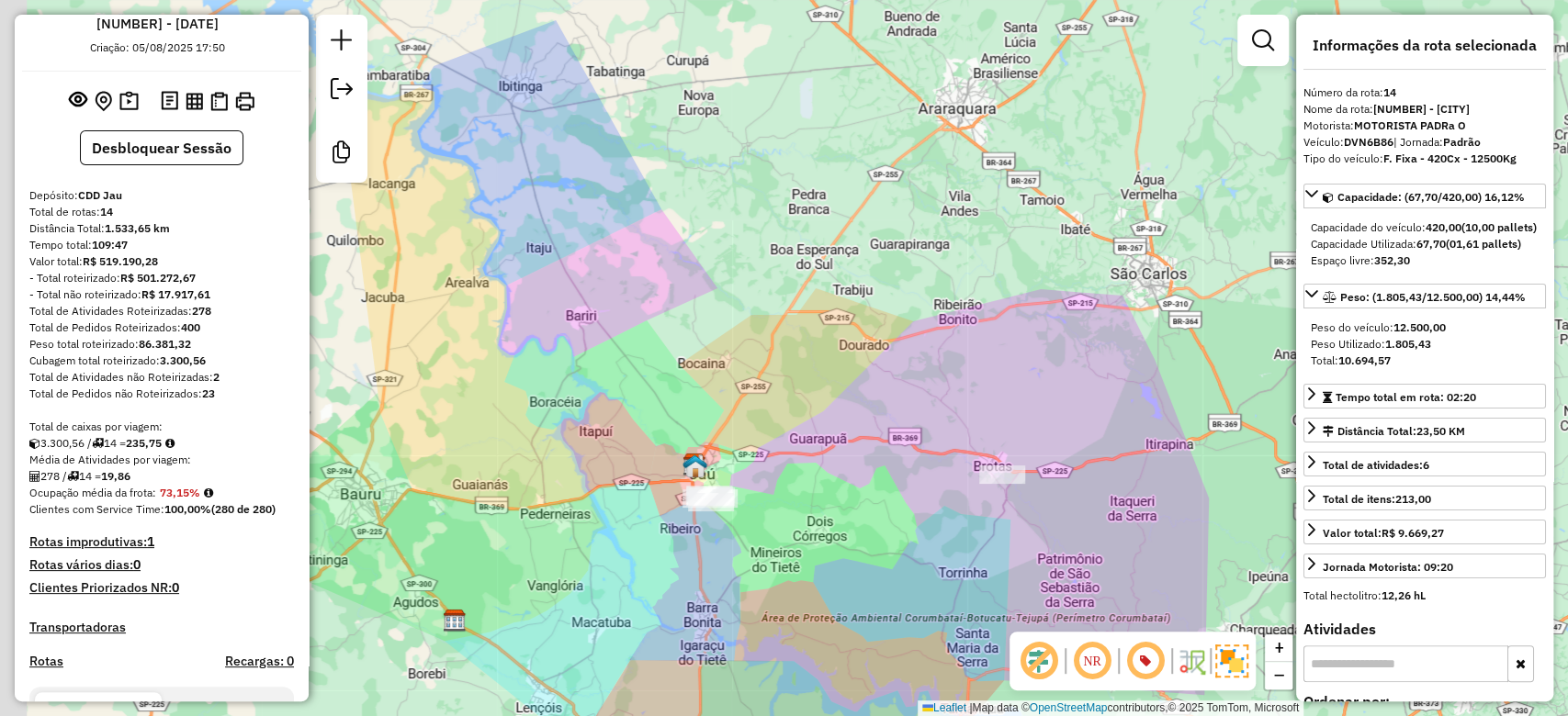 drag, startPoint x: 749, startPoint y: 220, endPoint x: 866, endPoint y: 279, distance: 131.03435 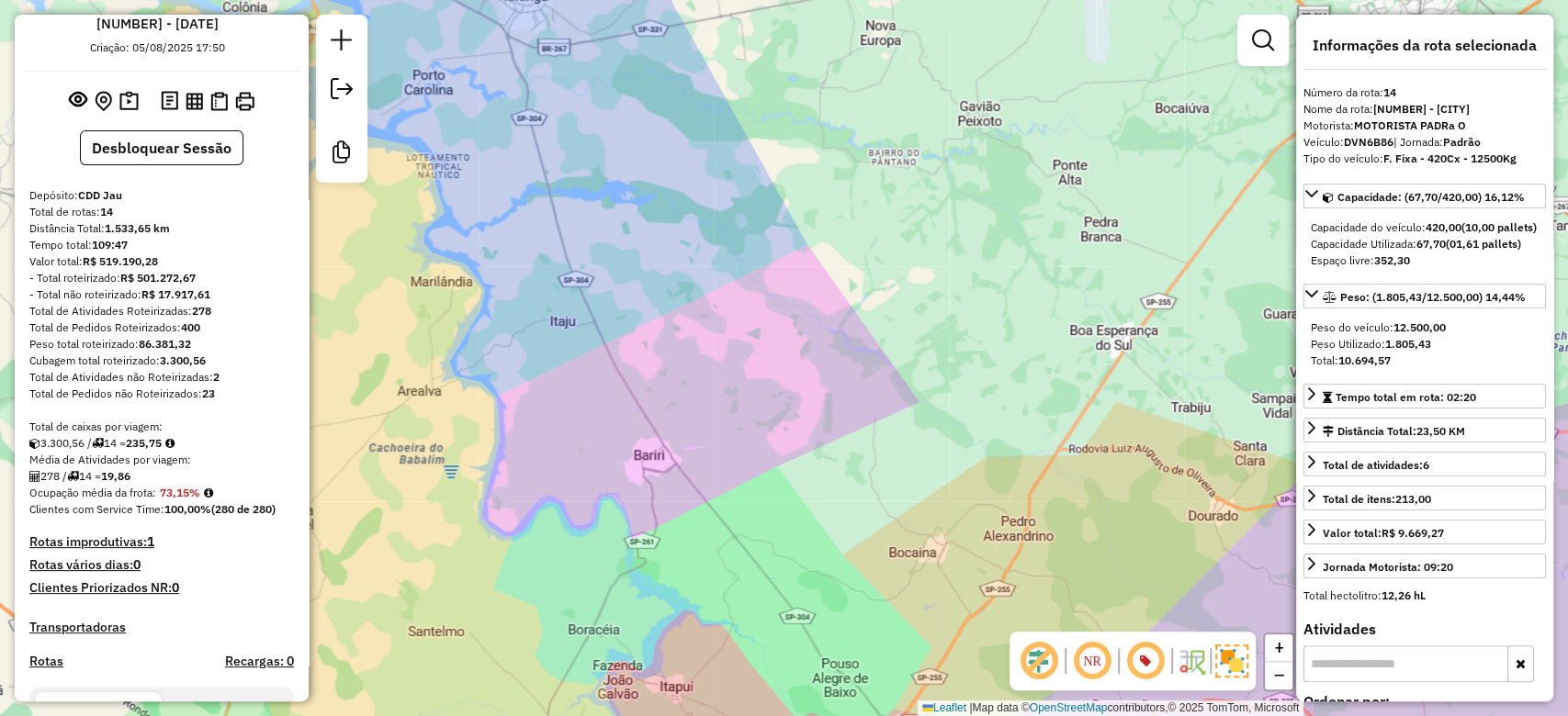click 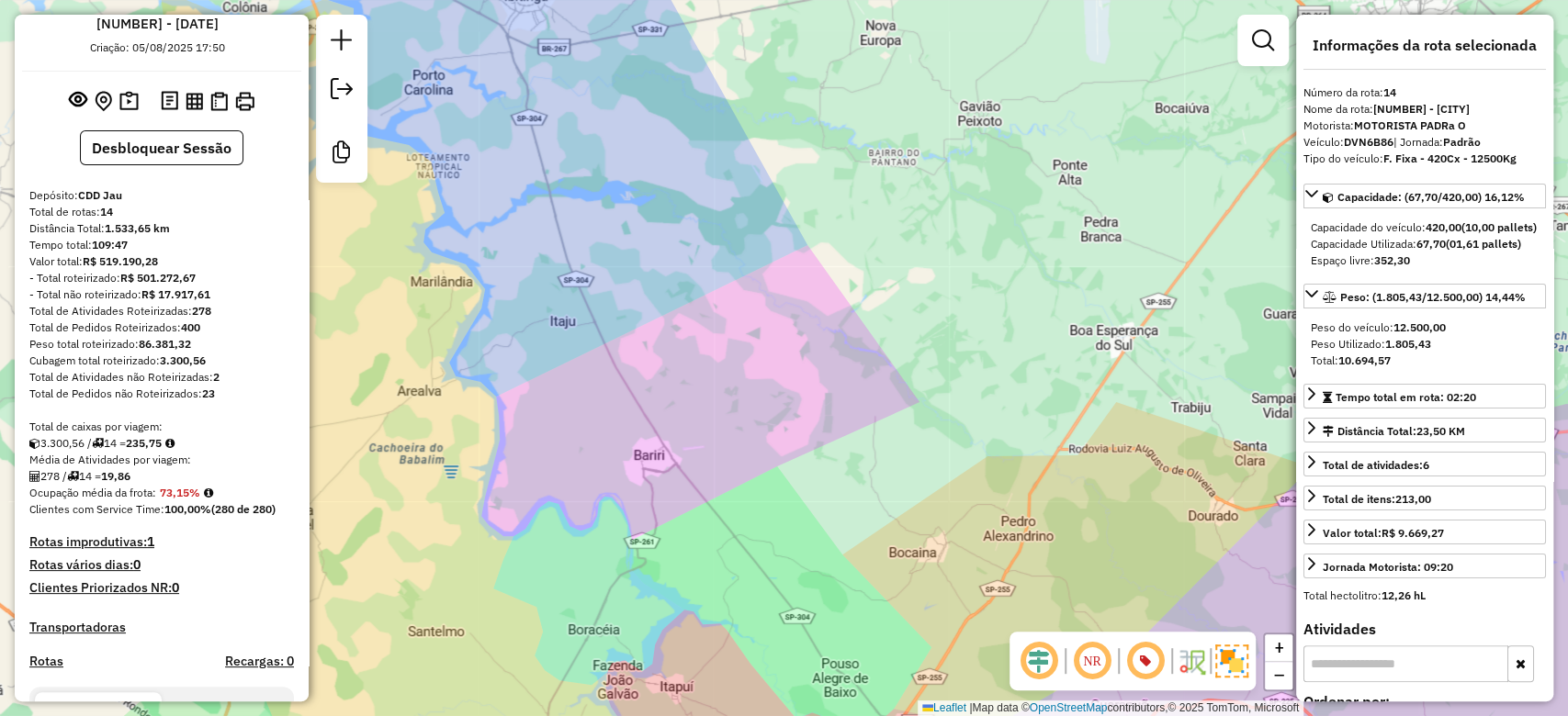 click 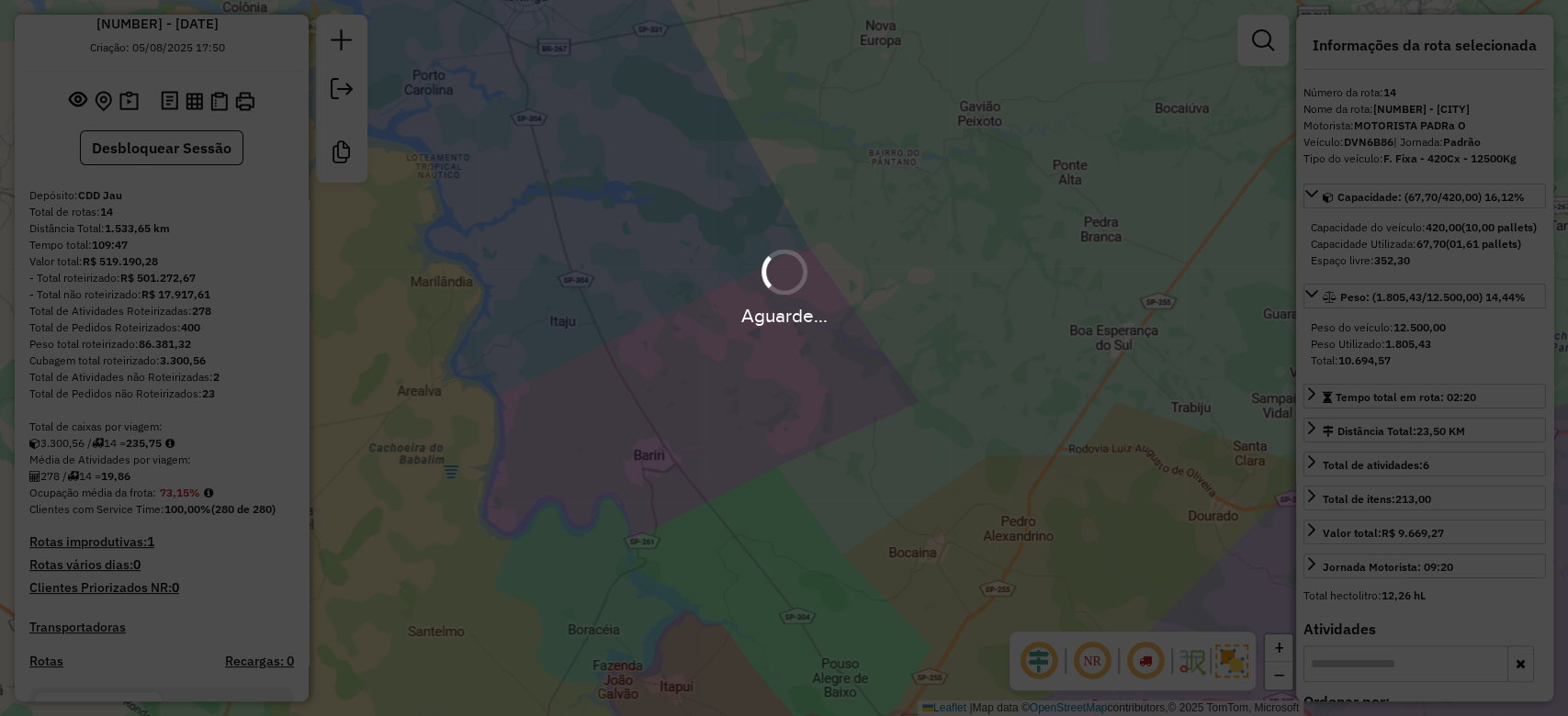 click 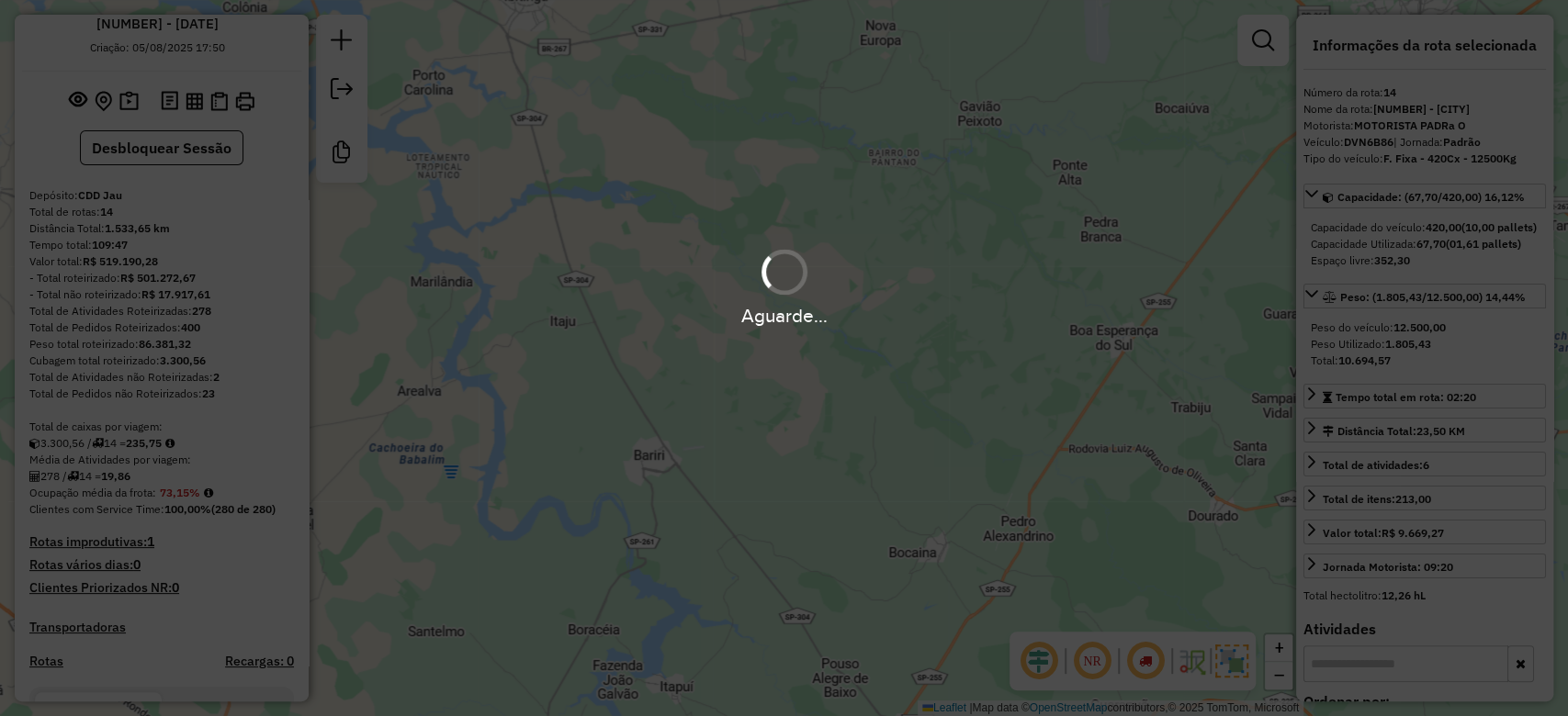 click on "Aguarde..." at bounding box center (784, 358) 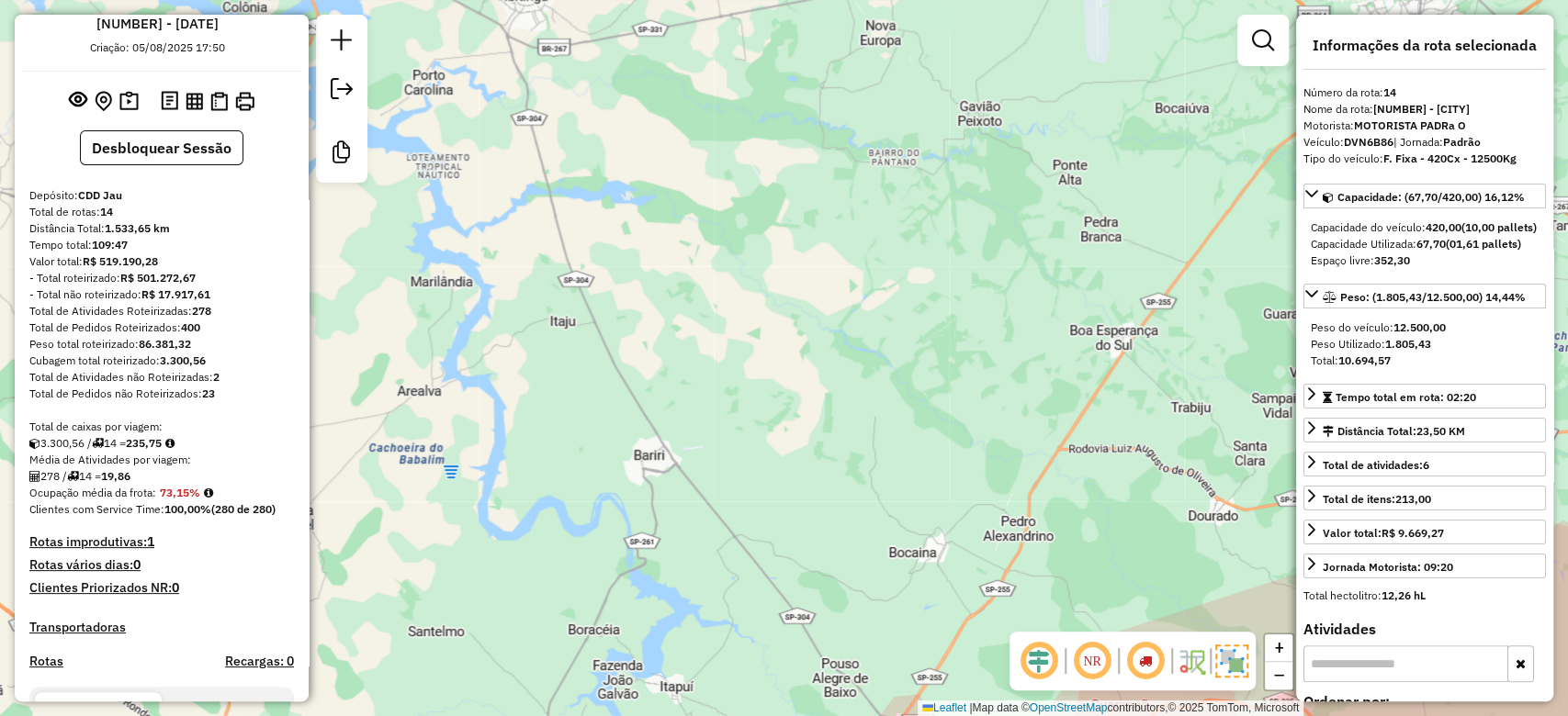 click 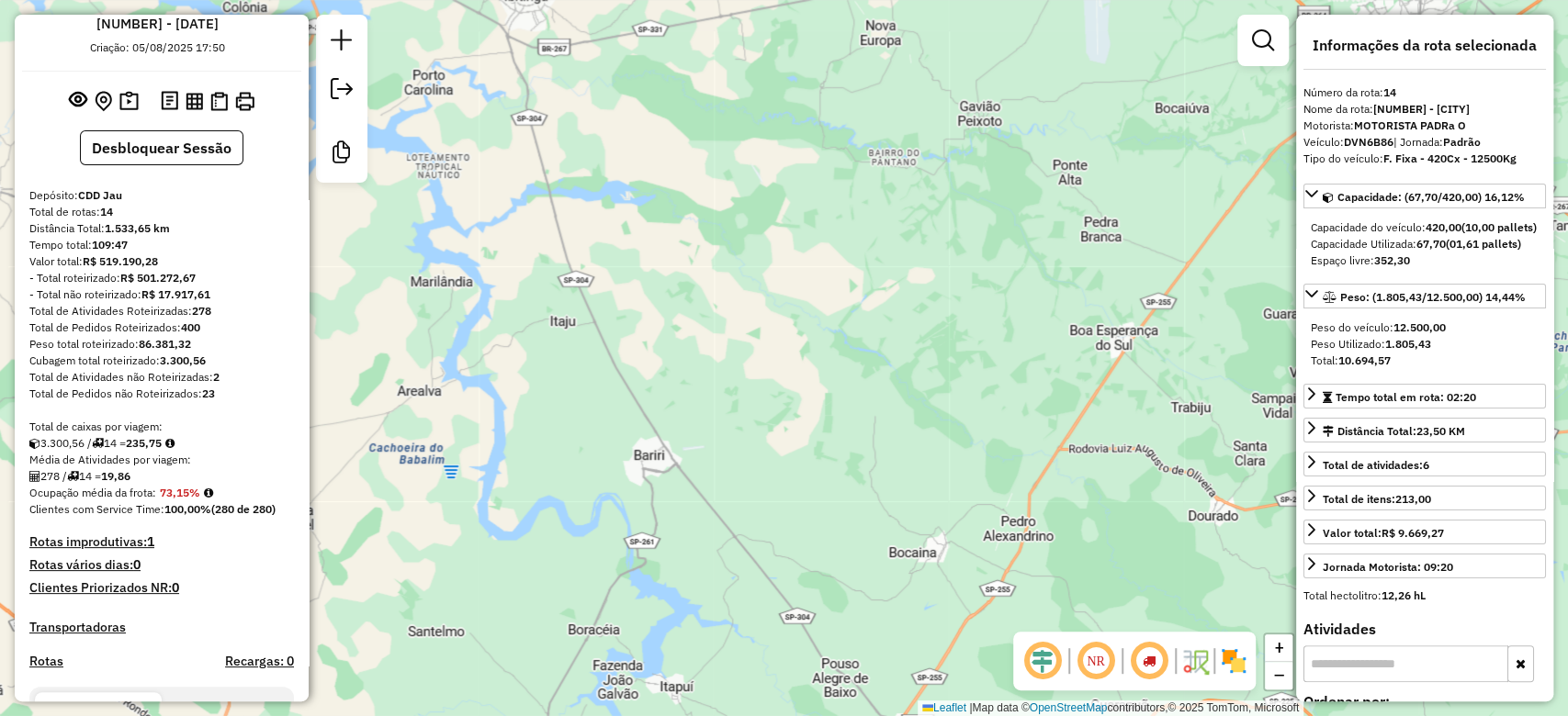 click 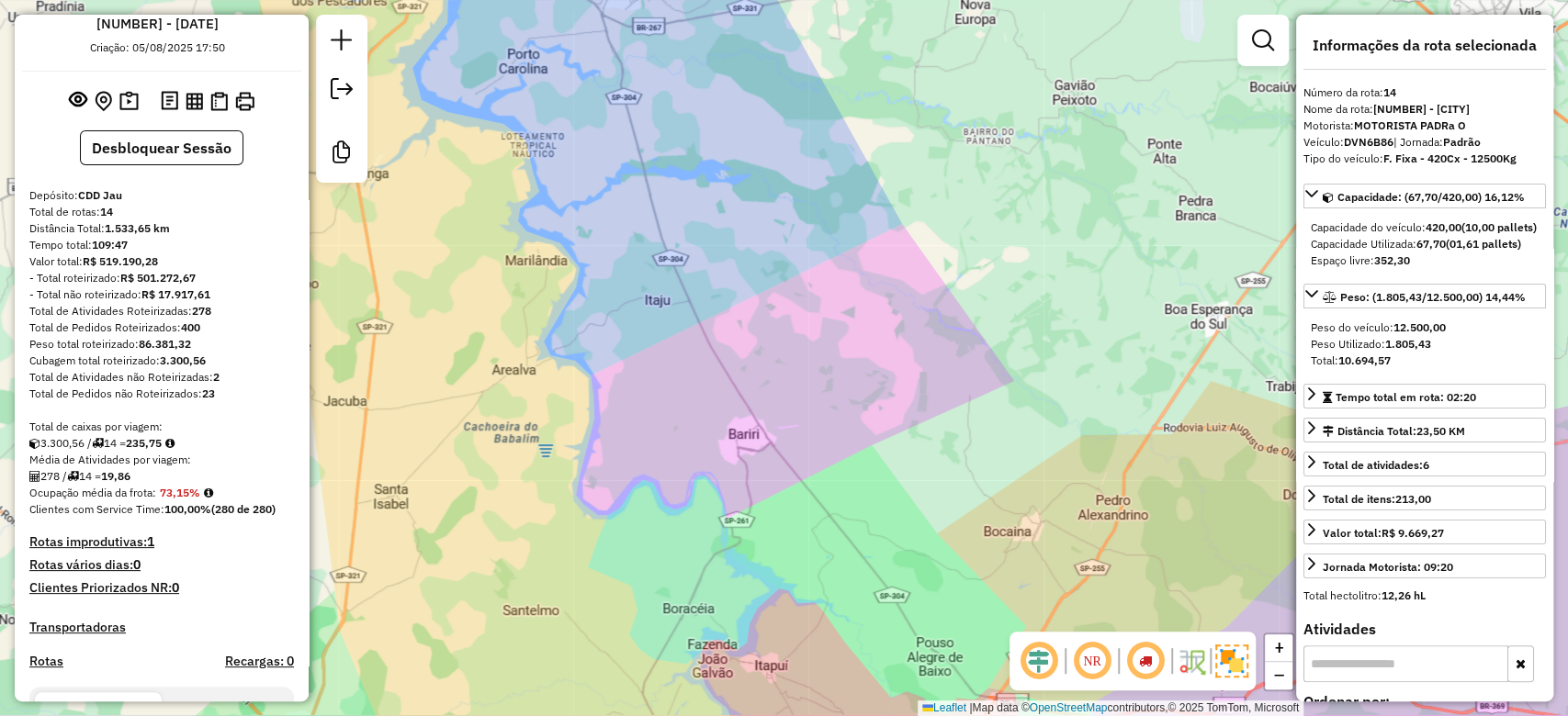 drag, startPoint x: 590, startPoint y: 385, endPoint x: 693, endPoint y: 363, distance: 105.32331 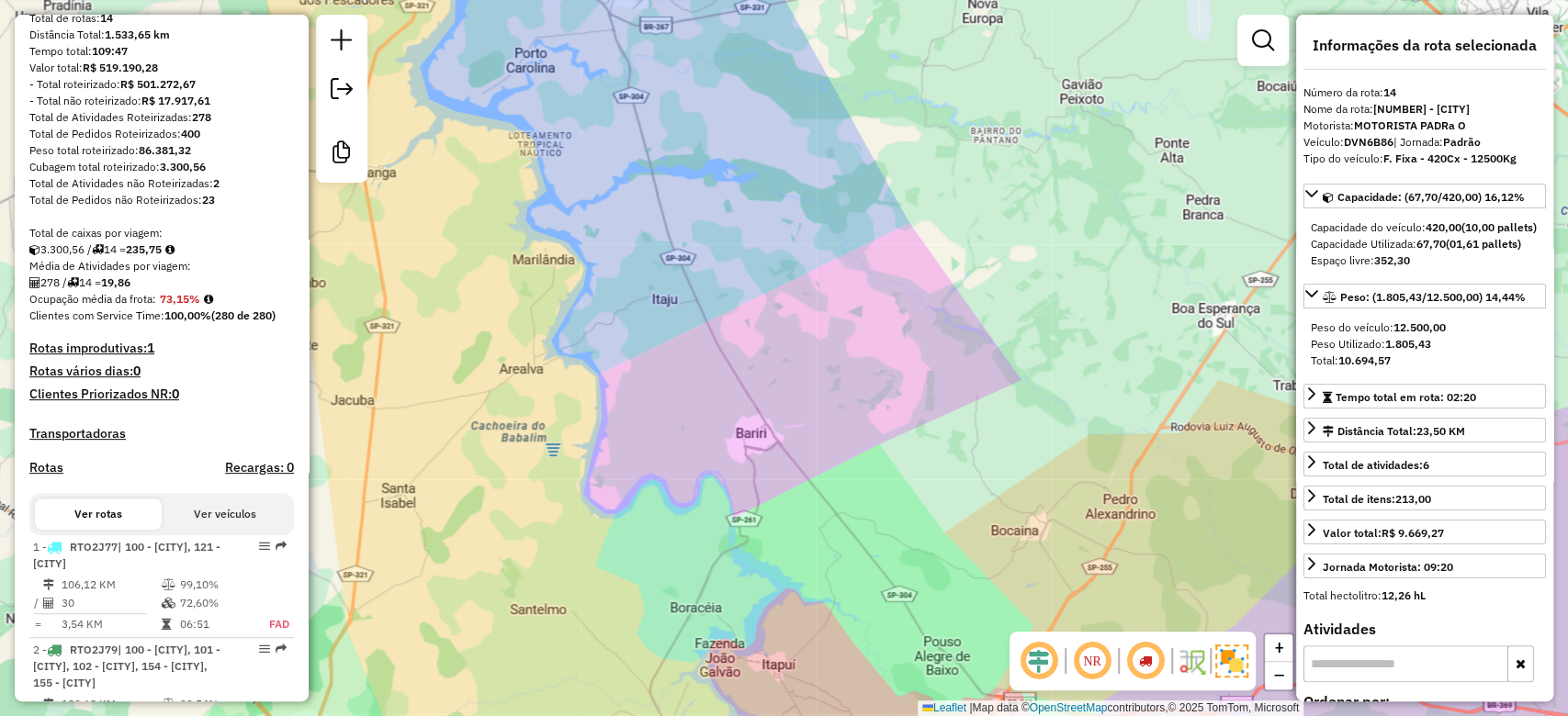 scroll, scrollTop: 375, scrollLeft: 0, axis: vertical 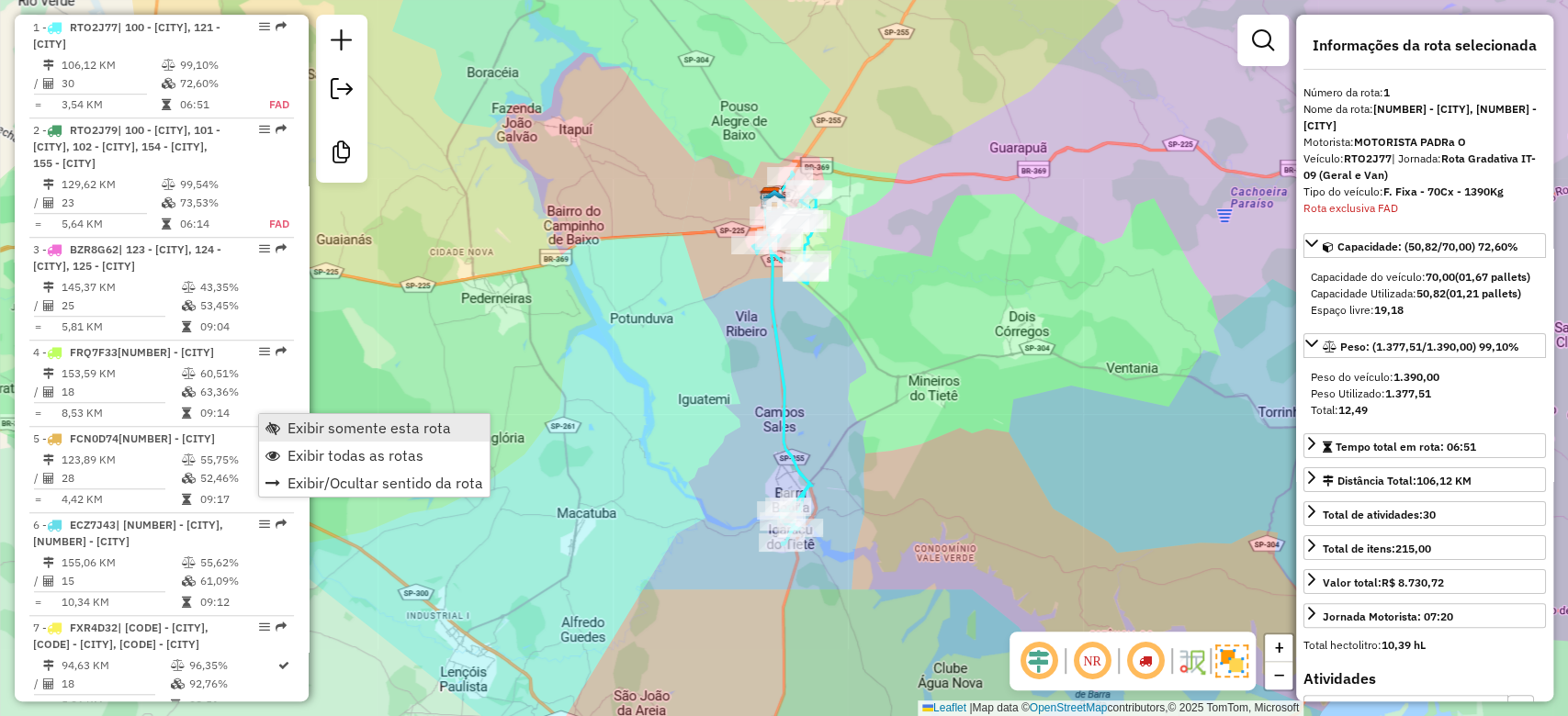 click on "Exibir somente esta rota" at bounding box center [369, 428] 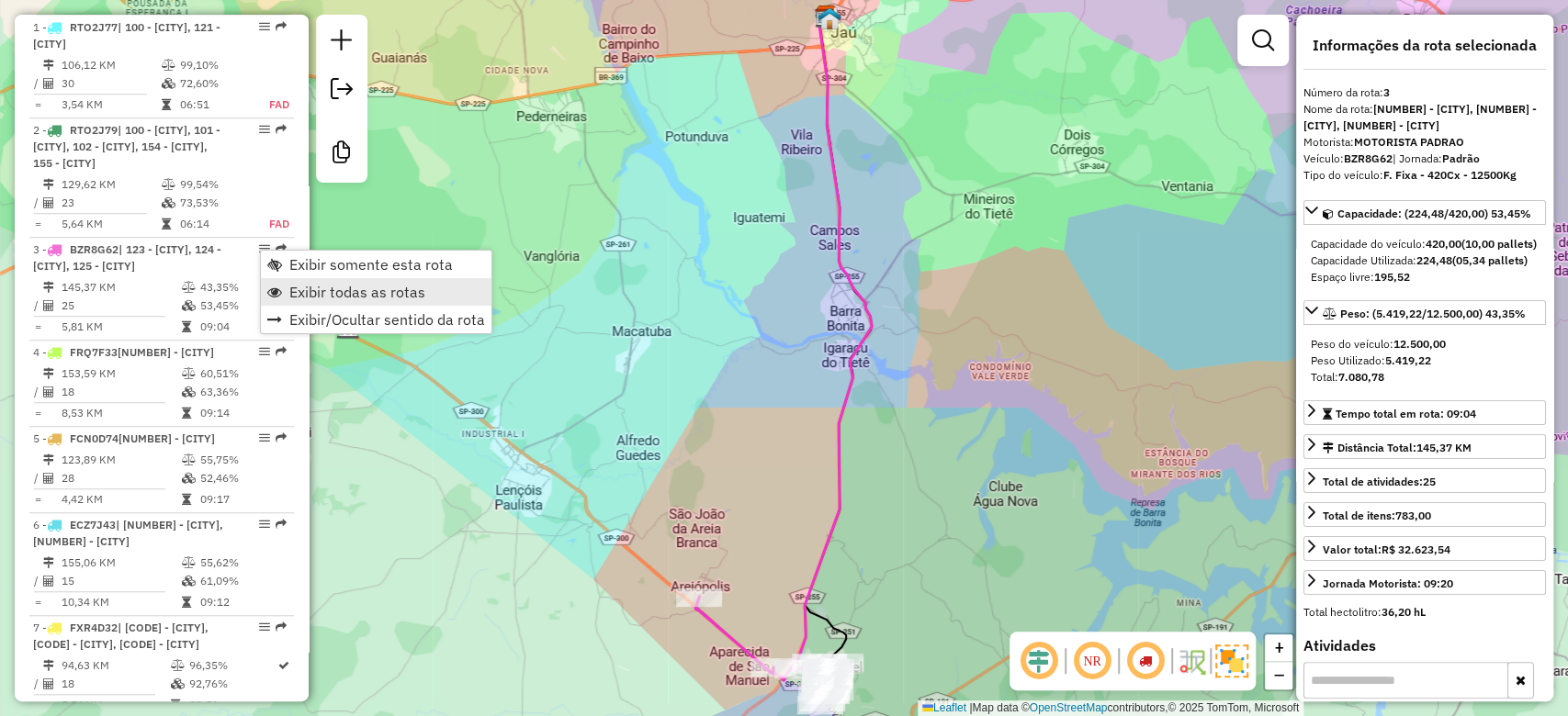 click on "Exibir todas as rotas" at bounding box center (357, 292) 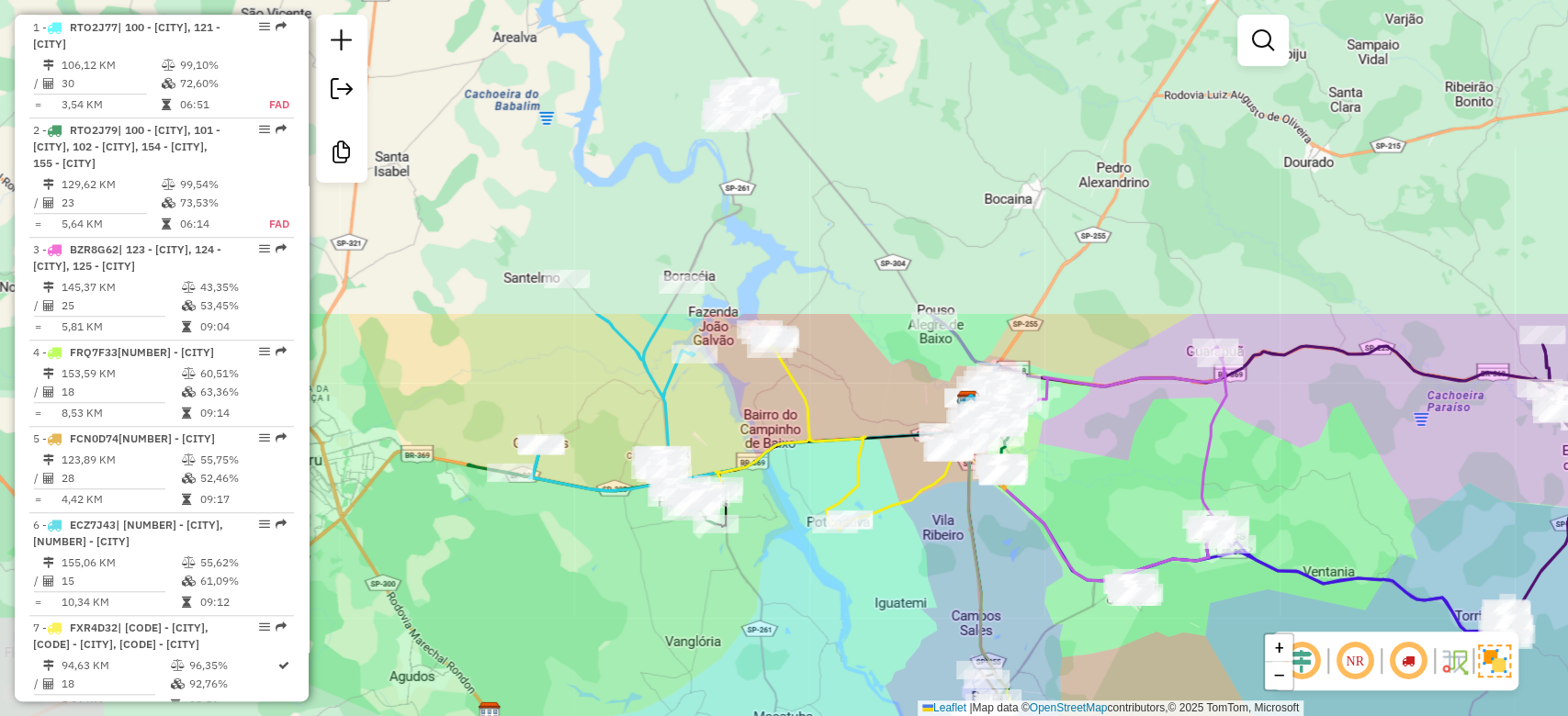 drag, startPoint x: 593, startPoint y: 225, endPoint x: 735, endPoint y: 610, distance: 410.35229 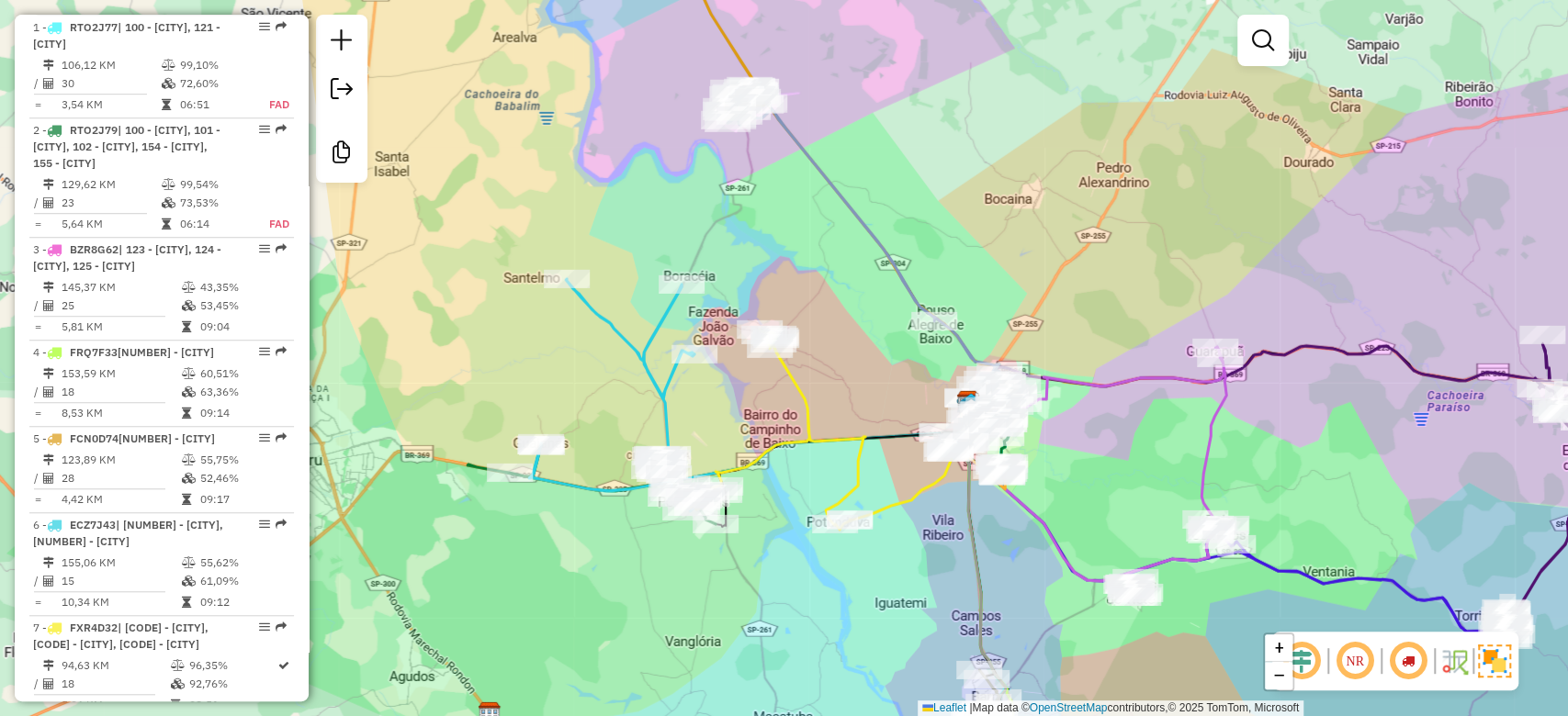 click 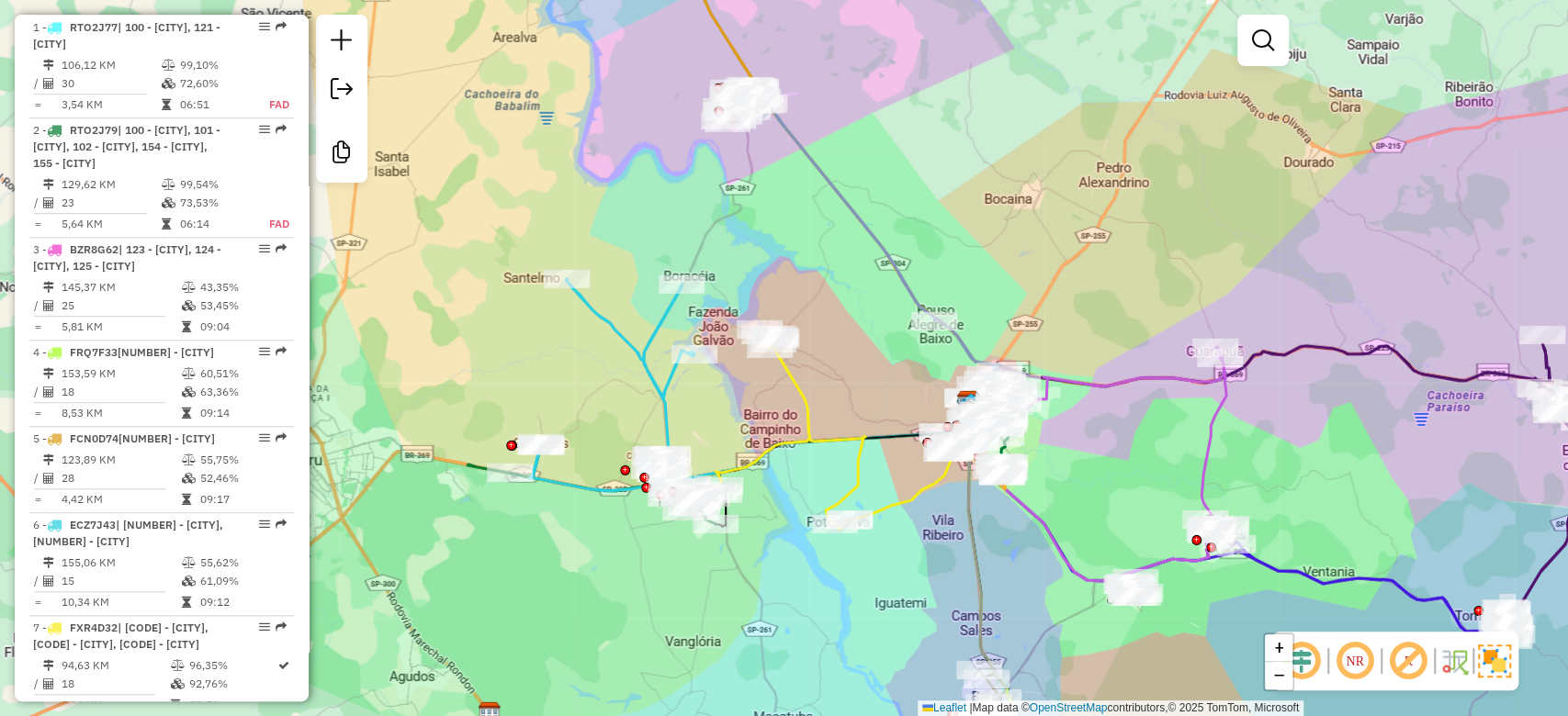 click 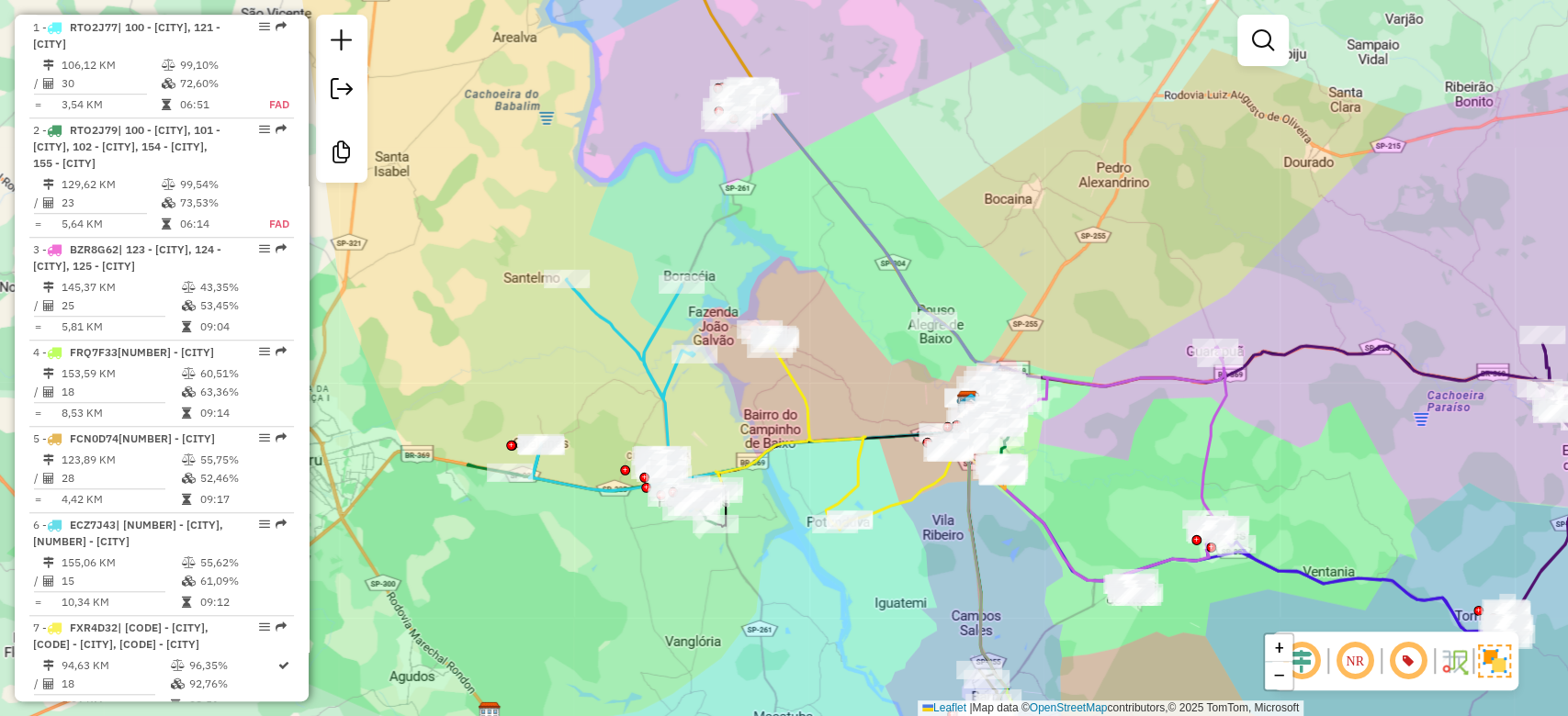 click 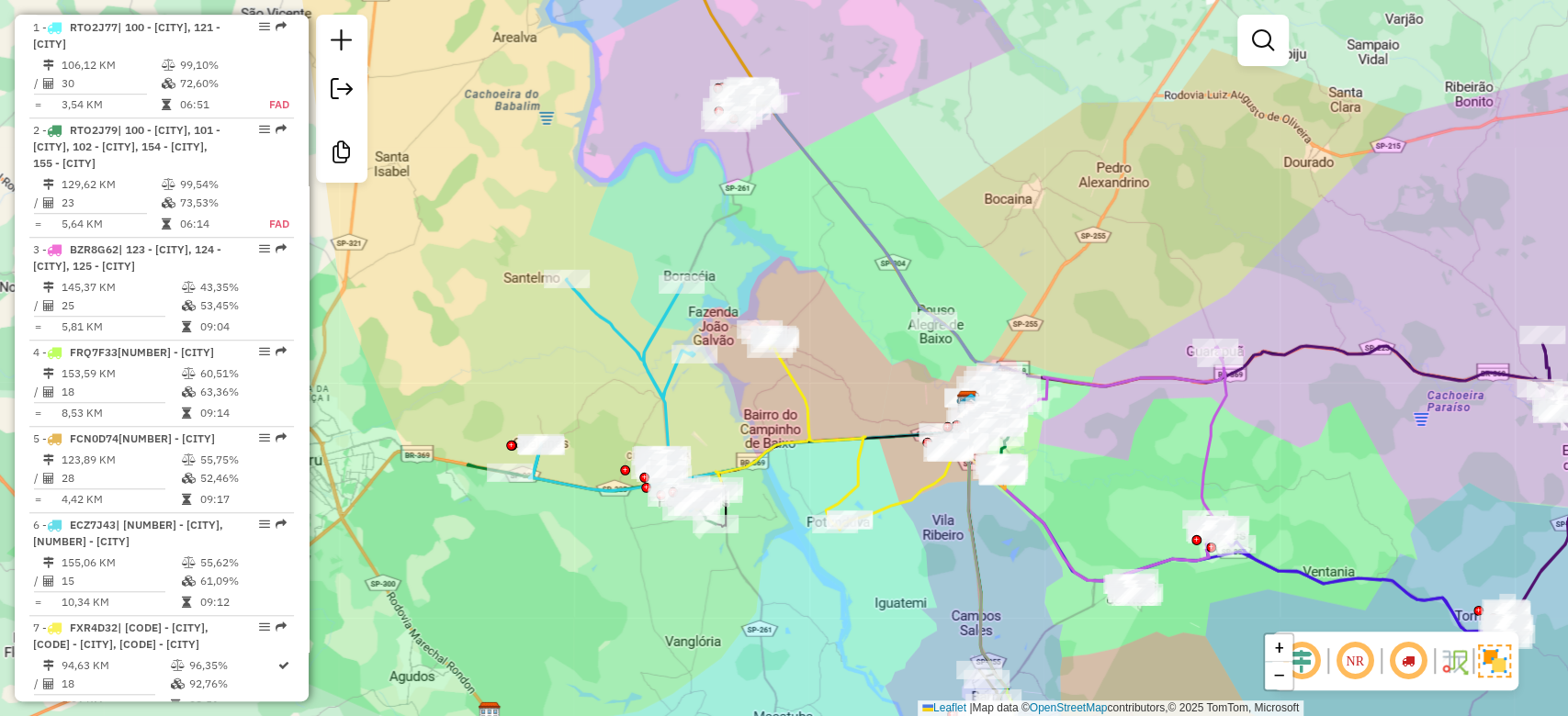 click on "Janela de atendimento Grade de atendimento Capacidade Transportadoras Veículos Cliente Pedidos  Rotas Selecione os dias de semana para filtrar as janelas de atendimento  Seg   Ter   Qua   Qui   Sex   Sáb   Dom  Informe o período da janela de atendimento: De: Até:  Filtrar exatamente a janela do cliente  Considerar janela de atendimento padrão  Selecione os dias de semana para filtrar as grades de atendimento  Seg   Ter   Qua   Qui   Sex   Sáb   Dom   Considerar clientes sem dia de atendimento cadastrado  Clientes fora do dia de atendimento selecionado Filtrar as atividades entre os valores definidos abaixo:  Peso mínimo:   Peso máximo:   Cubagem mínima:   Cubagem máxima:   De:   Até:  Filtrar as atividades entre o tempo de atendimento definido abaixo:  De:   Até:   Considerar capacidade total dos clientes não roteirizados Transportadora: Selecione um ou mais itens Tipo de veículo: Selecione um ou mais itens Veículo: Selecione um ou mais itens Motorista: Selecione um ou mais itens Nome: Rótulo:" 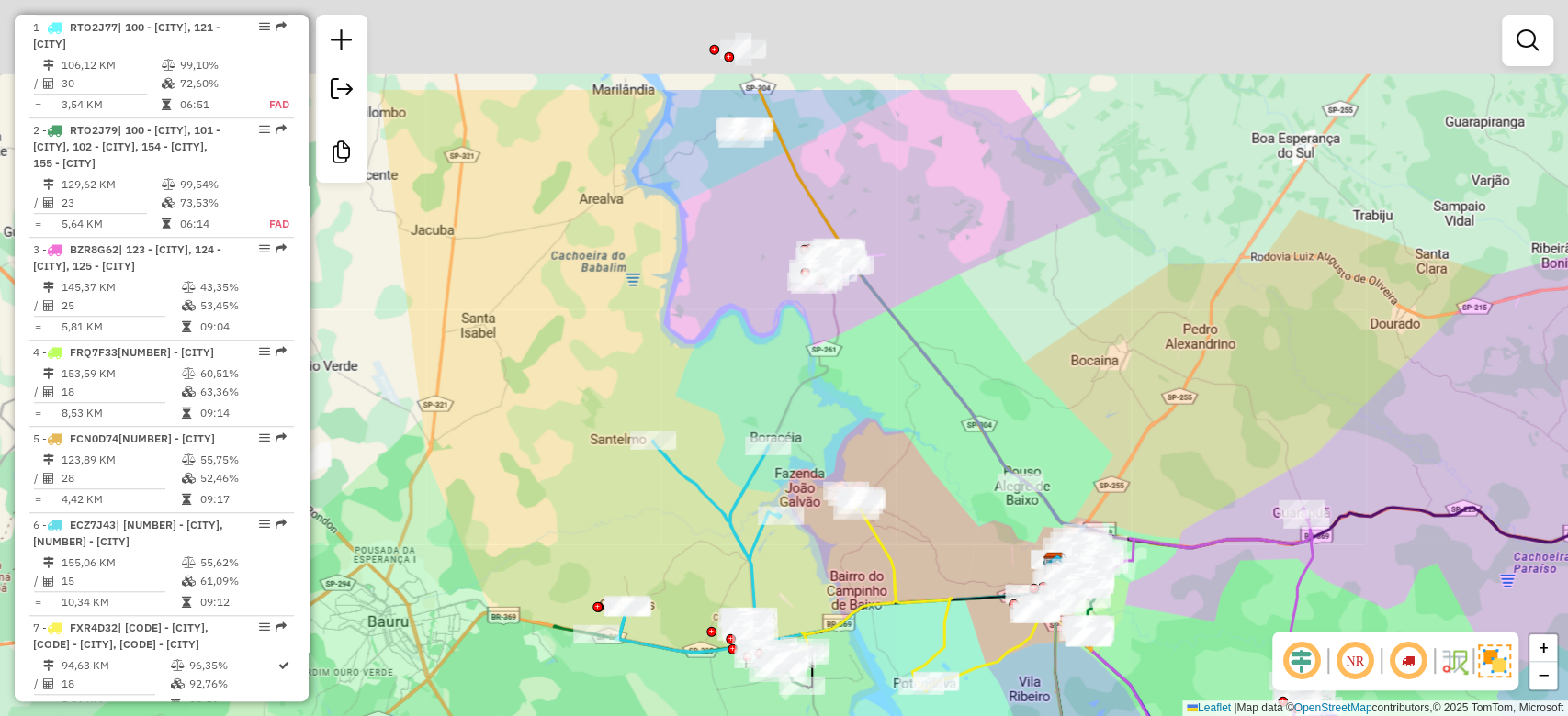 drag, startPoint x: 1000, startPoint y: 135, endPoint x: 1141, endPoint y: 386, distance: 287.8923 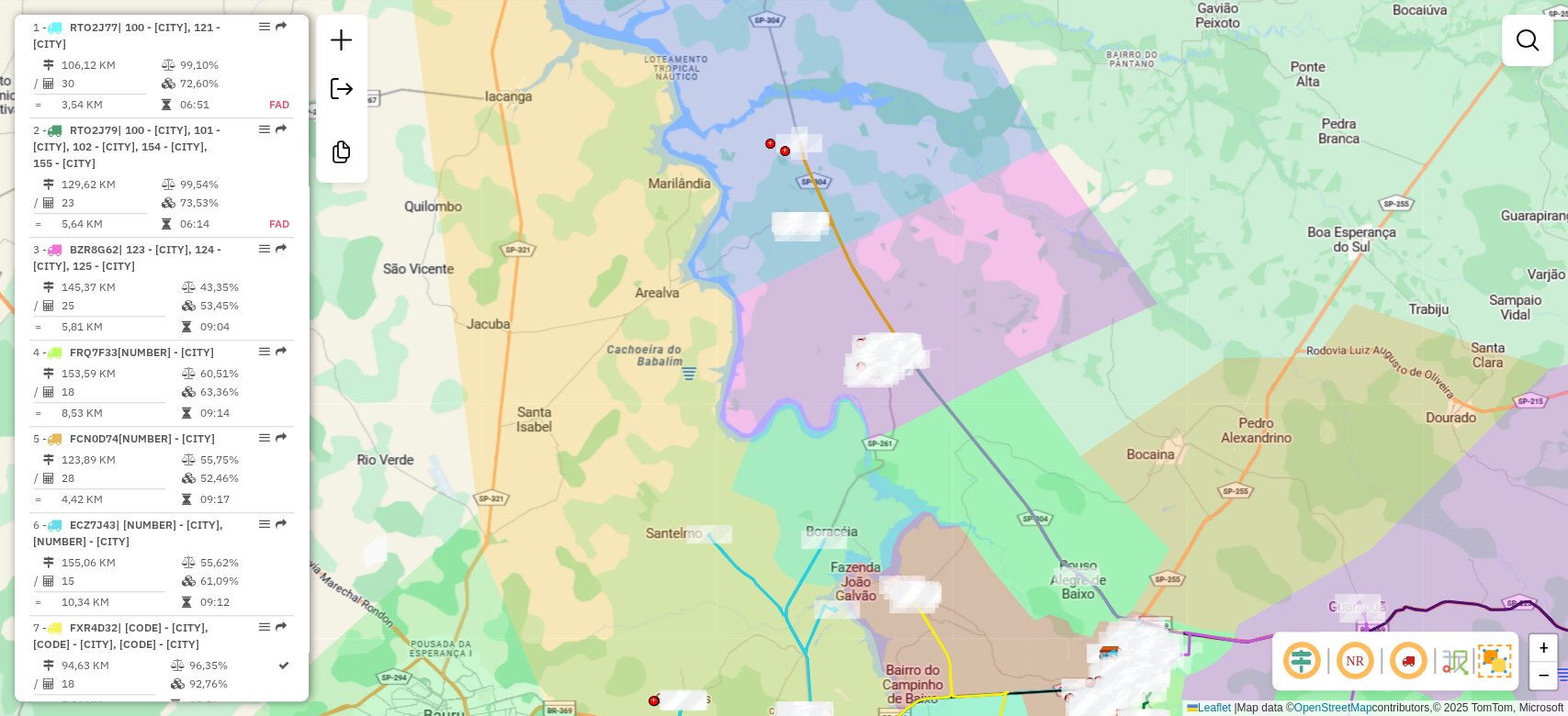 click on "Janela de atendimento Grade de atendimento Capacidade Transportadoras Veículos Cliente Pedidos  Rotas Selecione os dias de semana para filtrar as janelas de atendimento  Seg   Ter   Qua   Qui   Sex   Sáb   Dom  Informe o período da janela de atendimento: De: Até:  Filtrar exatamente a janela do cliente  Considerar janela de atendimento padrão  Selecione os dias de semana para filtrar as grades de atendimento  Seg   Ter   Qua   Qui   Sex   Sáb   Dom   Considerar clientes sem dia de atendimento cadastrado  Clientes fora do dia de atendimento selecionado Filtrar as atividades entre os valores definidos abaixo:  Peso mínimo:   Peso máximo:   Cubagem mínima:   Cubagem máxima:   De:   Até:  Filtrar as atividades entre o tempo de atendimento definido abaixo:  De:   Até:   Considerar capacidade total dos clientes não roteirizados Transportadora: Selecione um ou mais itens Tipo de veículo: Selecione um ou mais itens Veículo: Selecione um ou mais itens Motorista: Selecione um ou mais itens Nome: Rótulo:" 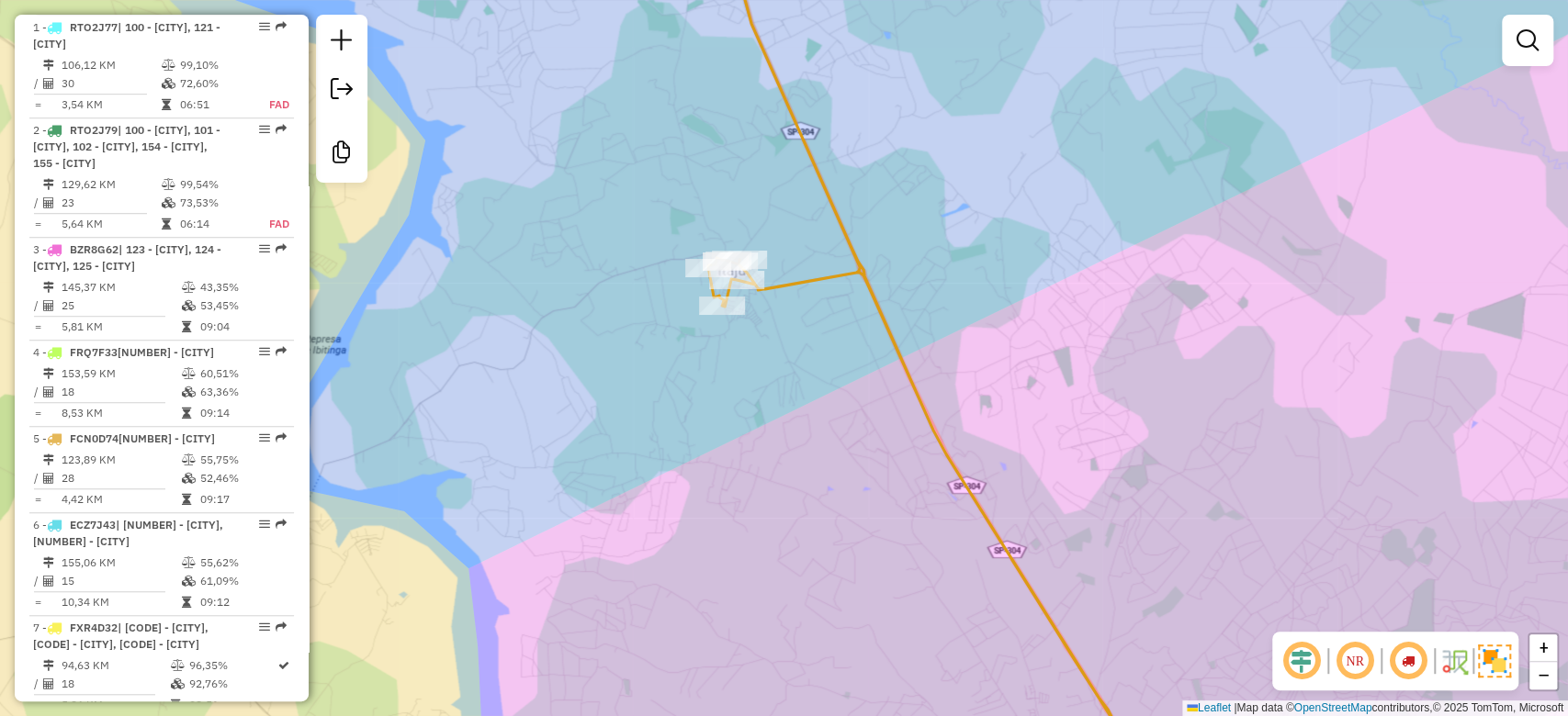 click on "Janela de atendimento Grade de atendimento Capacidade Transportadoras Veículos Cliente Pedidos  Rotas Selecione os dias de semana para filtrar as janelas de atendimento  Seg   Ter   Qua   Qui   Sex   Sáb   Dom  Informe o período da janela de atendimento: De: Até:  Filtrar exatamente a janela do cliente  Considerar janela de atendimento padrão  Selecione os dias de semana para filtrar as grades de atendimento  Seg   Ter   Qua   Qui   Sex   Sáb   Dom   Considerar clientes sem dia de atendimento cadastrado  Clientes fora do dia de atendimento selecionado Filtrar as atividades entre os valores definidos abaixo:  Peso mínimo:   Peso máximo:   Cubagem mínima:   Cubagem máxima:   De:   Até:  Filtrar as atividades entre o tempo de atendimento definido abaixo:  De:   Até:   Considerar capacidade total dos clientes não roteirizados Transportadora: Selecione um ou mais itens Tipo de veículo: Selecione um ou mais itens Veículo: Selecione um ou mais itens Motorista: Selecione um ou mais itens Nome: Rótulo:" 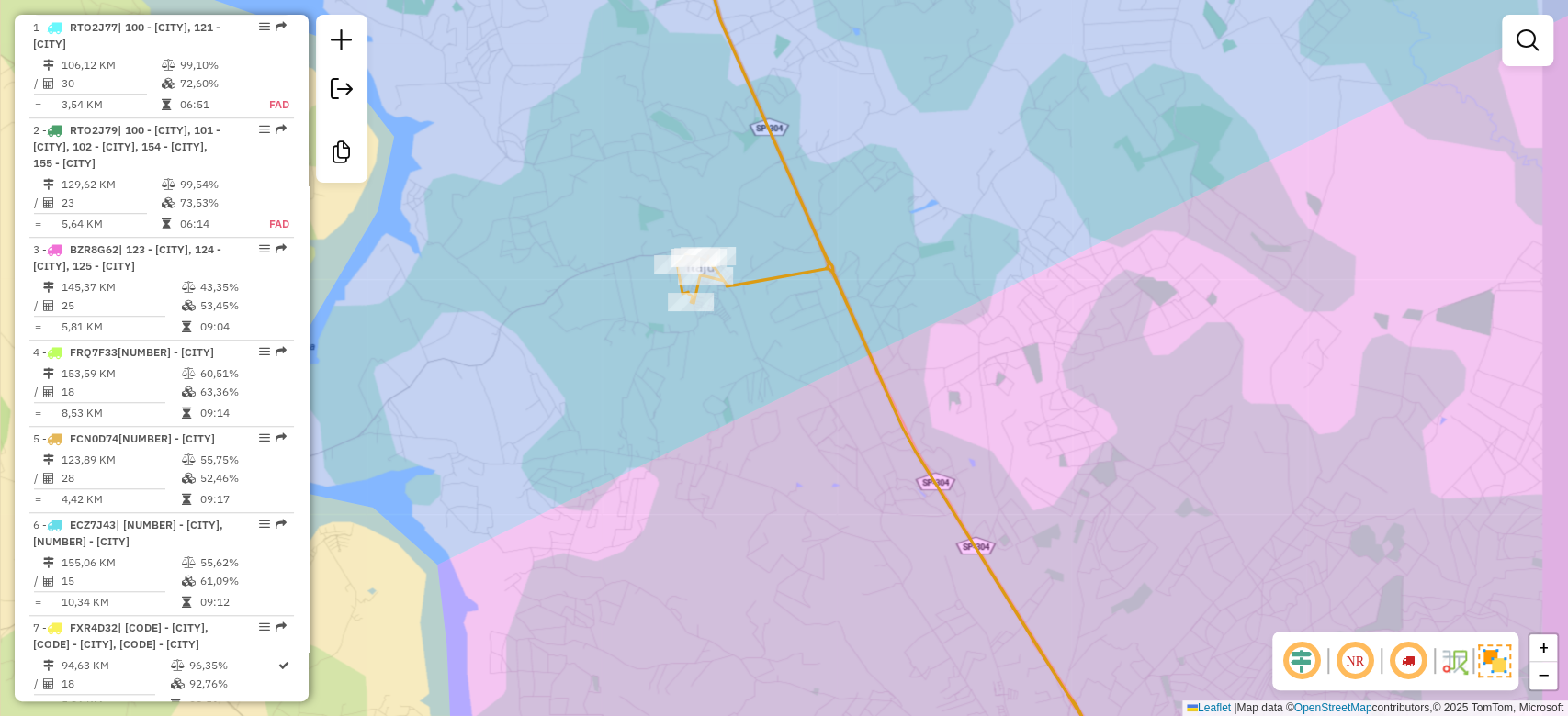 click on "Janela de atendimento Grade de atendimento Capacidade Transportadoras Veículos Cliente Pedidos  Rotas Selecione os dias de semana para filtrar as janelas de atendimento  Seg   Ter   Qua   Qui   Sex   Sáb   Dom  Informe o período da janela de atendimento: De: Até:  Filtrar exatamente a janela do cliente  Considerar janela de atendimento padrão  Selecione os dias de semana para filtrar as grades de atendimento  Seg   Ter   Qua   Qui   Sex   Sáb   Dom   Considerar clientes sem dia de atendimento cadastrado  Clientes fora do dia de atendimento selecionado Filtrar as atividades entre os valores definidos abaixo:  Peso mínimo:   Peso máximo:   Cubagem mínima:   Cubagem máxima:   De:   Até:  Filtrar as atividades entre o tempo de atendimento definido abaixo:  De:   Até:   Considerar capacidade total dos clientes não roteirizados Transportadora: Selecione um ou mais itens Tipo de veículo: Selecione um ou mais itens Veículo: Selecione um ou mais itens Motorista: Selecione um ou mais itens Nome: Rótulo:" 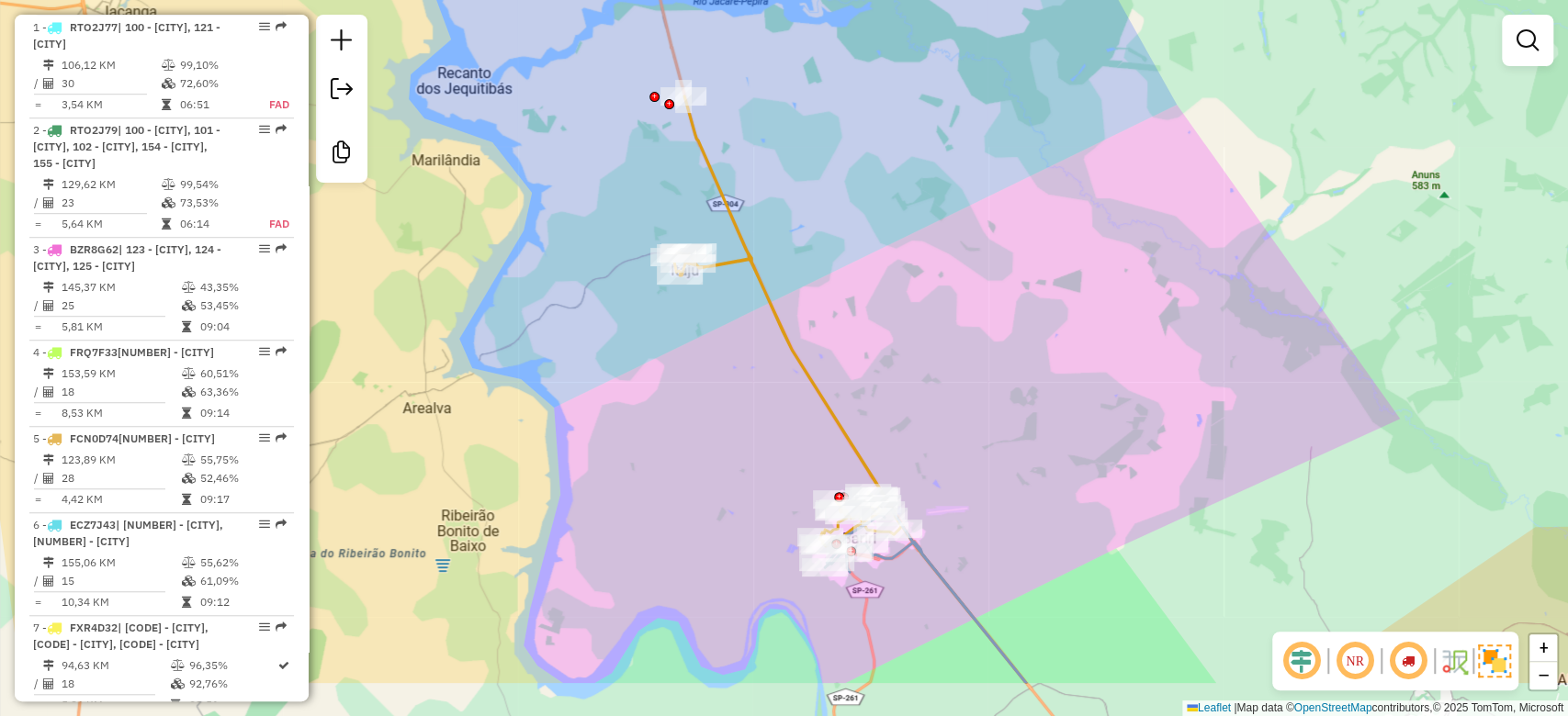 drag, startPoint x: 773, startPoint y: 544, endPoint x: 716, endPoint y: 403, distance: 152.0855 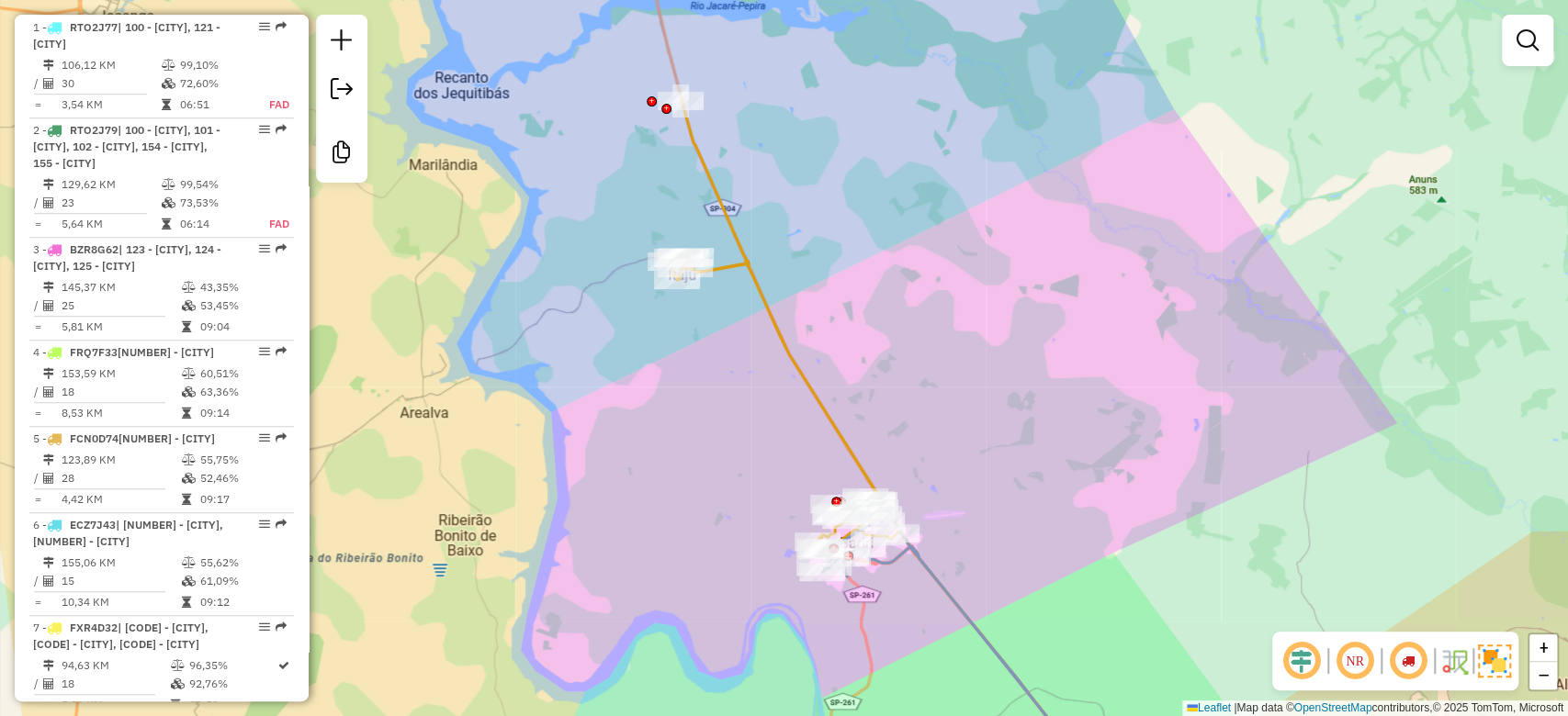 drag, startPoint x: 716, startPoint y: 403, endPoint x: 739, endPoint y: 460, distance: 61.46544 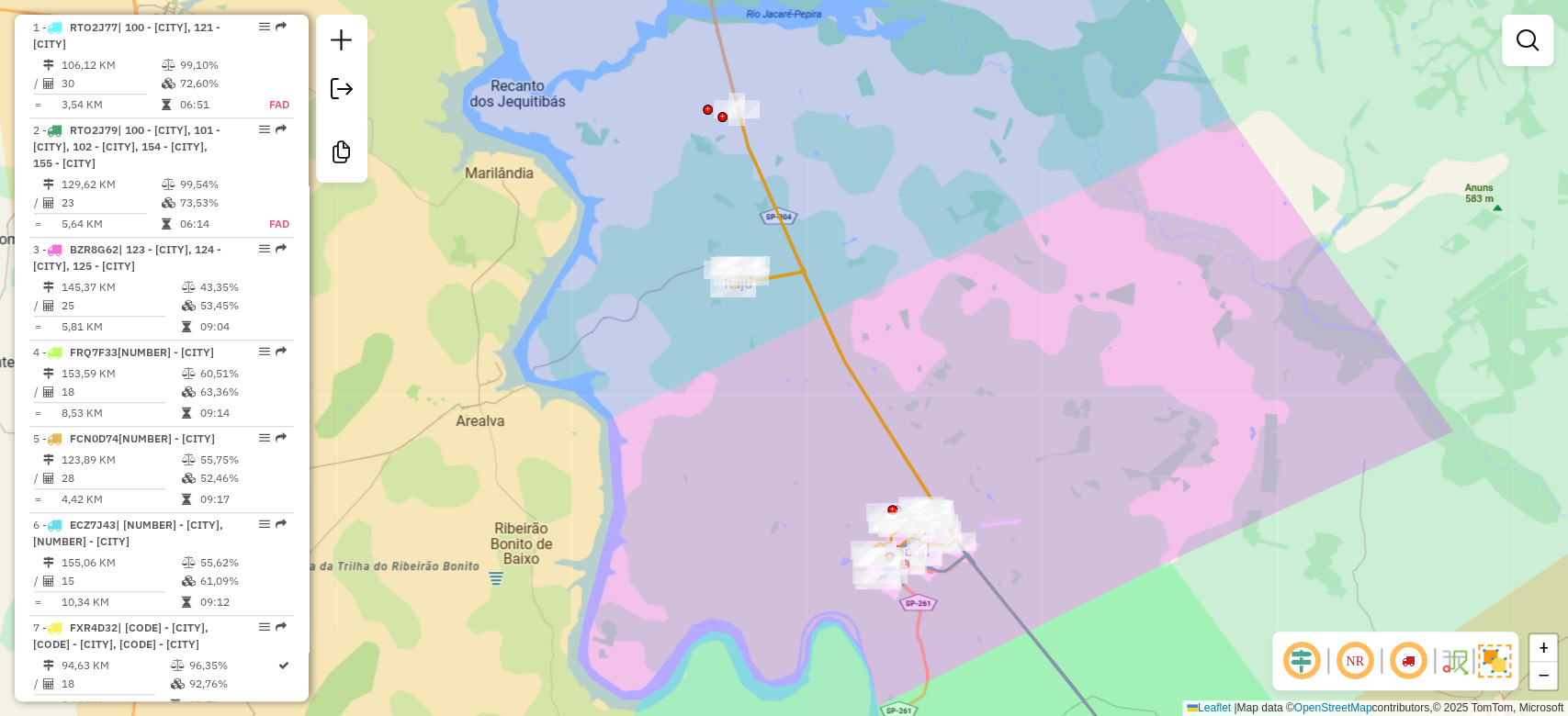 drag, startPoint x: 739, startPoint y: 460, endPoint x: 787, endPoint y: 453, distance: 48.507731 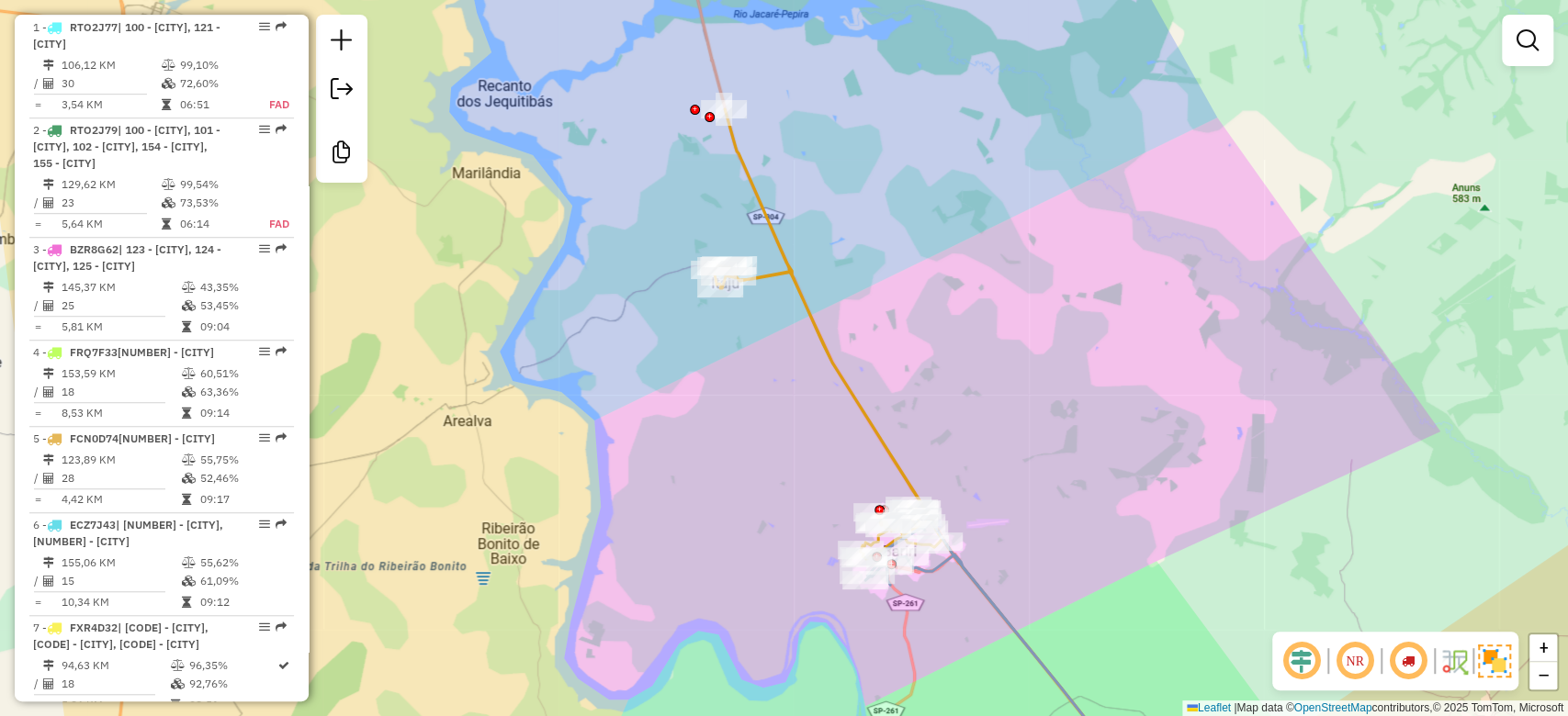 drag, startPoint x: 954, startPoint y: 400, endPoint x: 936, endPoint y: 400, distance: 18 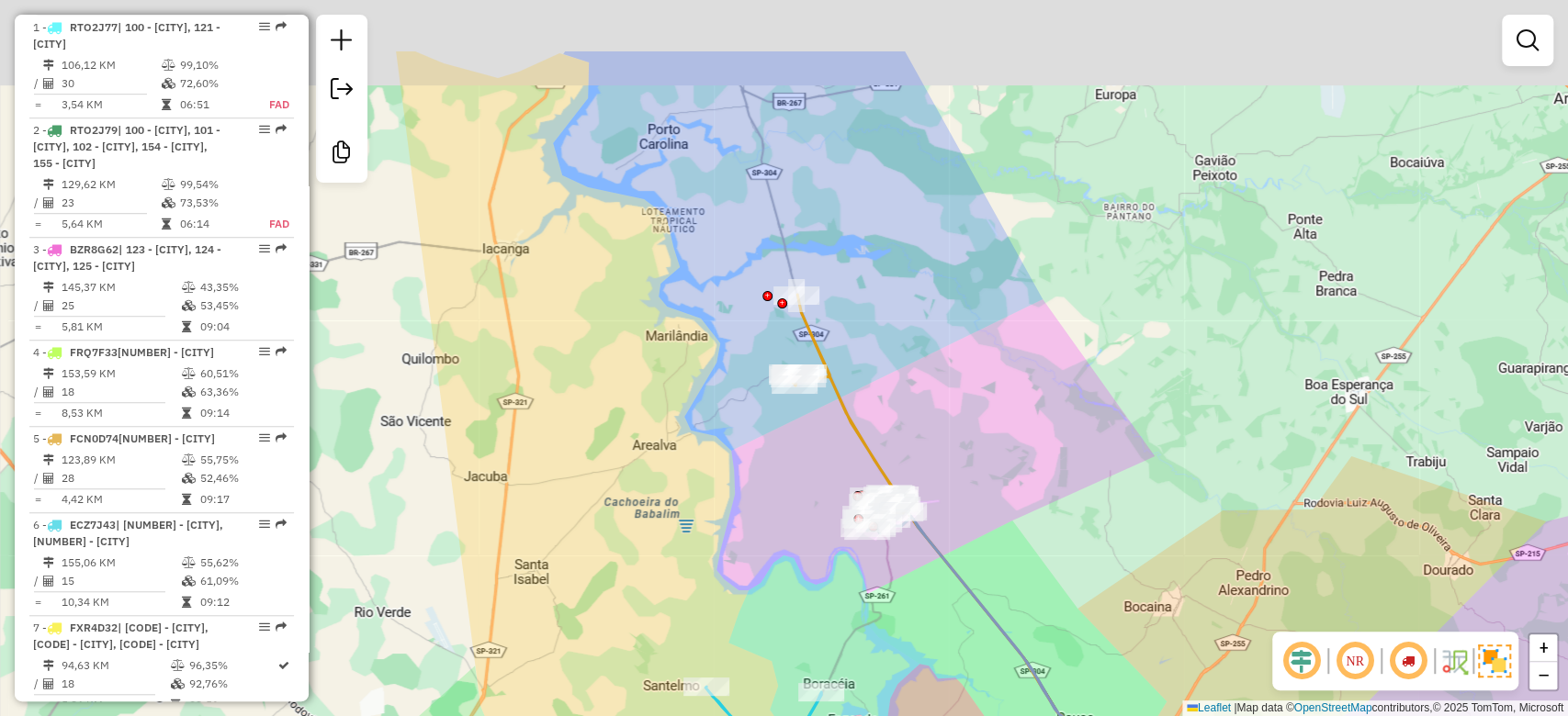 drag, startPoint x: 904, startPoint y: 324, endPoint x: 901, endPoint y: 356, distance: 32.140317 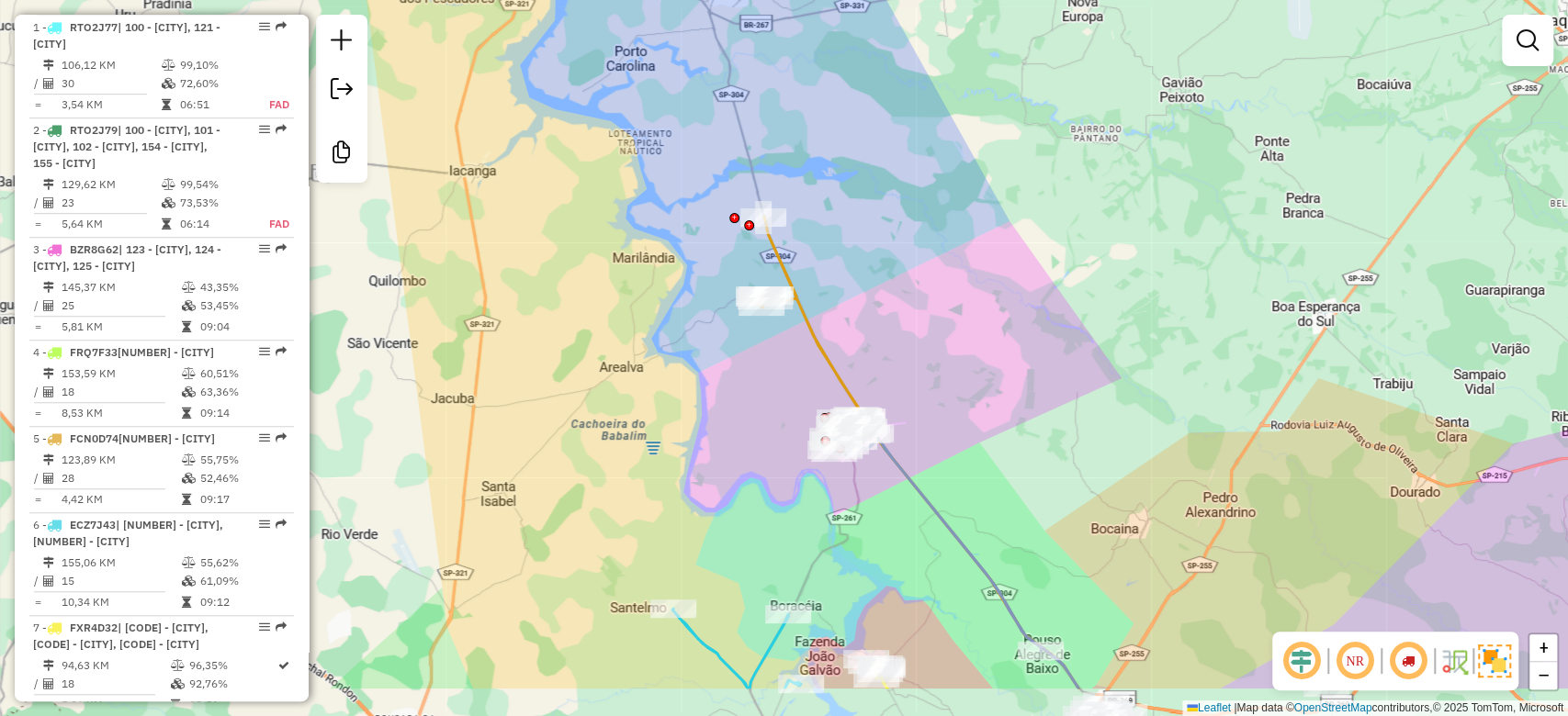 drag, startPoint x: 932, startPoint y: 416, endPoint x: 777, endPoint y: 38, distance: 408.54498 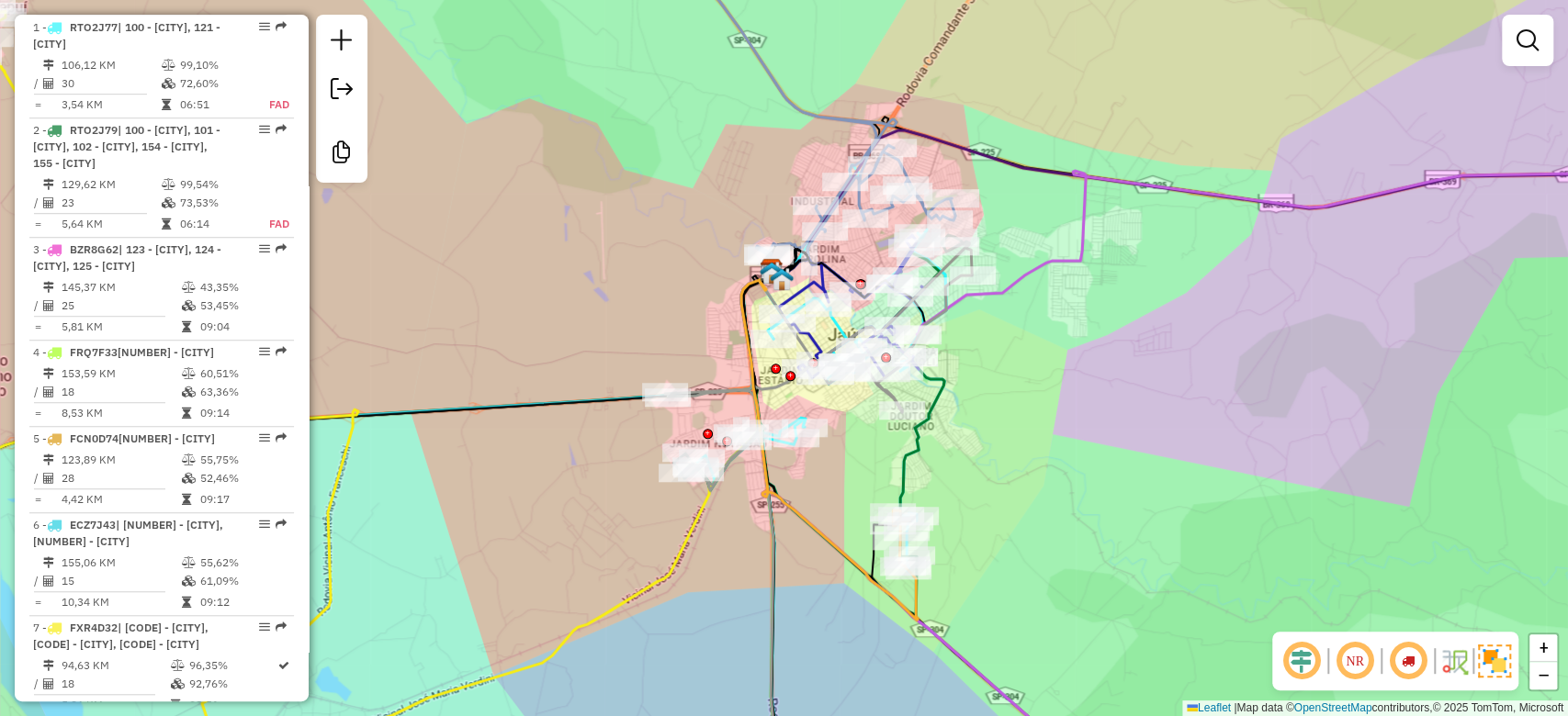 click 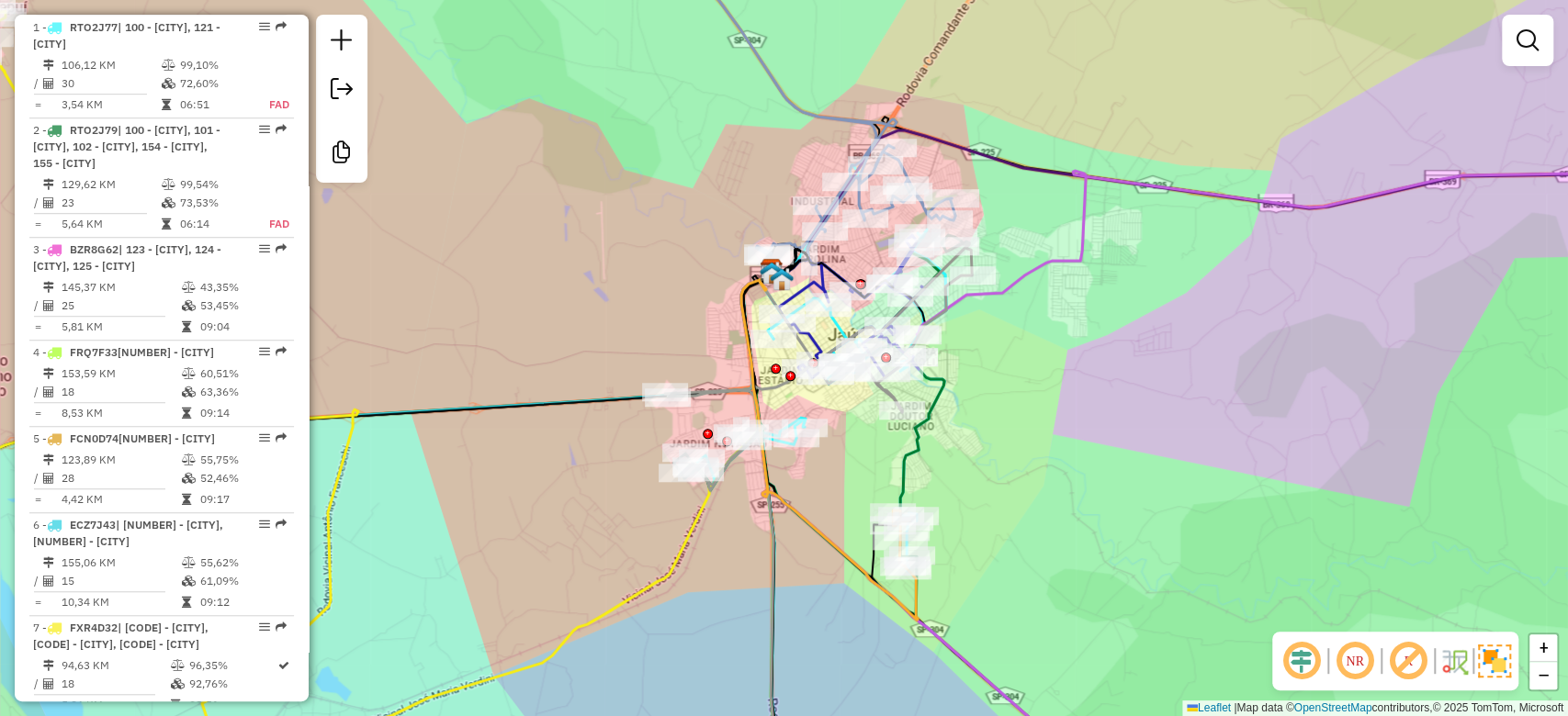 click 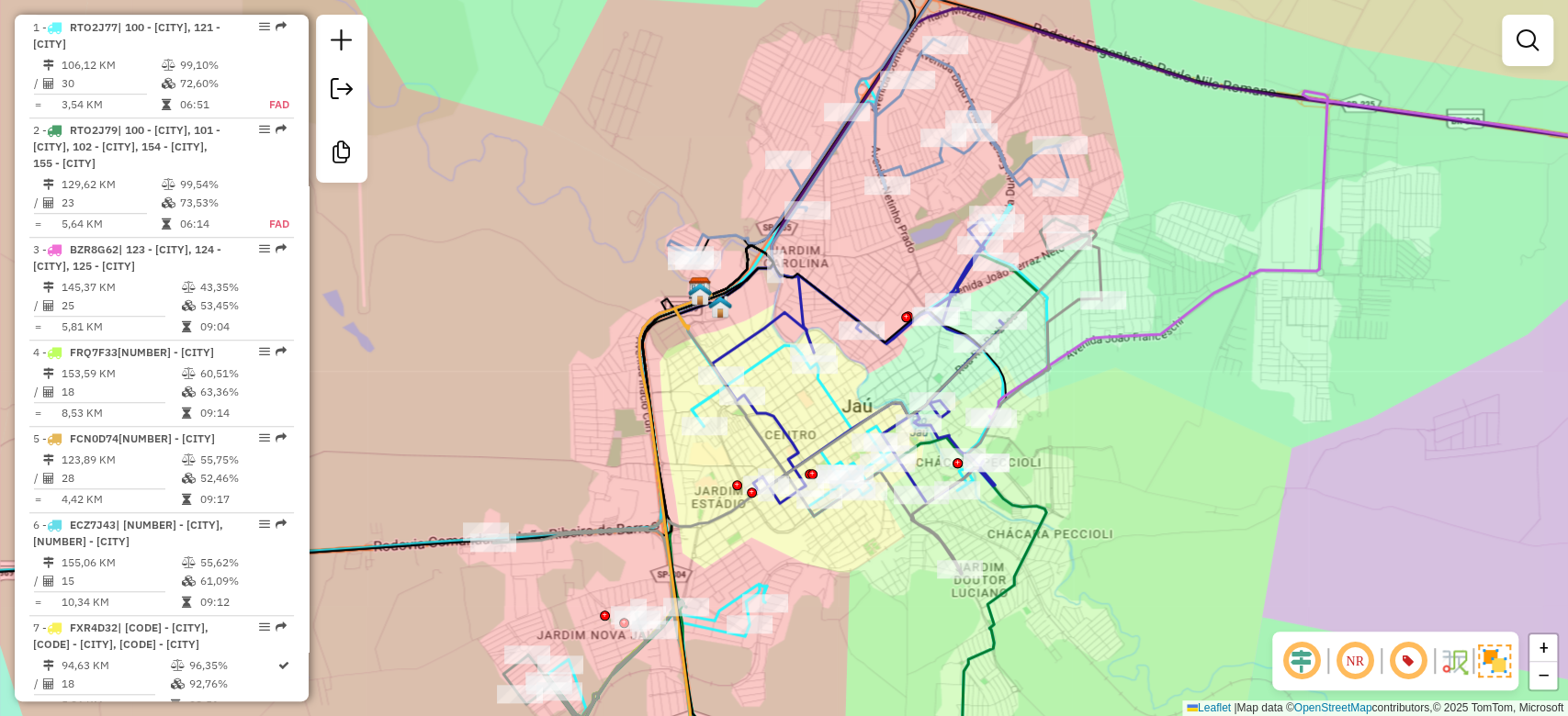drag, startPoint x: 1032, startPoint y: 276, endPoint x: 902, endPoint y: 266, distance: 130.38405 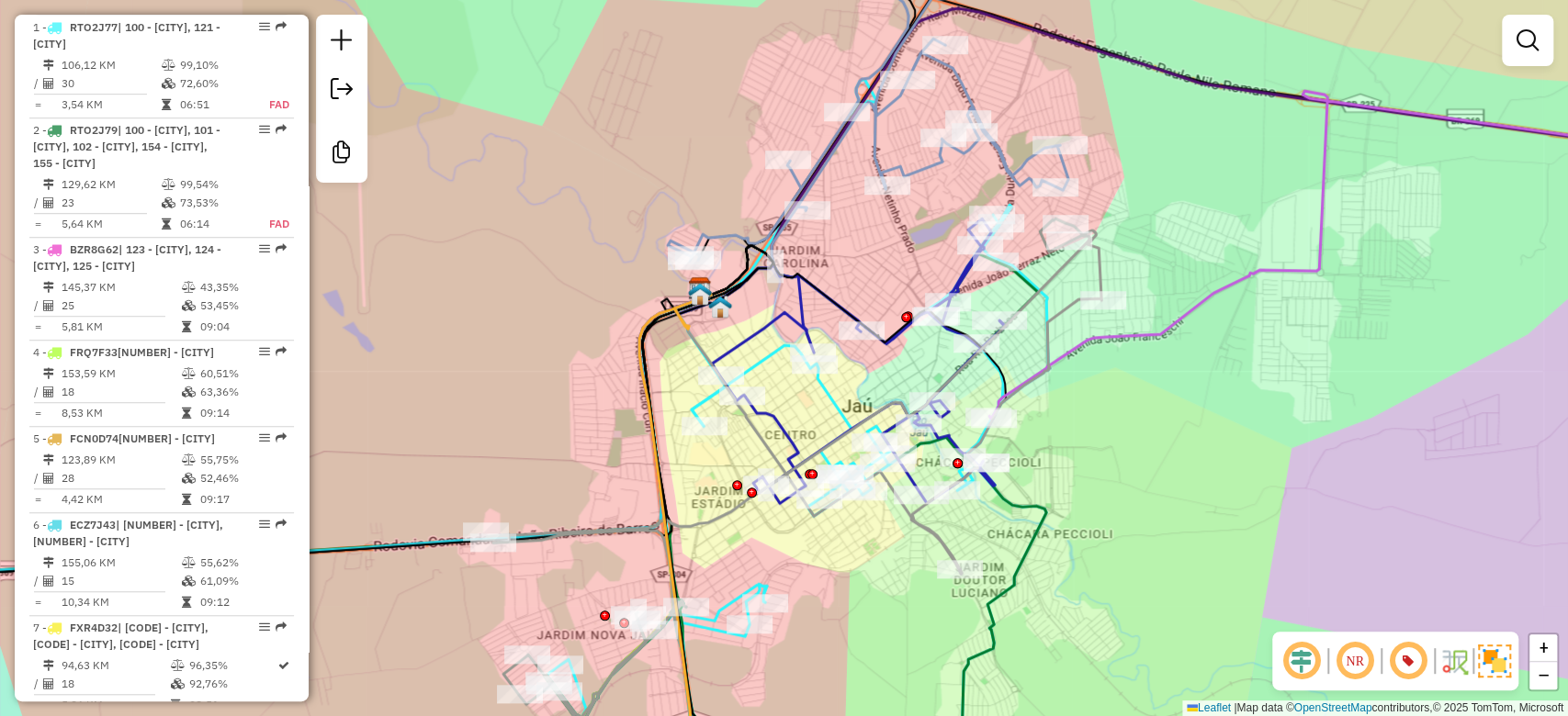 click 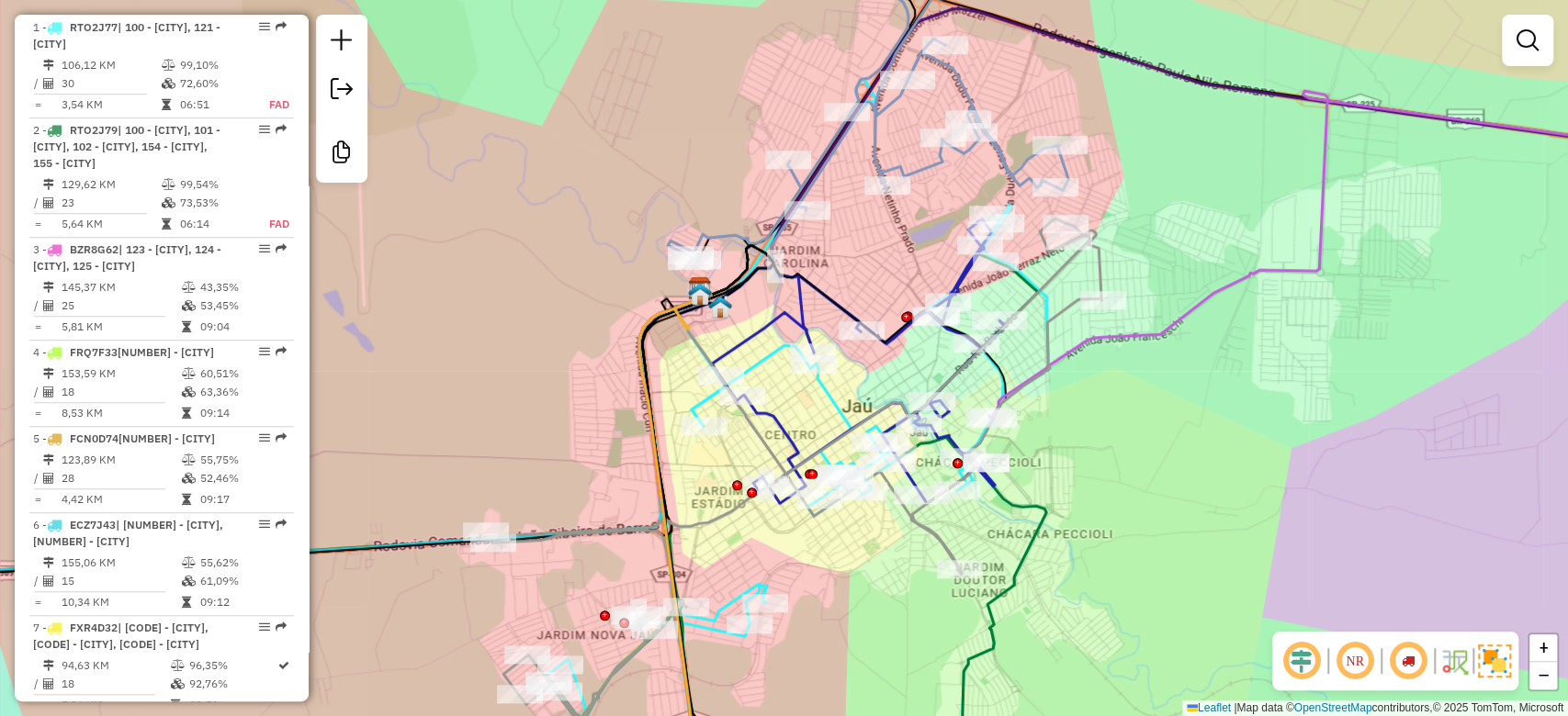 click 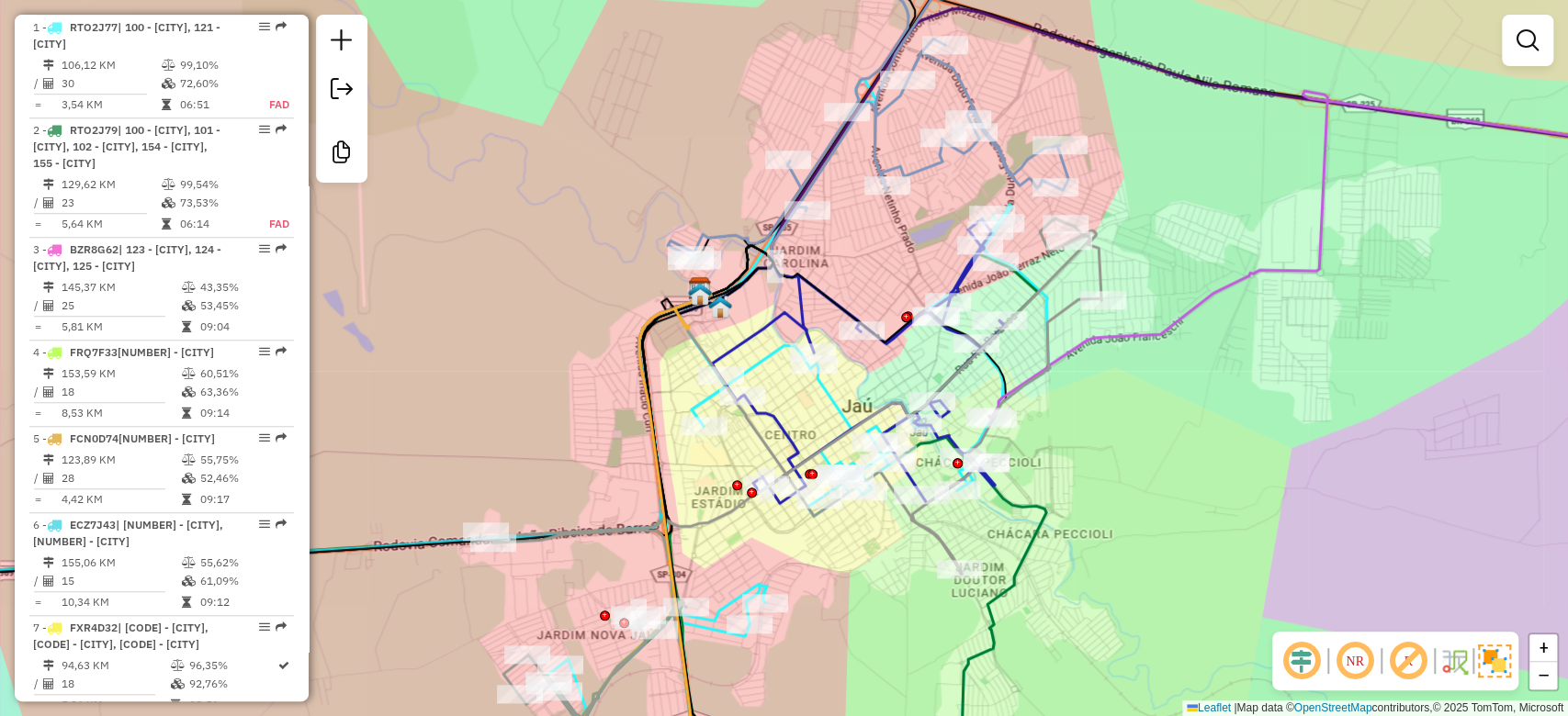 click 